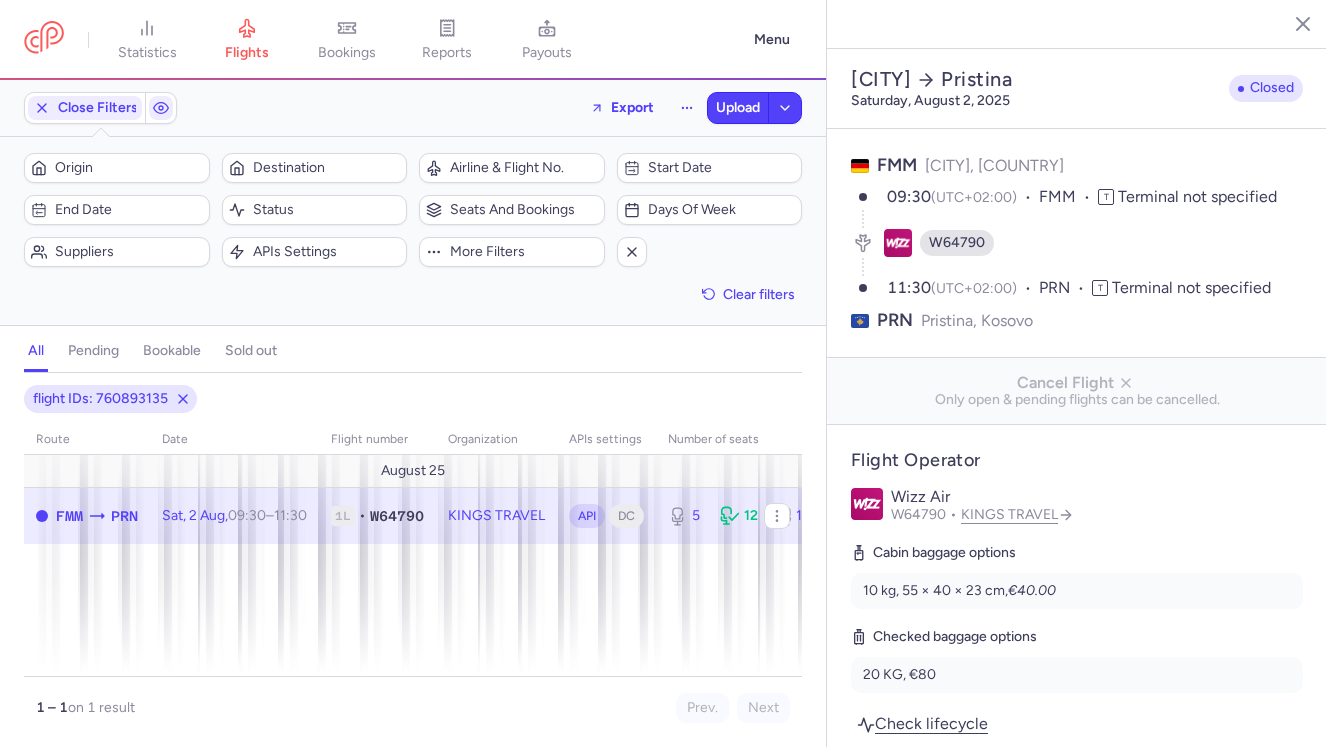 select on "days" 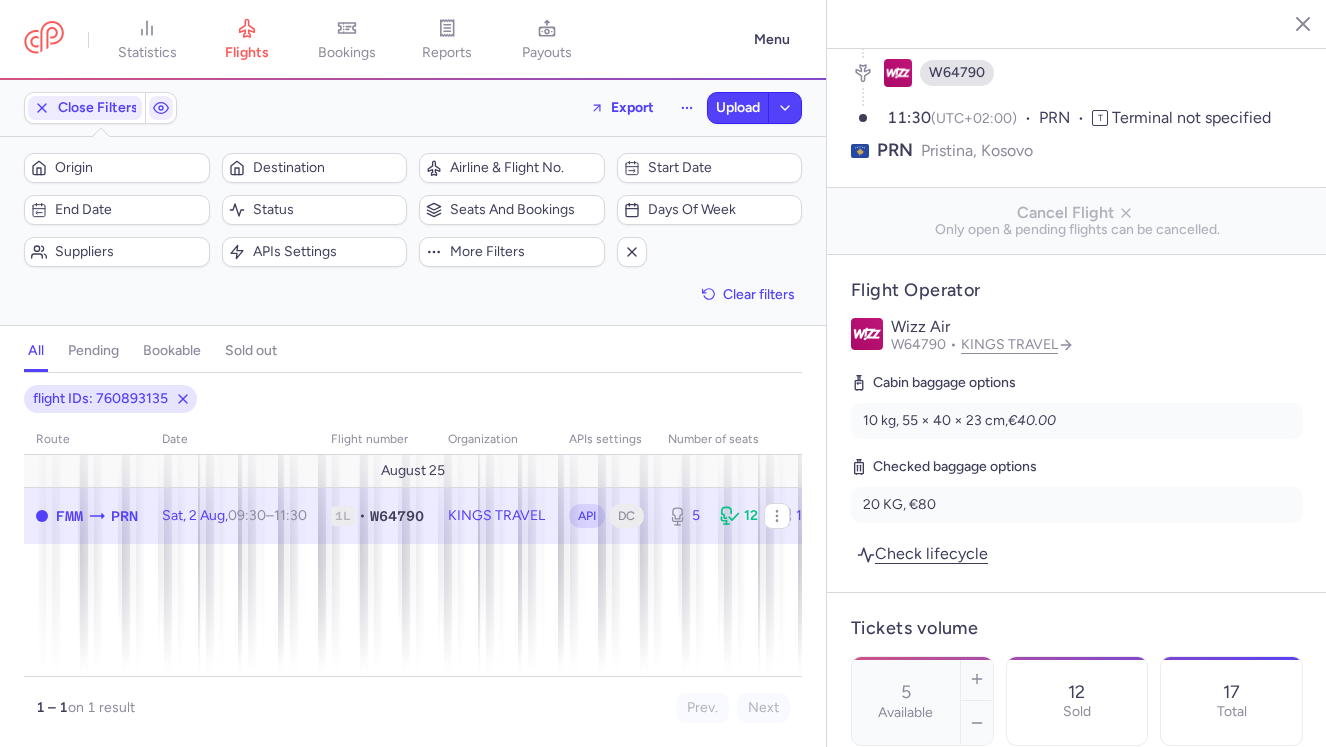 scroll, scrollTop: 0, scrollLeft: 0, axis: both 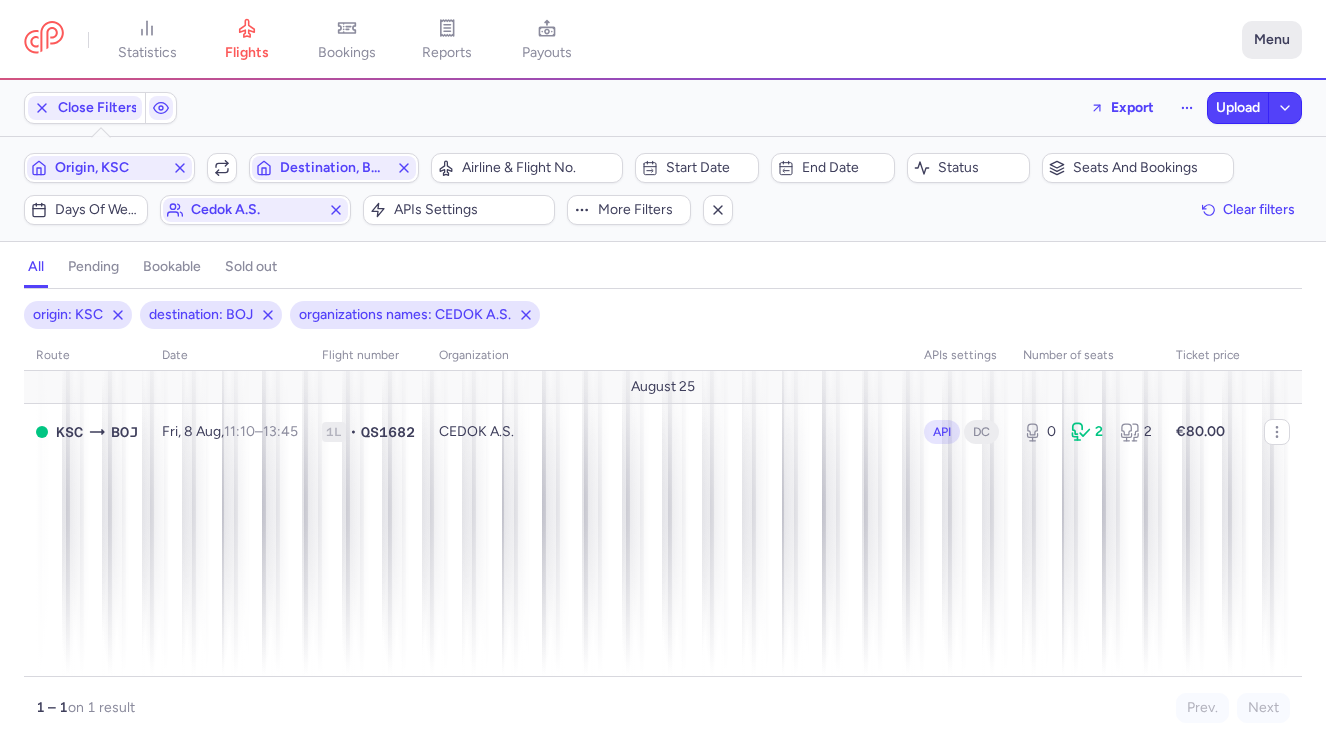 click on "Menu" at bounding box center [1272, 40] 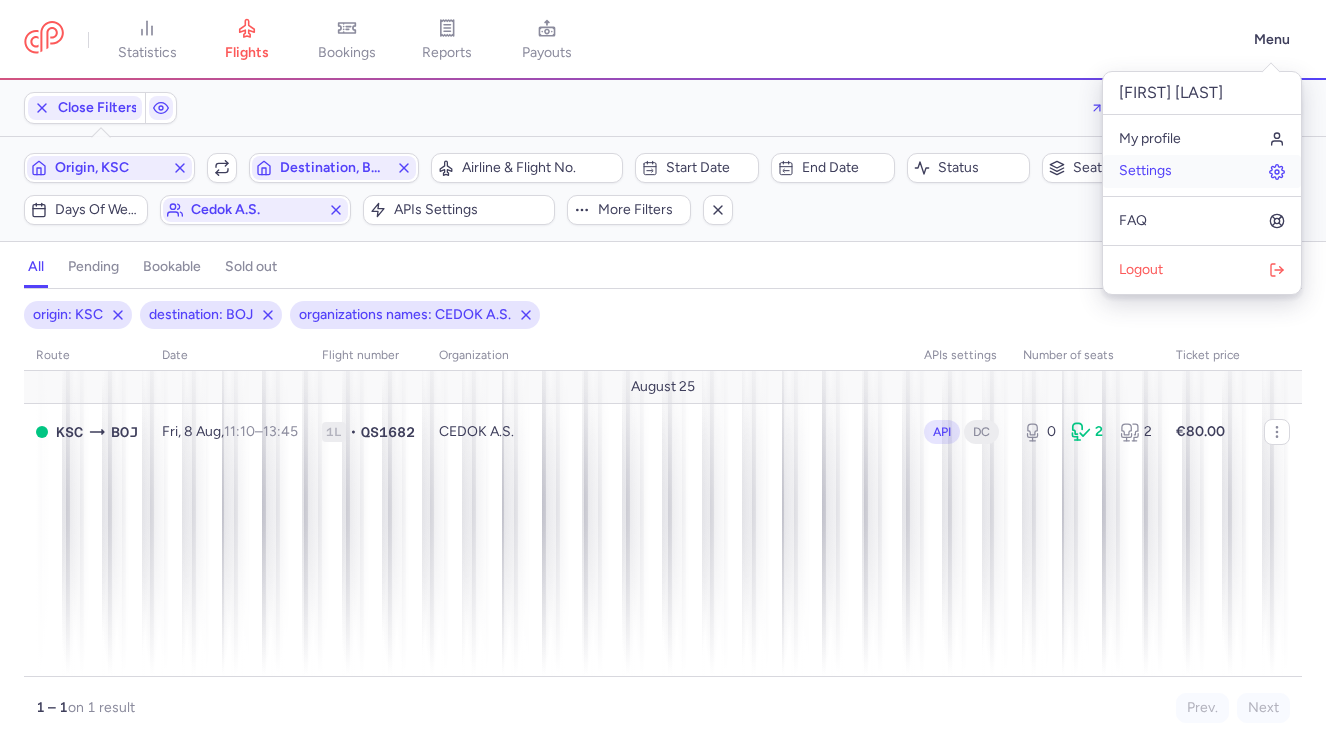 click on "Settings" at bounding box center (1202, 171) 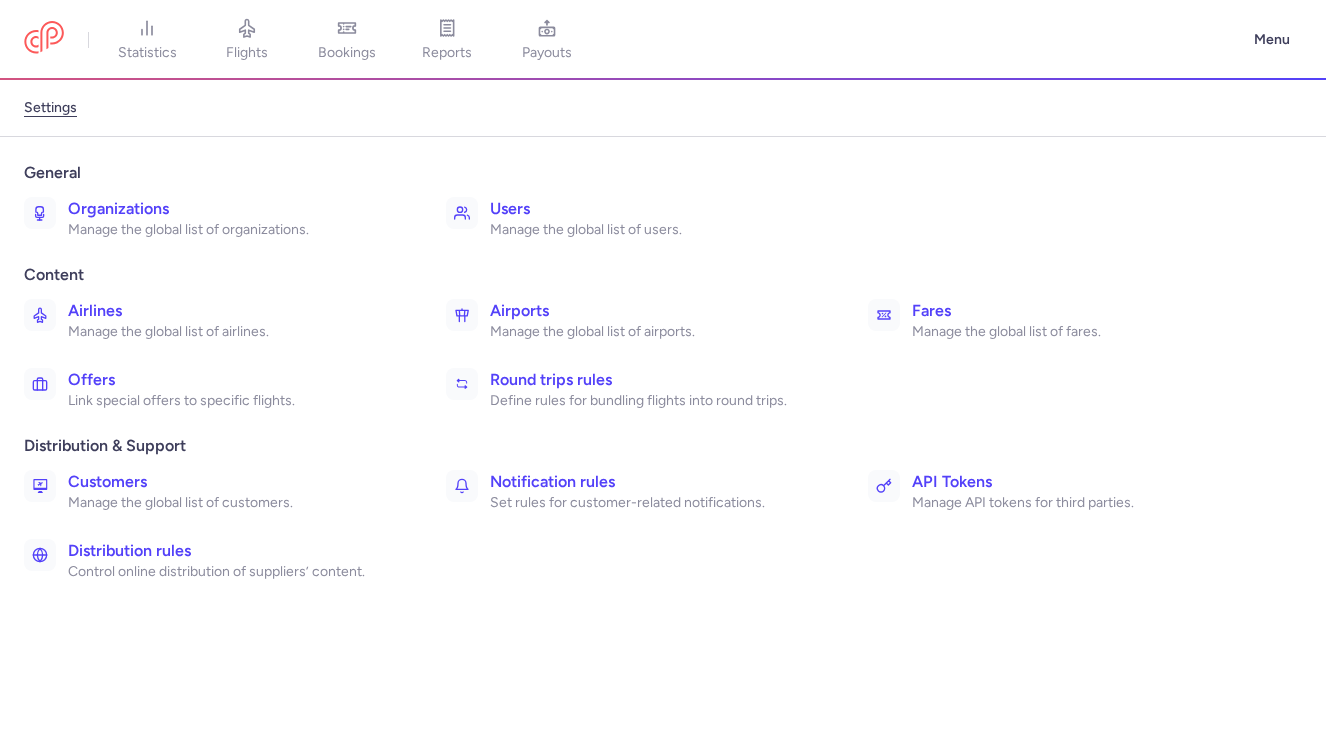 click on "Manage the global list of organizations." at bounding box center [235, 230] 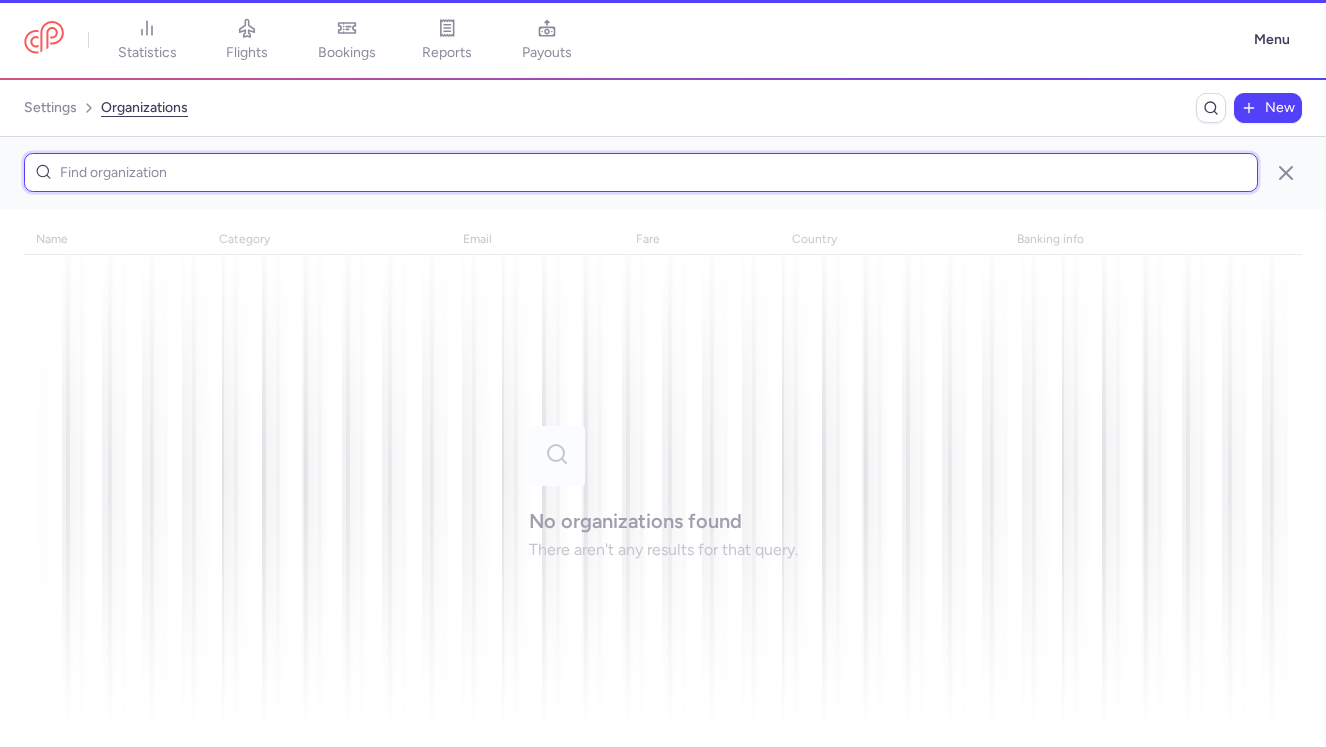 click at bounding box center [641, 172] 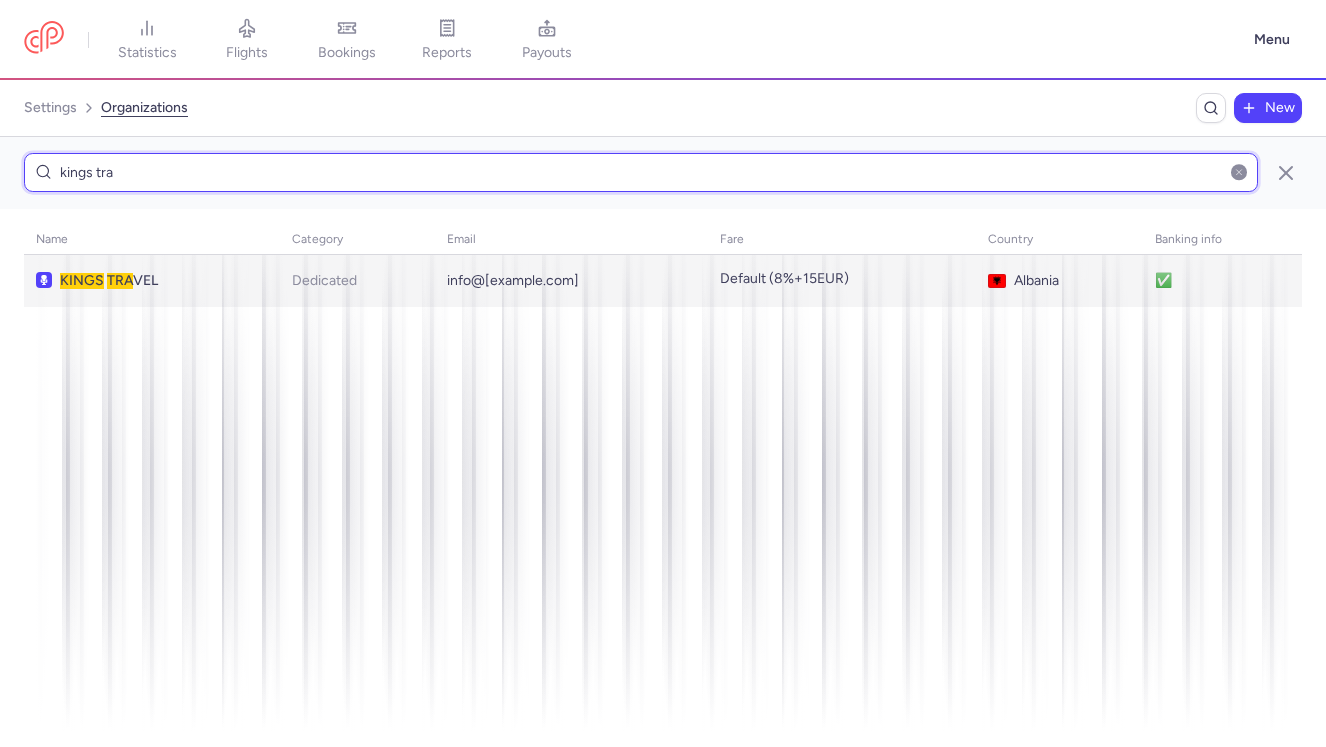 type on "kings tra" 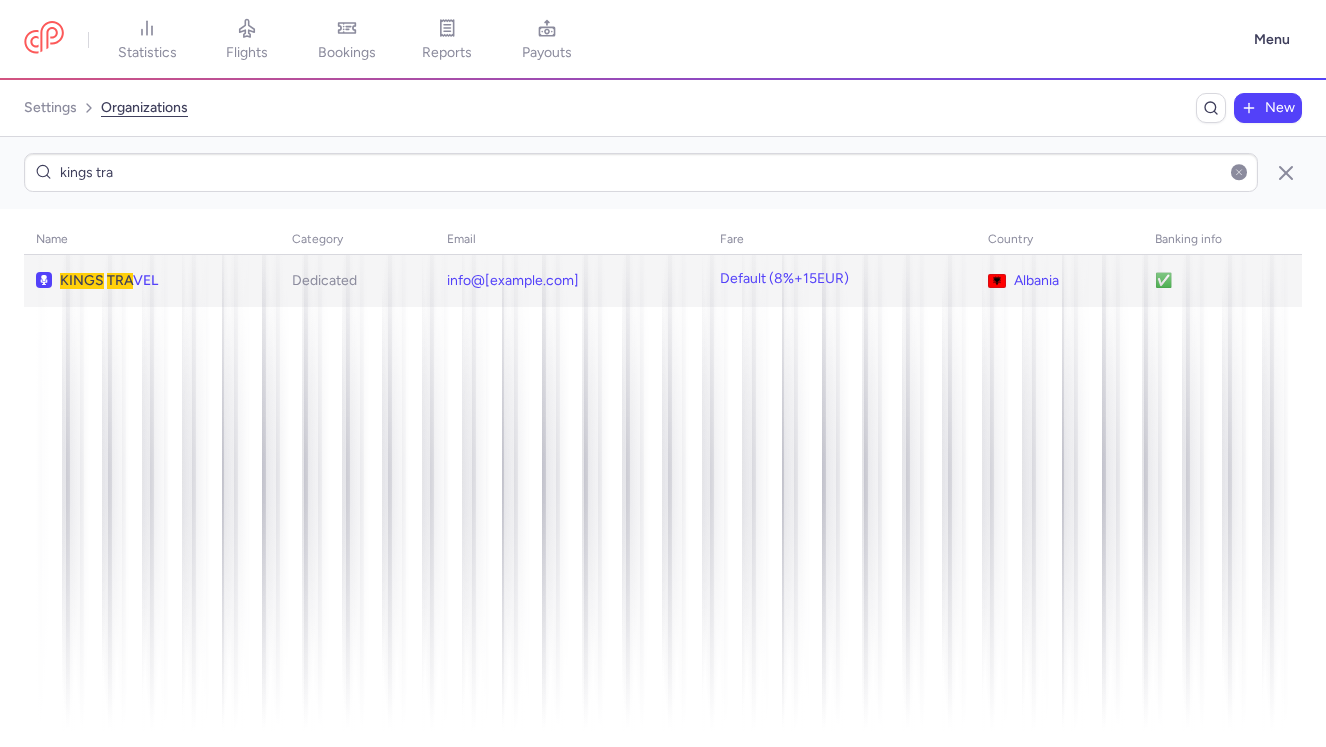 click on "KINGS   TRA VEL" 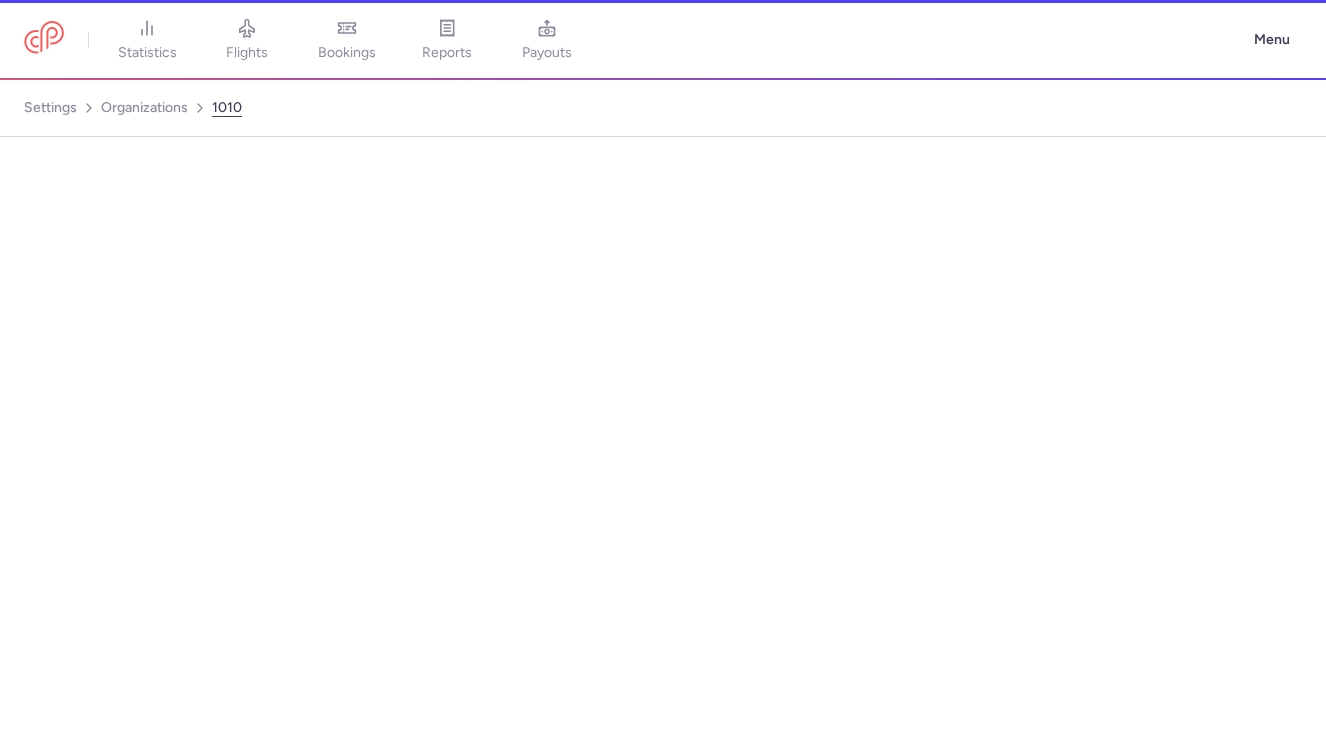 select on "DEDICATED" 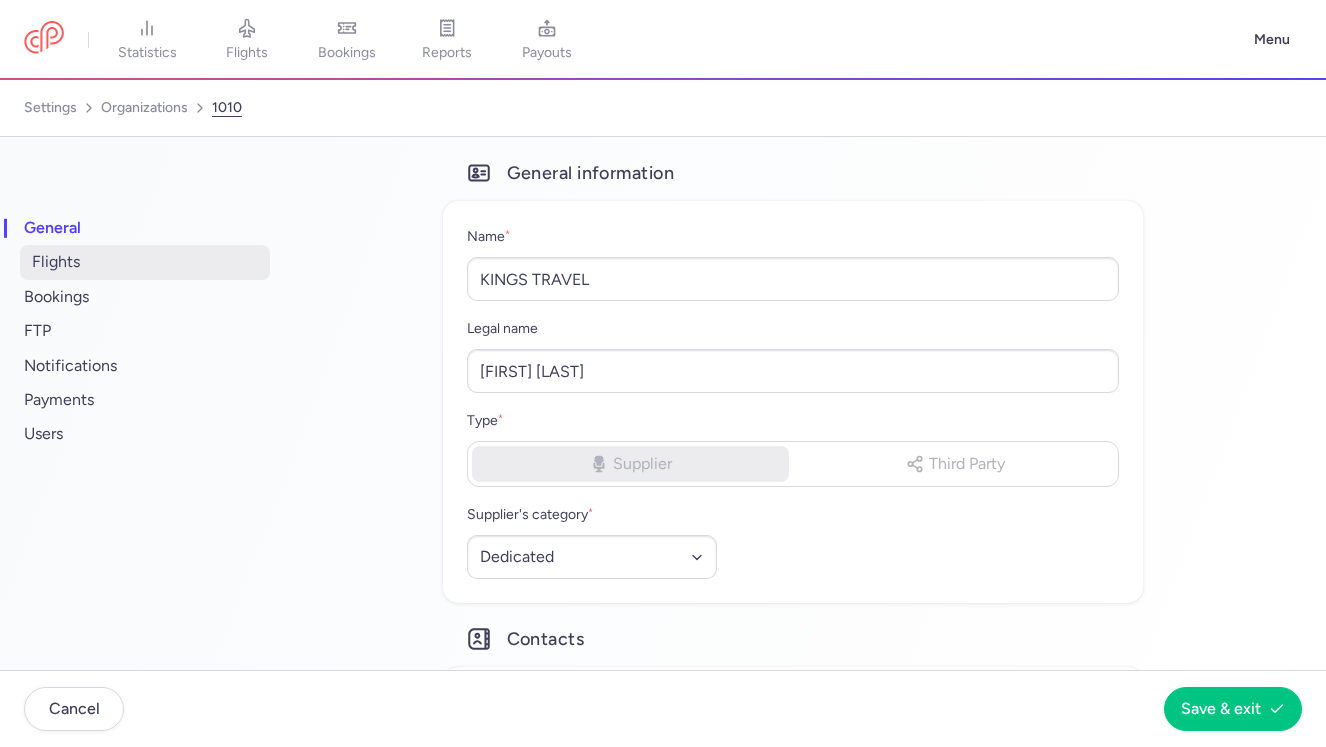 click on "flights" at bounding box center (145, 262) 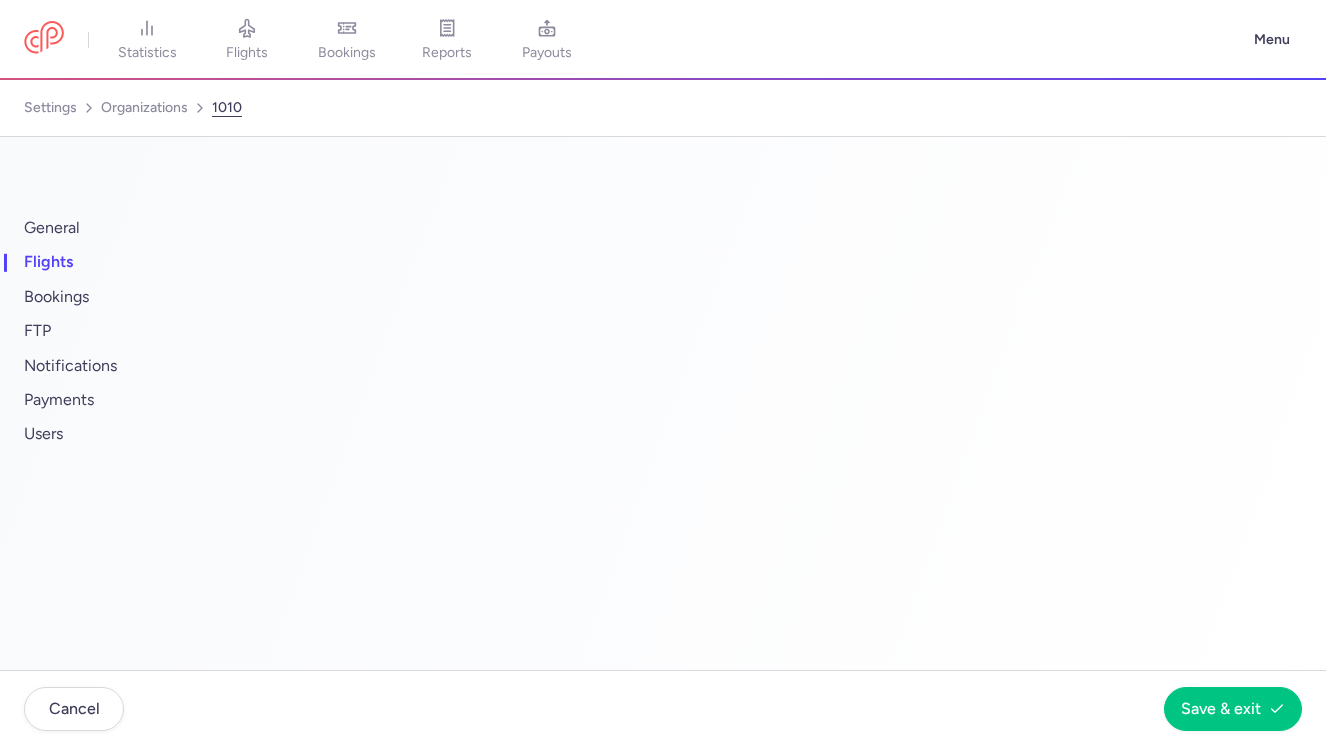 select on "days" 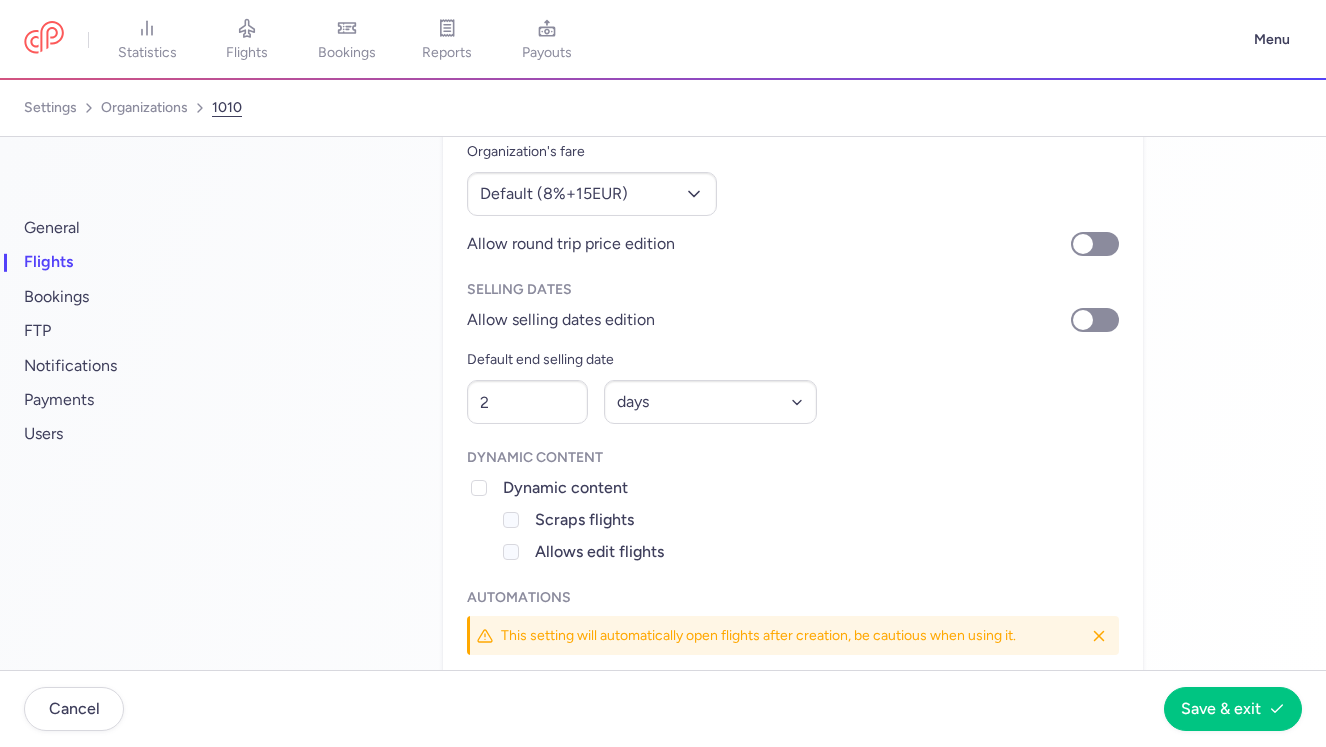 scroll, scrollTop: 258, scrollLeft: 0, axis: vertical 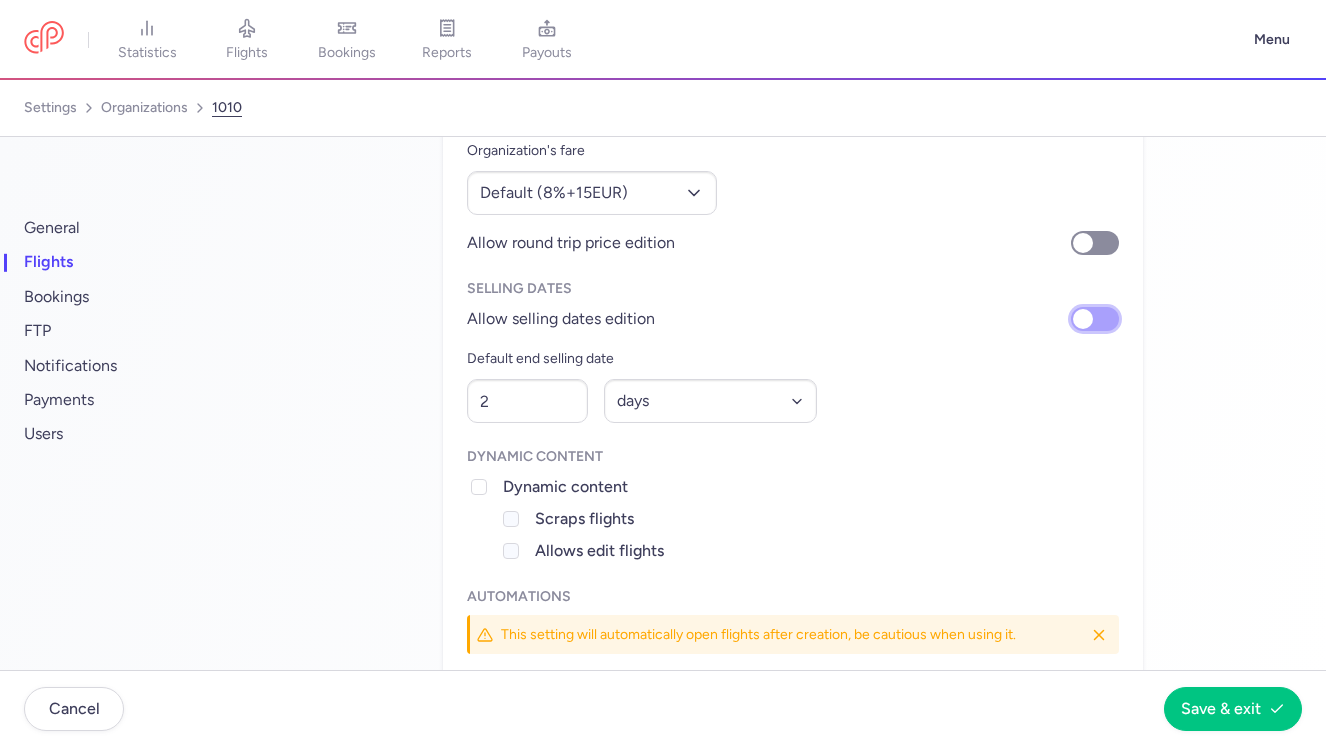 click on "Allow selling dates edition" at bounding box center (1095, 319) 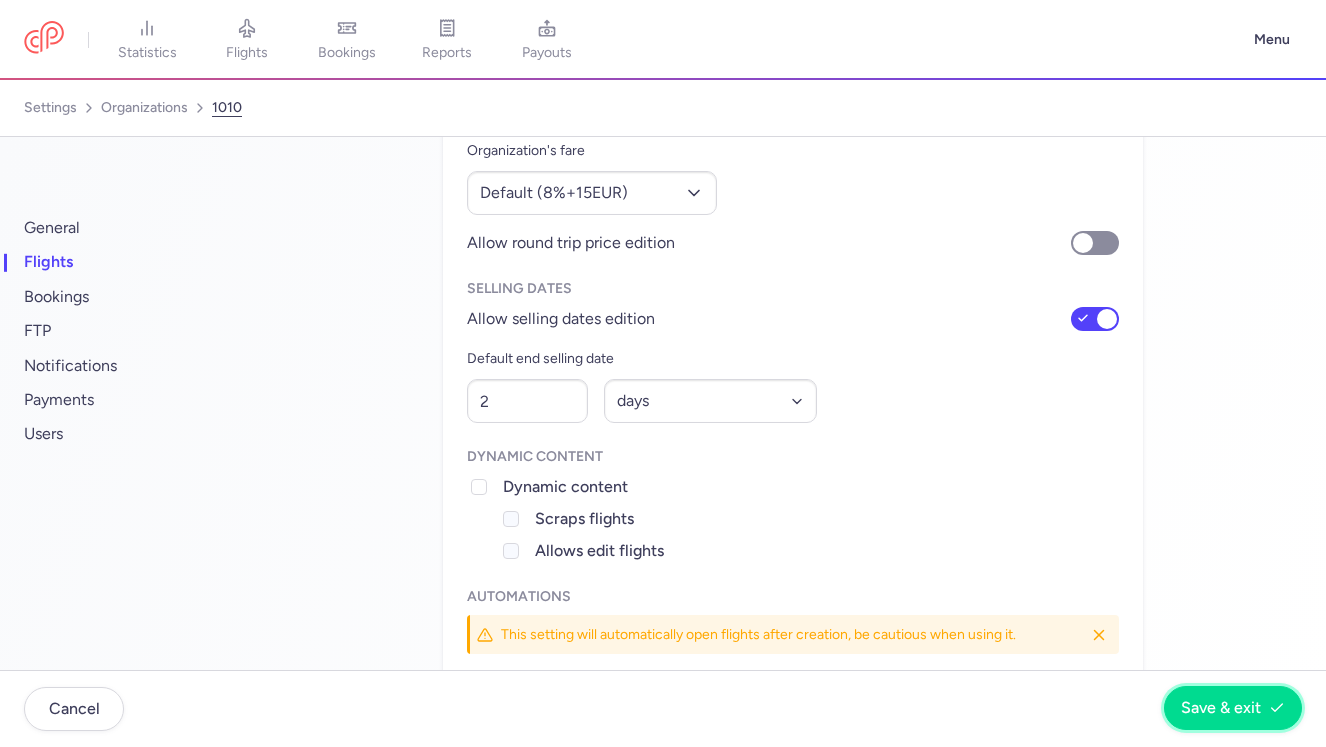 click on "Save & exit" 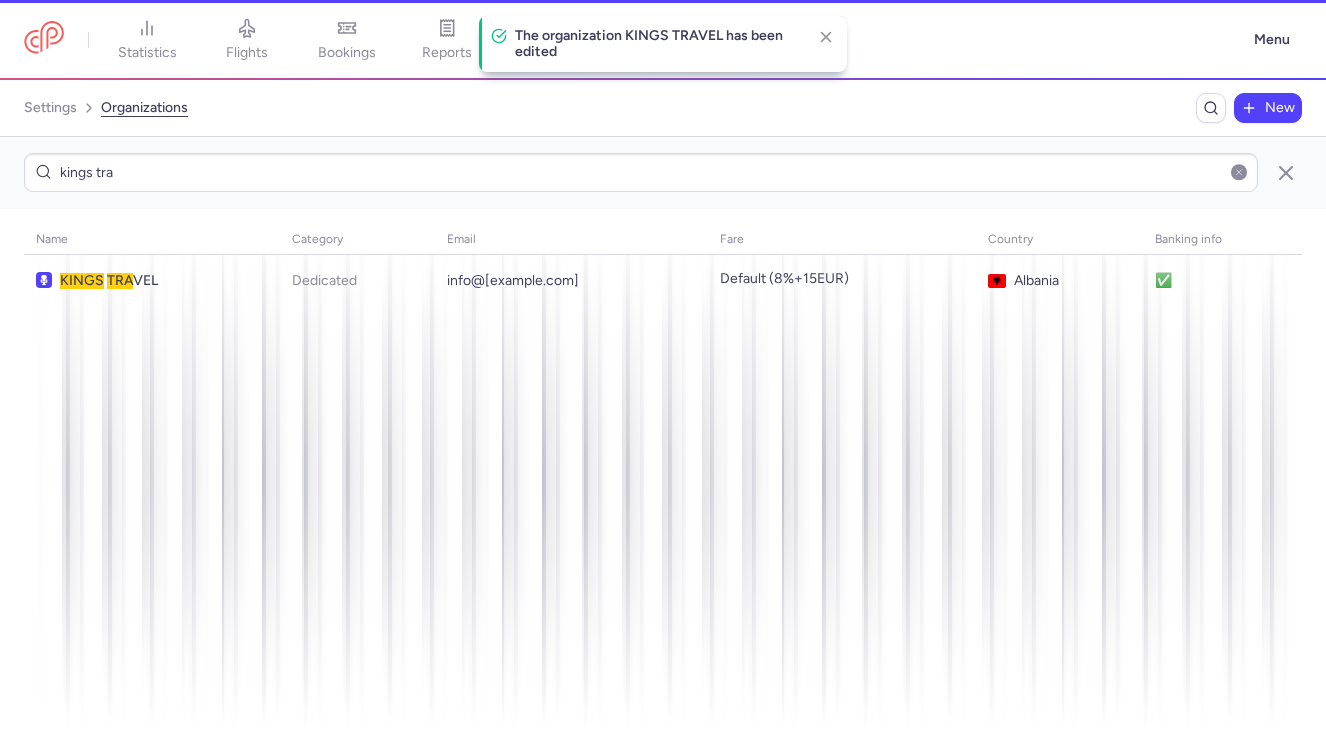 scroll, scrollTop: 1, scrollLeft: 0, axis: vertical 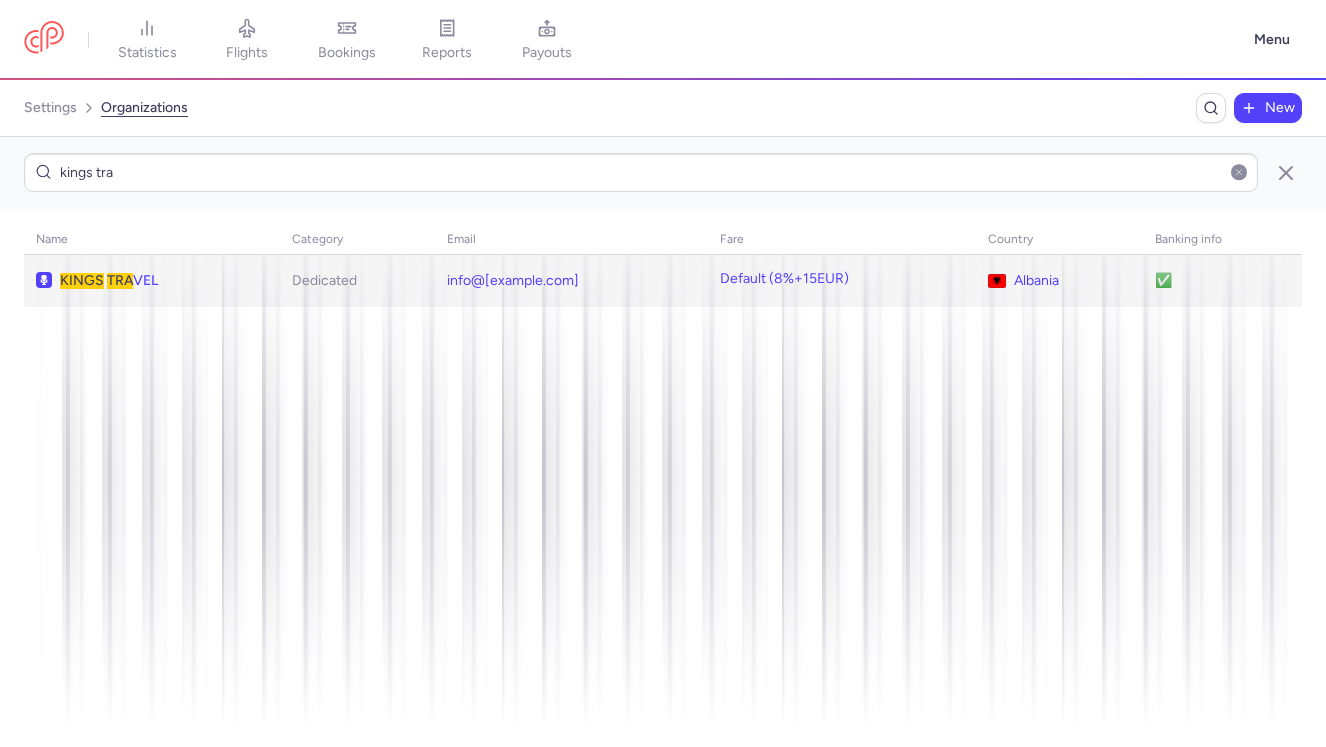 click on "Default (8%+15EUR)" 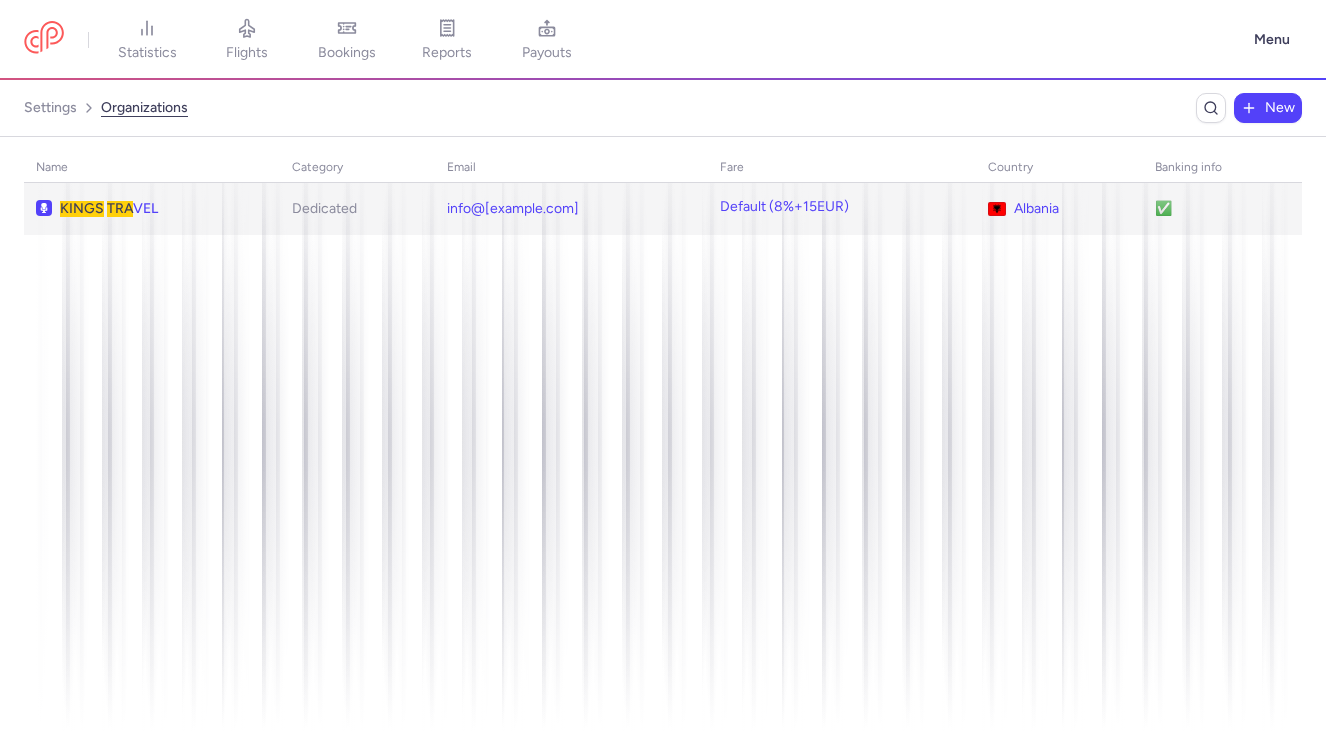 scroll, scrollTop: 0, scrollLeft: 0, axis: both 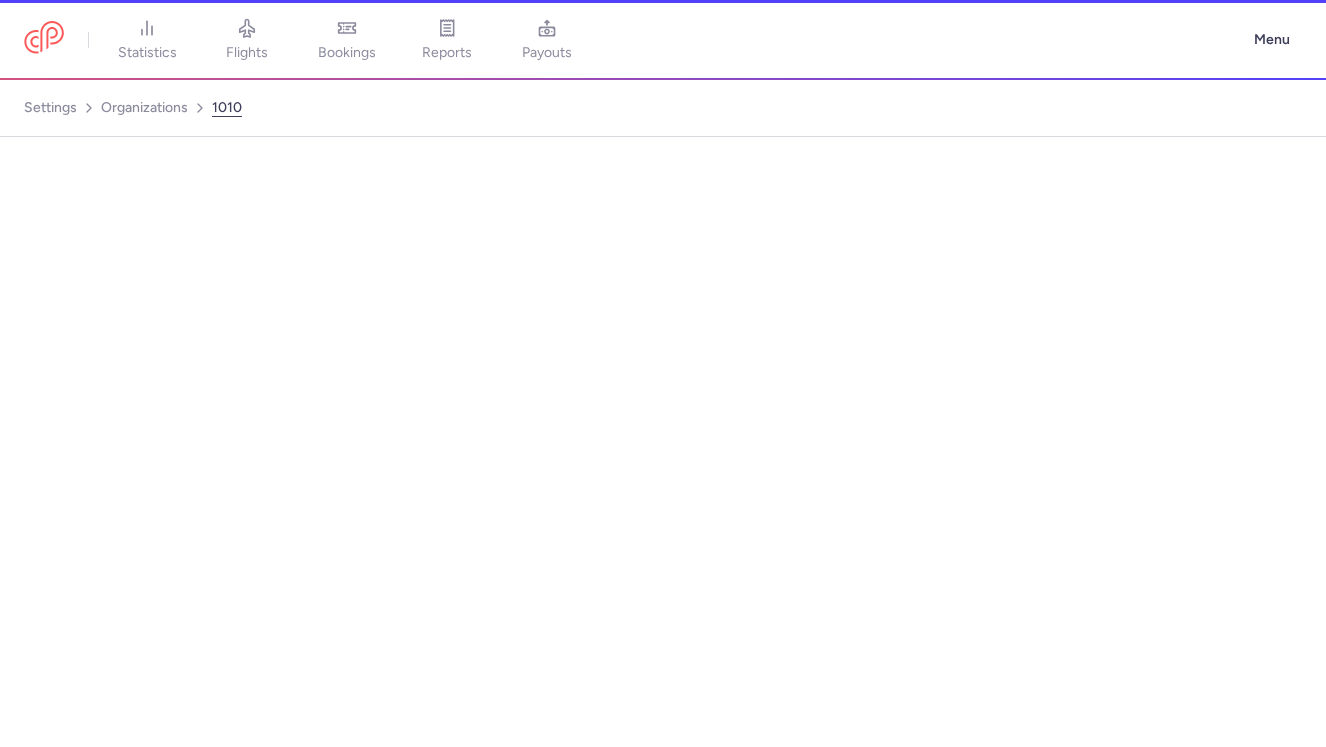 select on "days" 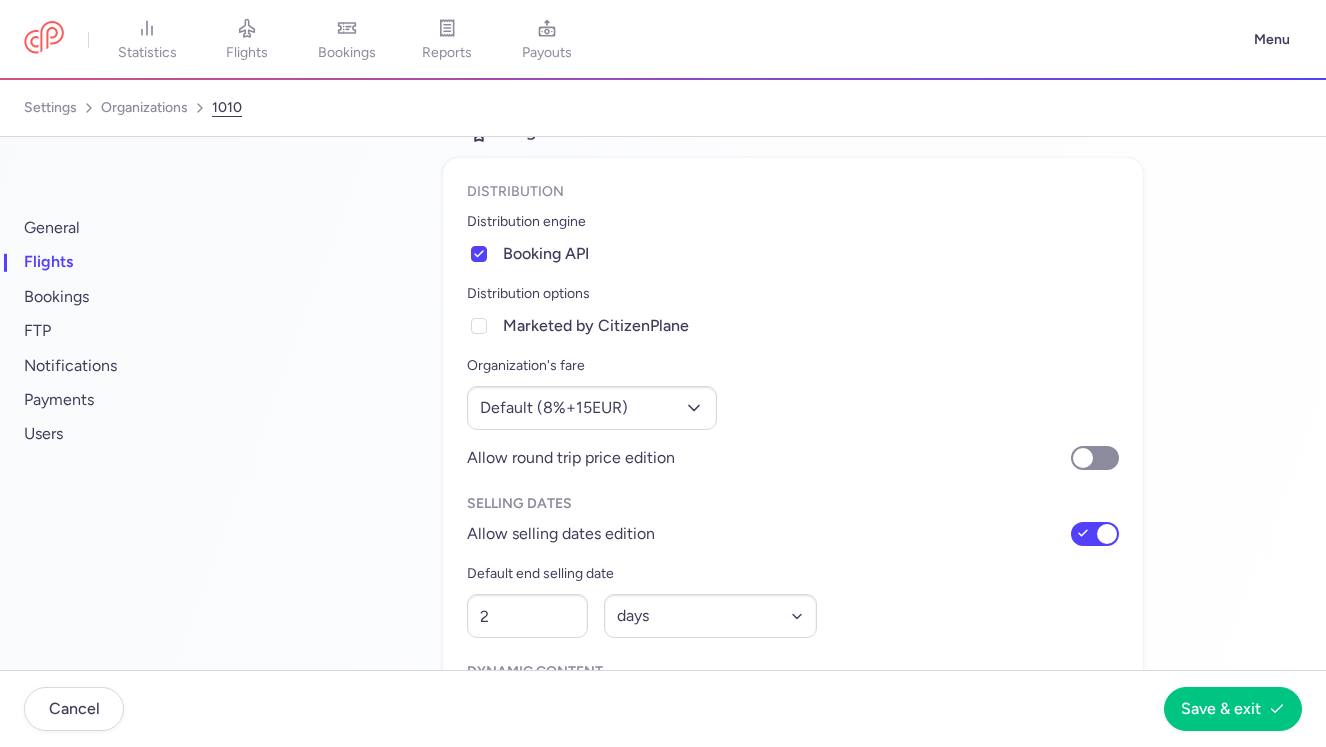 scroll, scrollTop: 46, scrollLeft: 0, axis: vertical 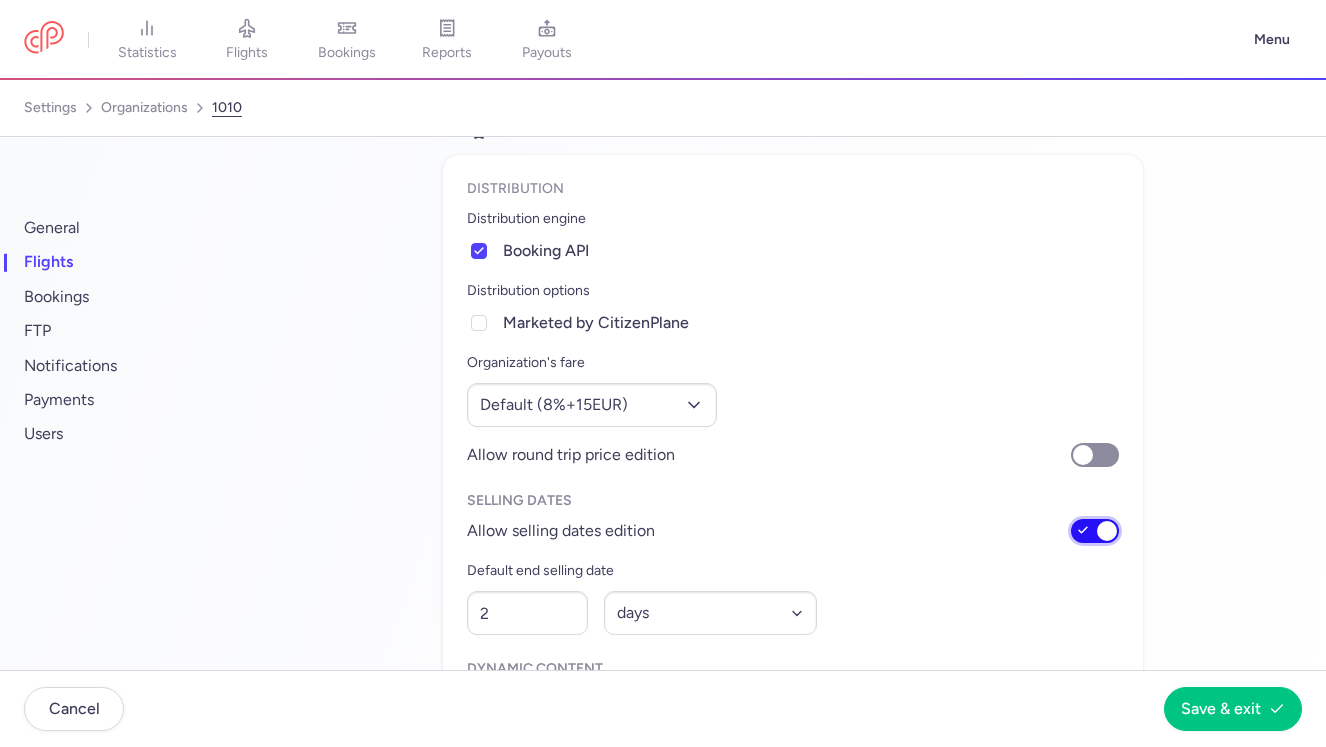 click on "Allow selling dates edition" at bounding box center [1095, 531] 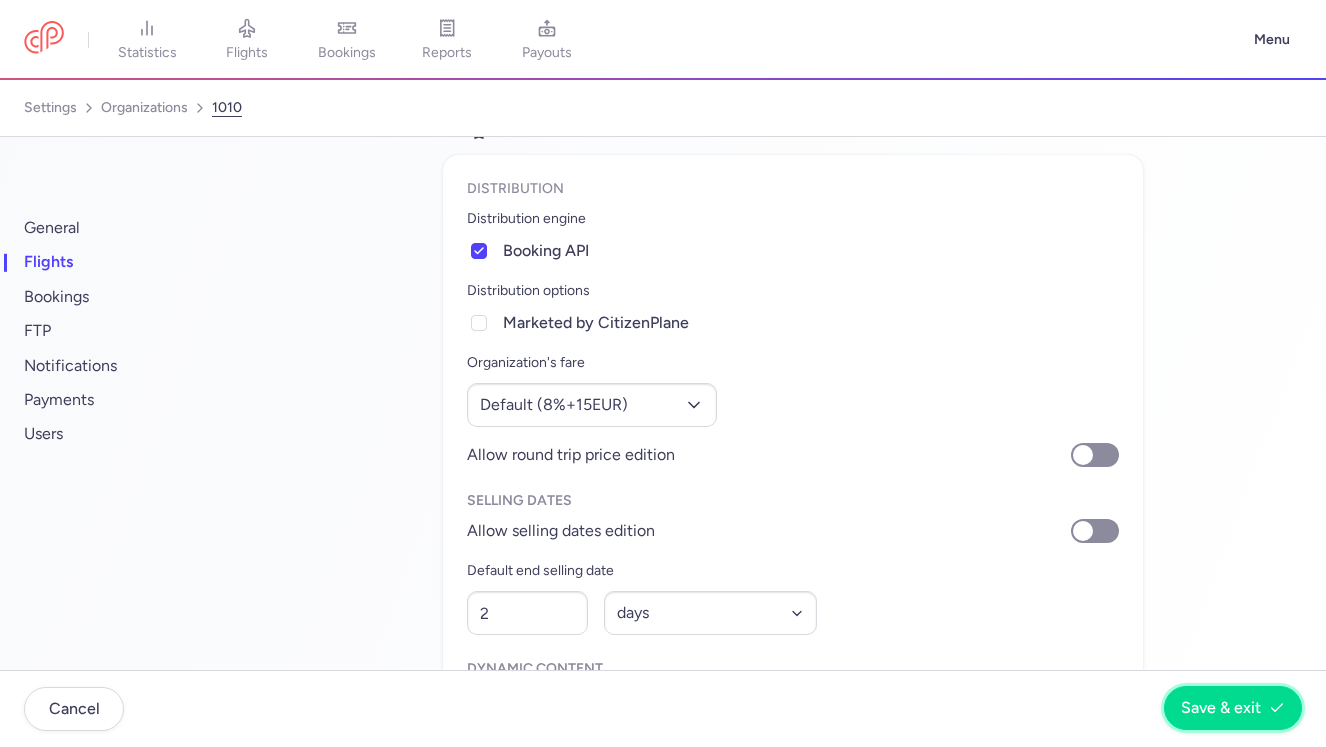 click on "Save & exit" at bounding box center (1221, 708) 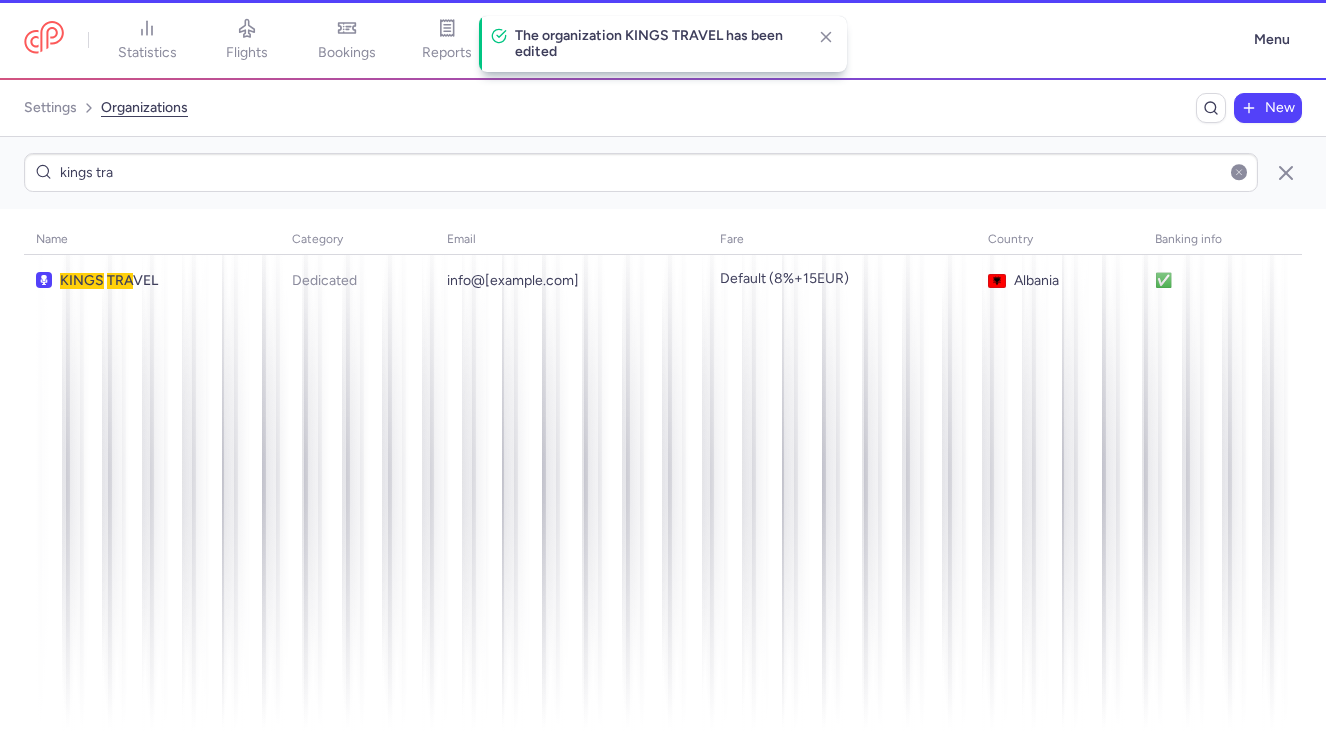 scroll, scrollTop: 1, scrollLeft: 0, axis: vertical 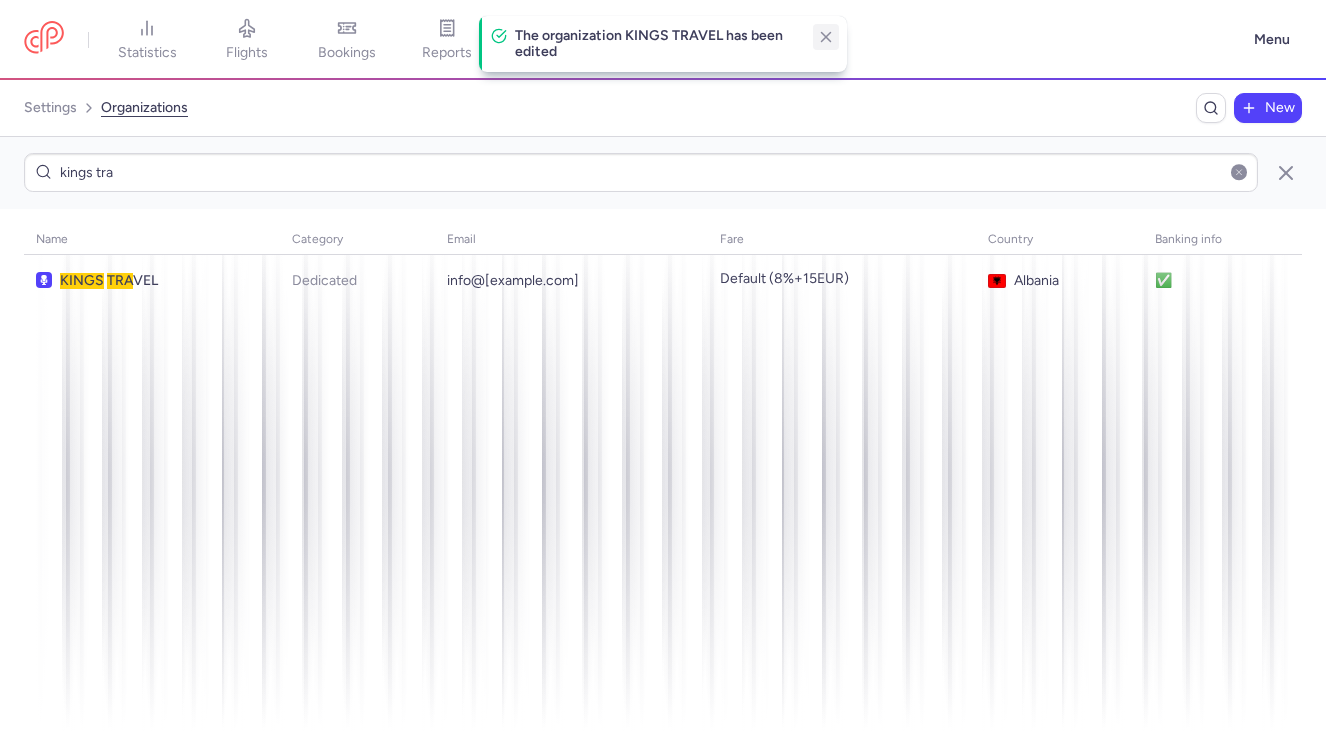 click 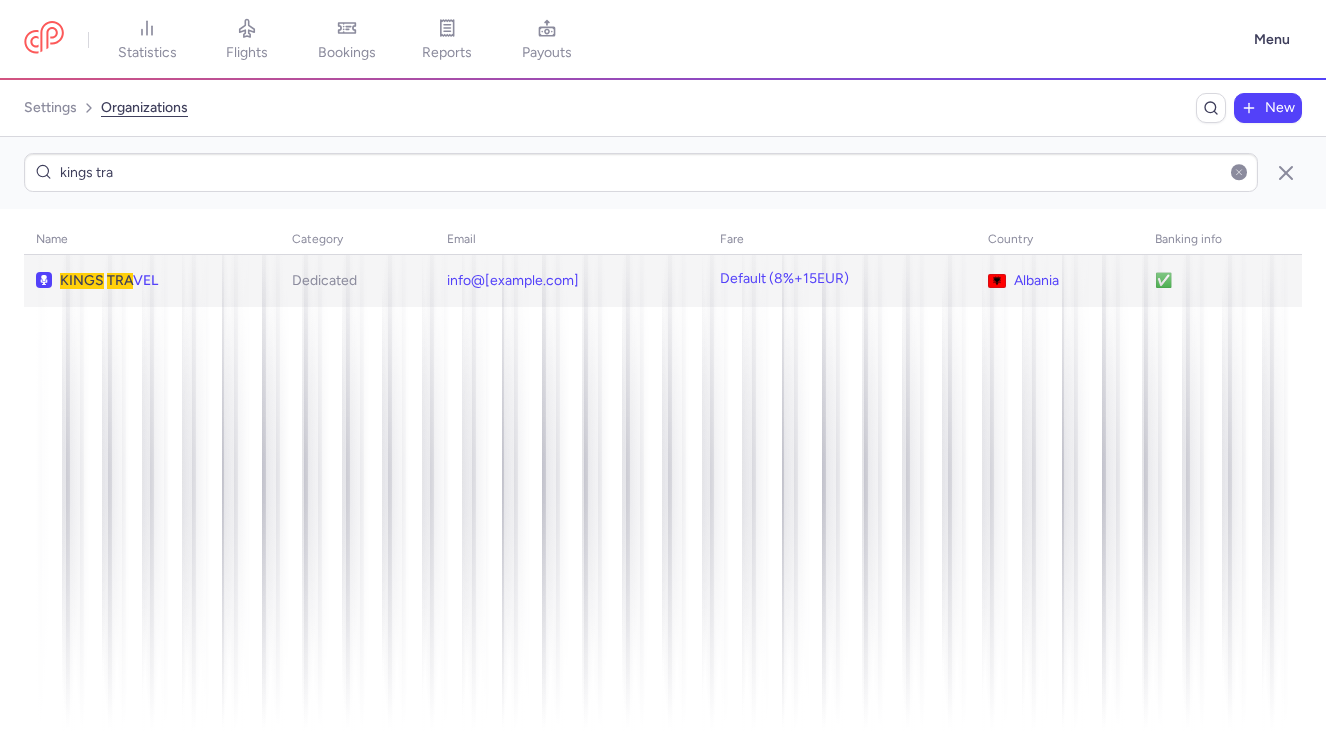 click on "Dedicated" 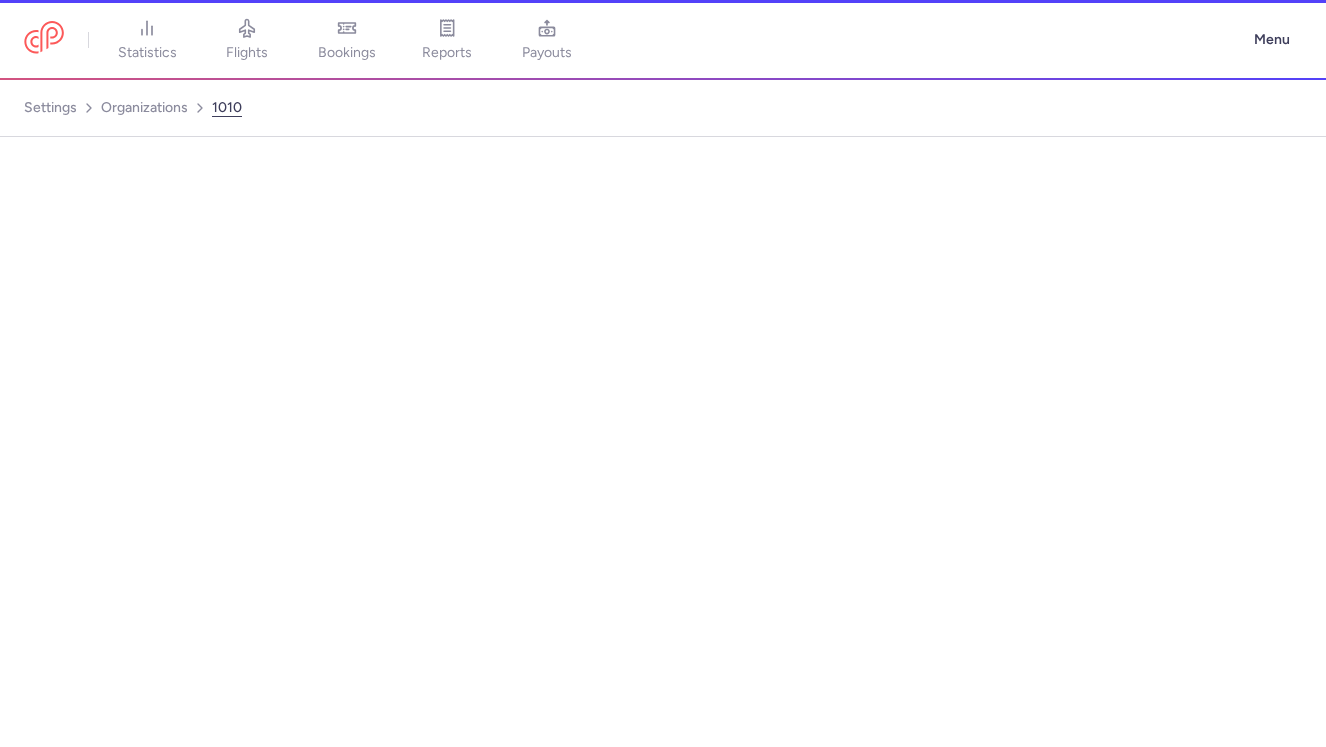 select on "days" 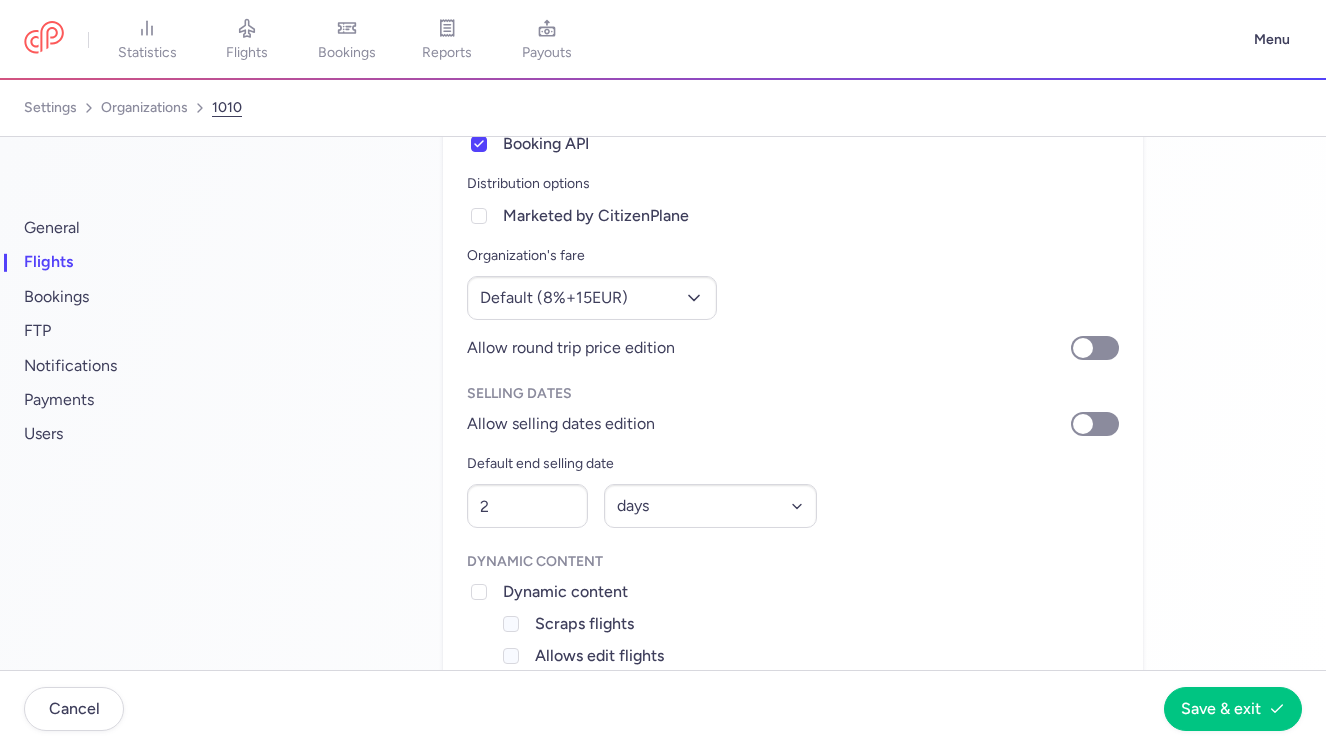 scroll, scrollTop: 154, scrollLeft: 0, axis: vertical 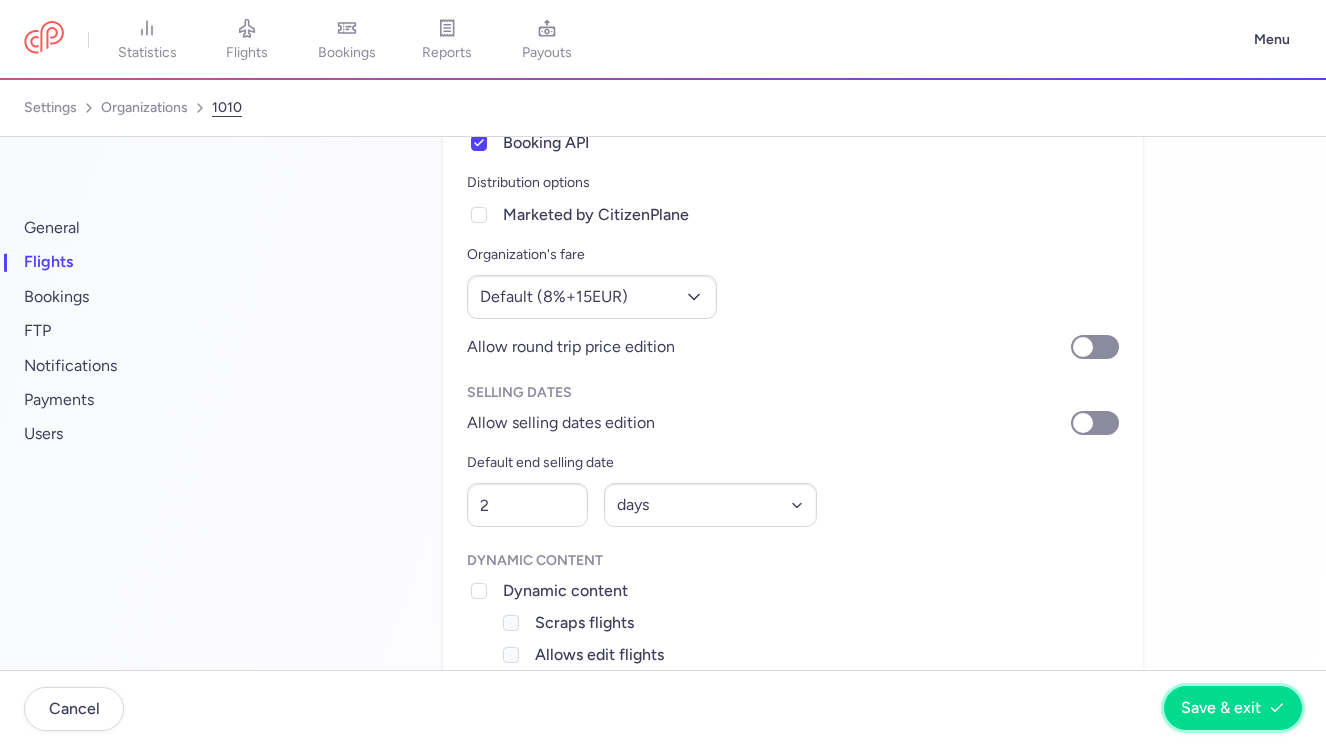 click on "Save & exit" at bounding box center [1221, 708] 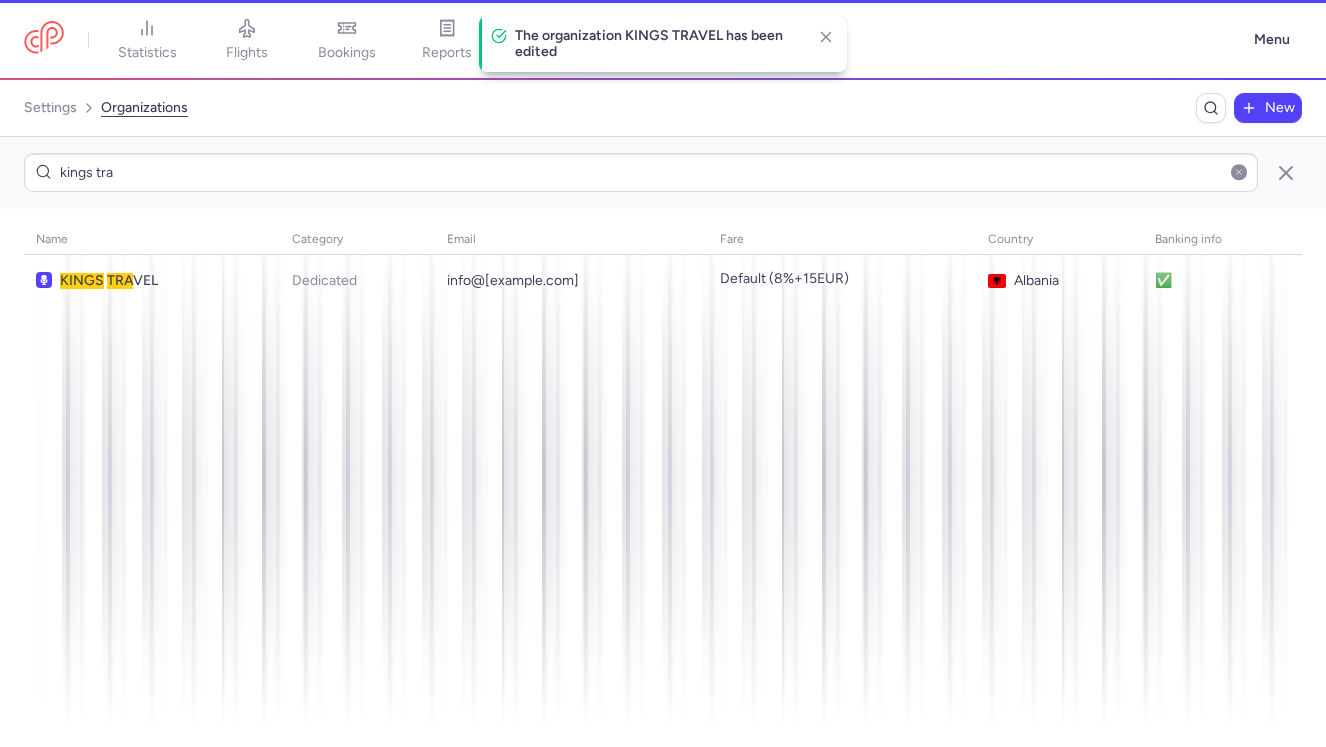 scroll, scrollTop: 0, scrollLeft: 0, axis: both 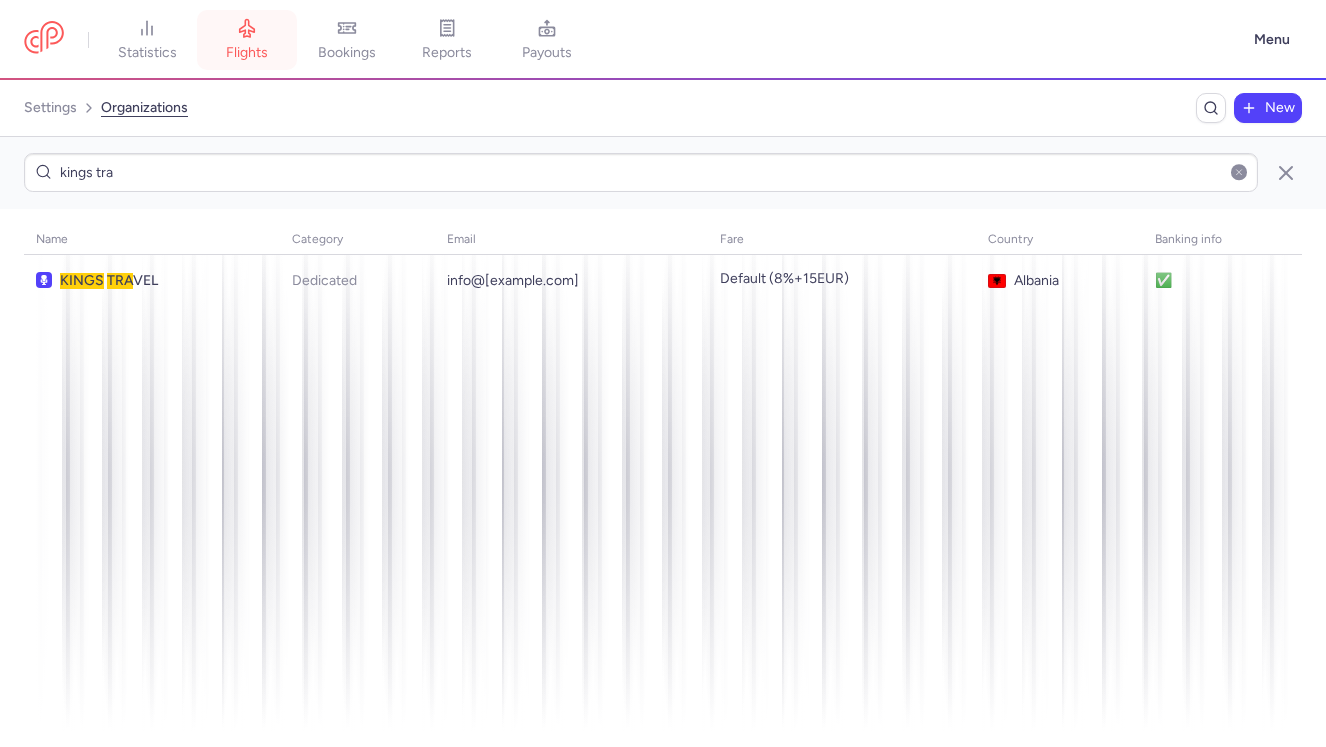 click on "flights" at bounding box center (247, 53) 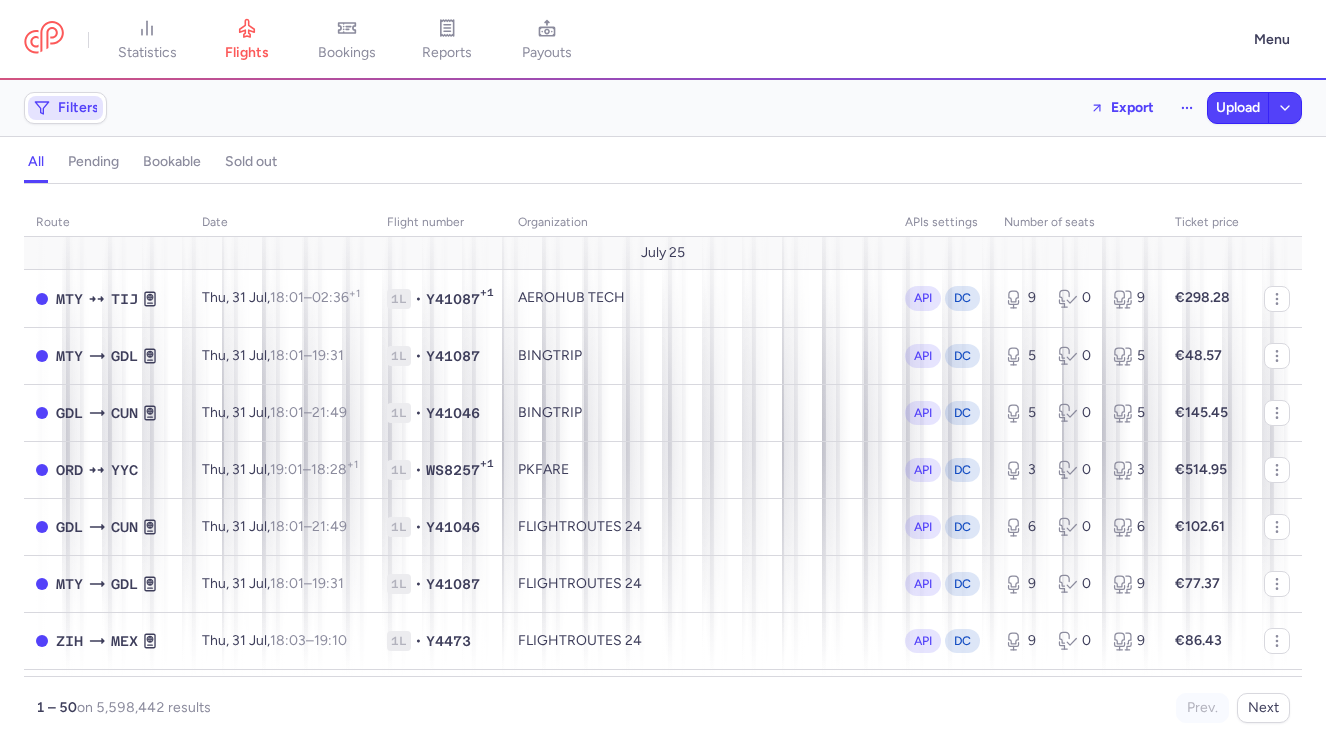 click on "Filters" at bounding box center [65, 108] 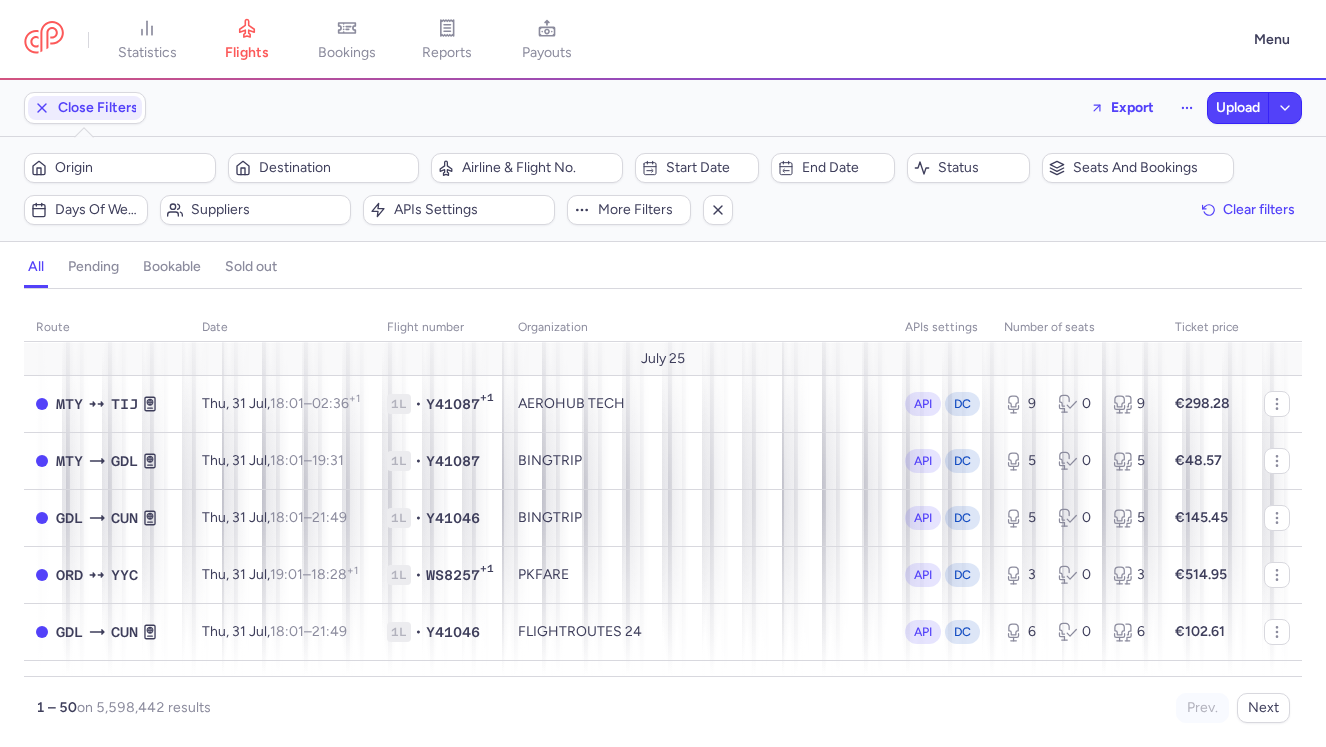scroll, scrollTop: 0, scrollLeft: 0, axis: both 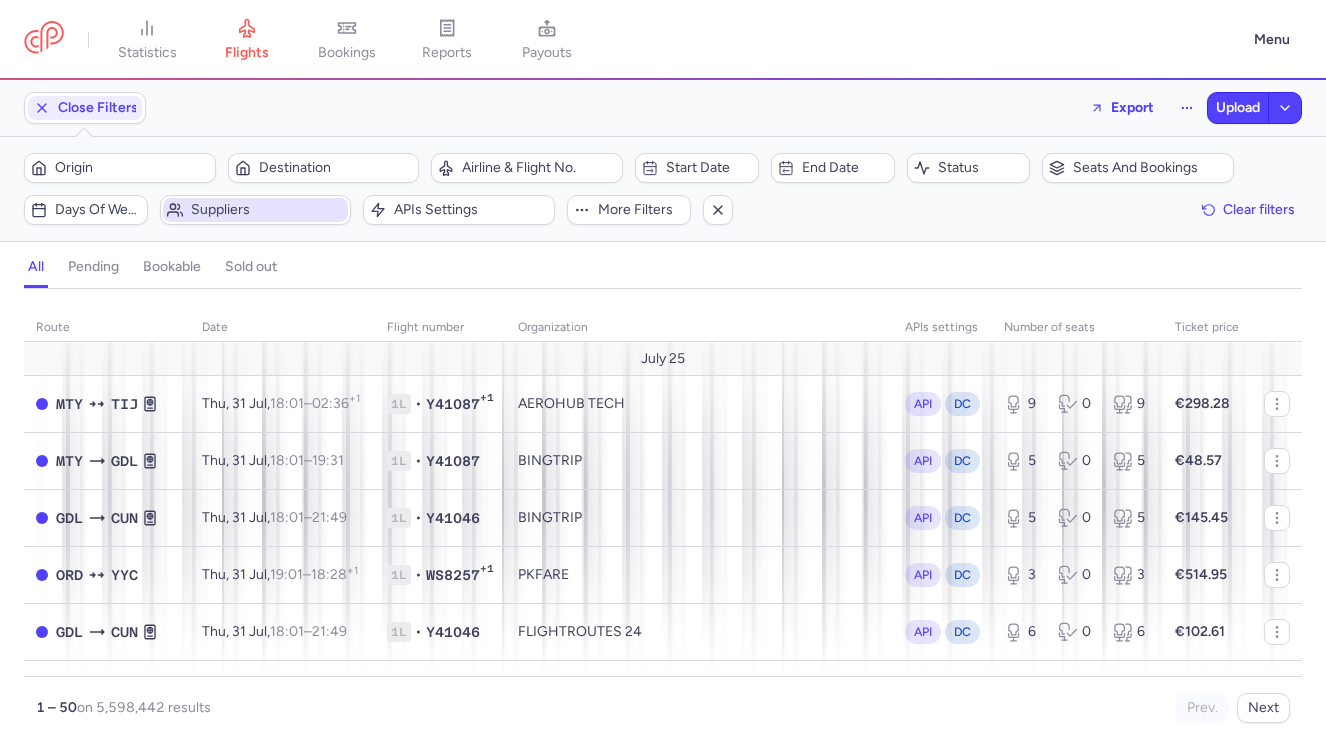 click on "Suppliers" 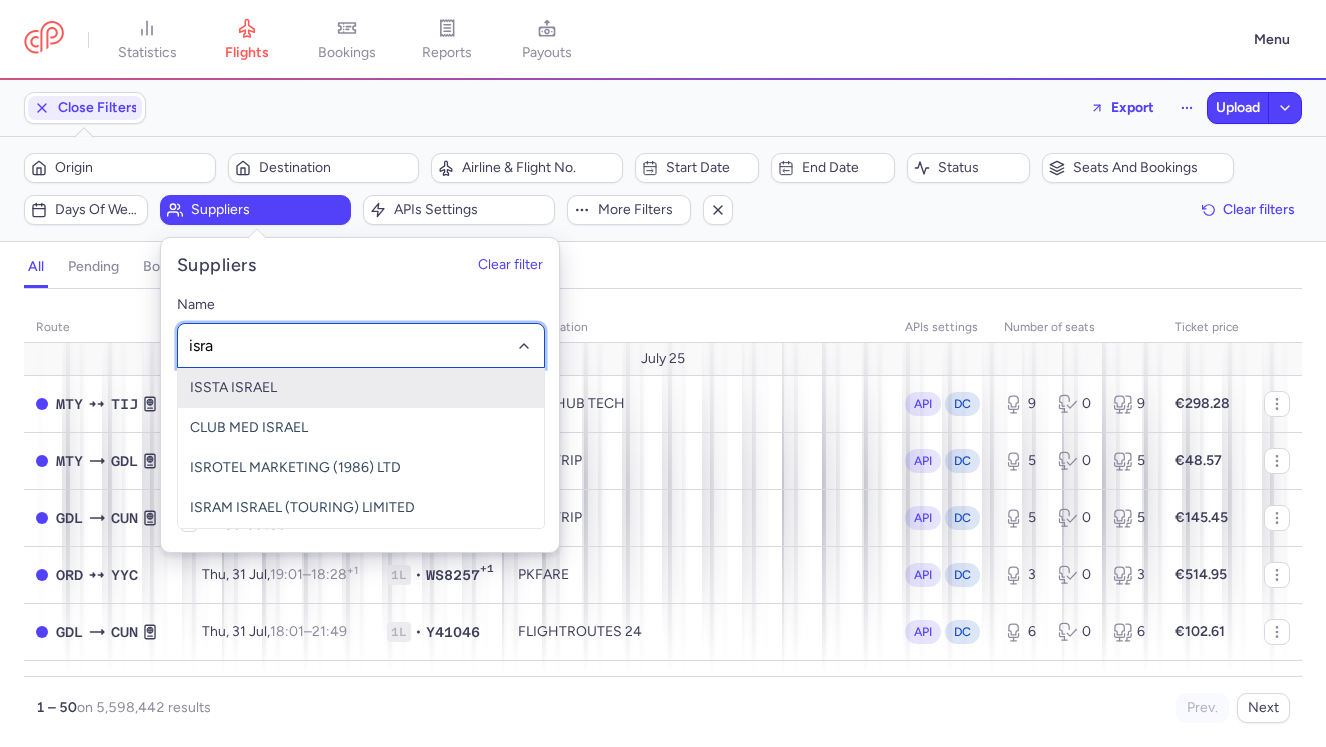 type on "isram" 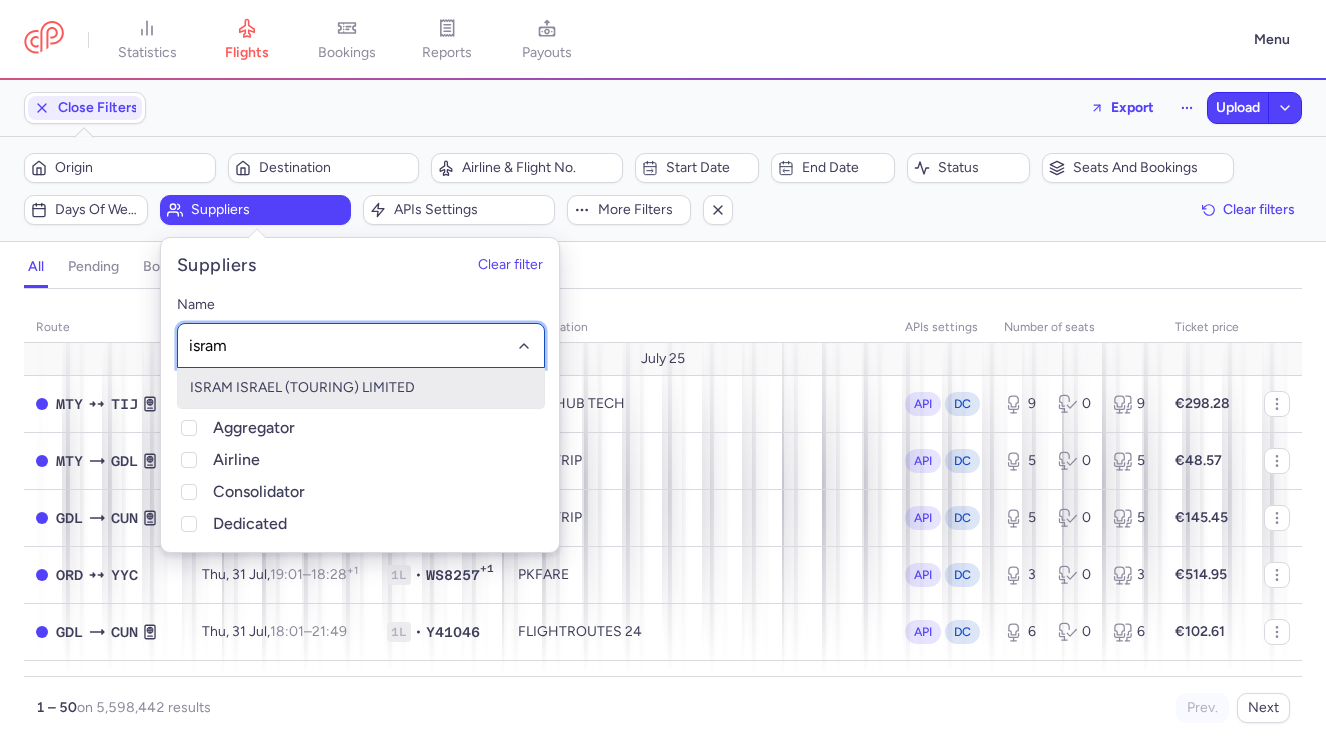click on "ISRAM ISRAEL (TOURING) LIMITED" 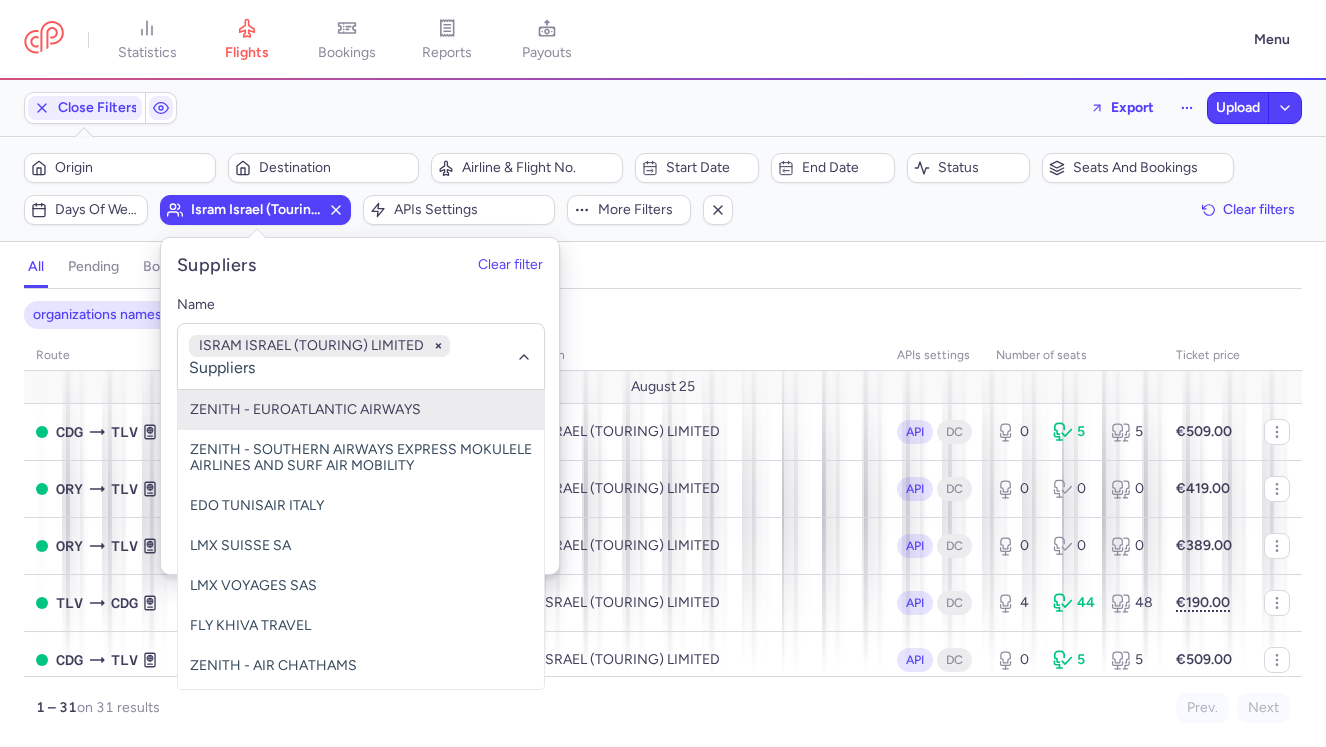 click on "all pending bookable sold out" at bounding box center [663, 271] 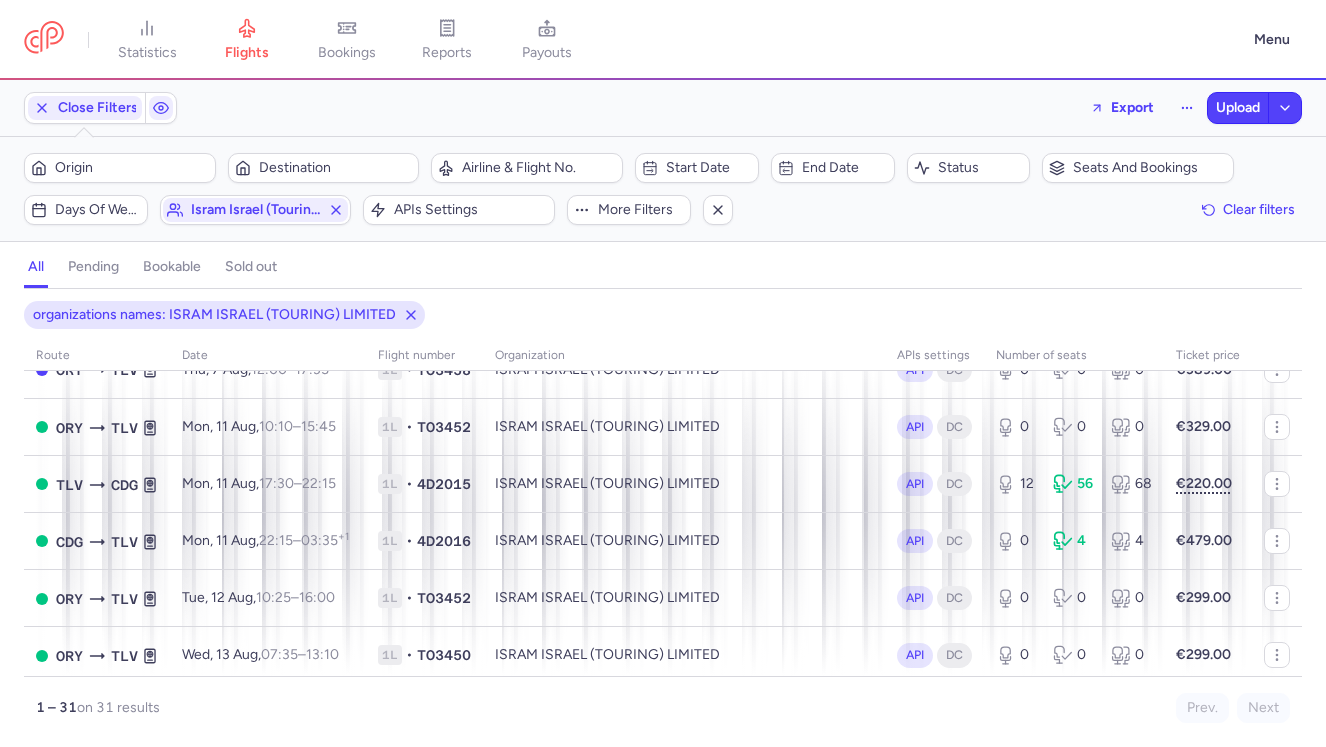 scroll, scrollTop: 0, scrollLeft: 0, axis: both 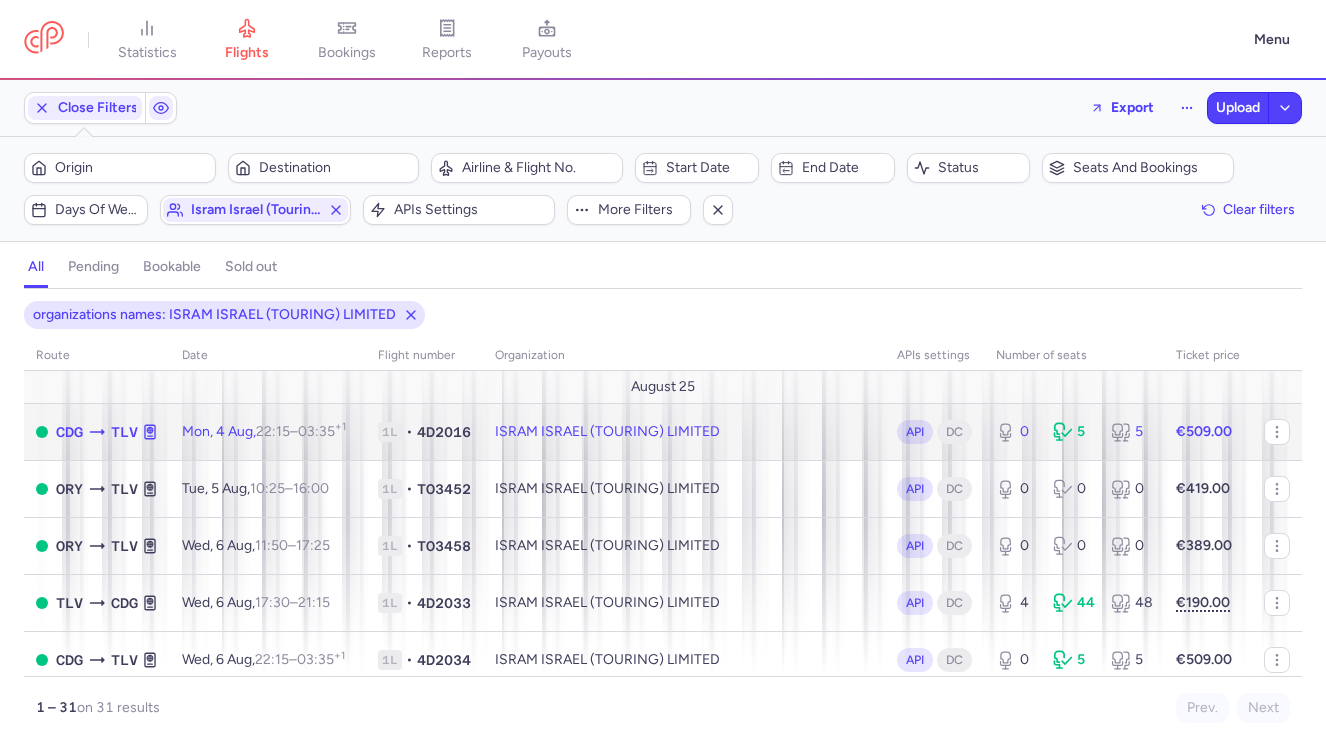 click on "ISRAM ISRAEL (TOURING) LIMITED" 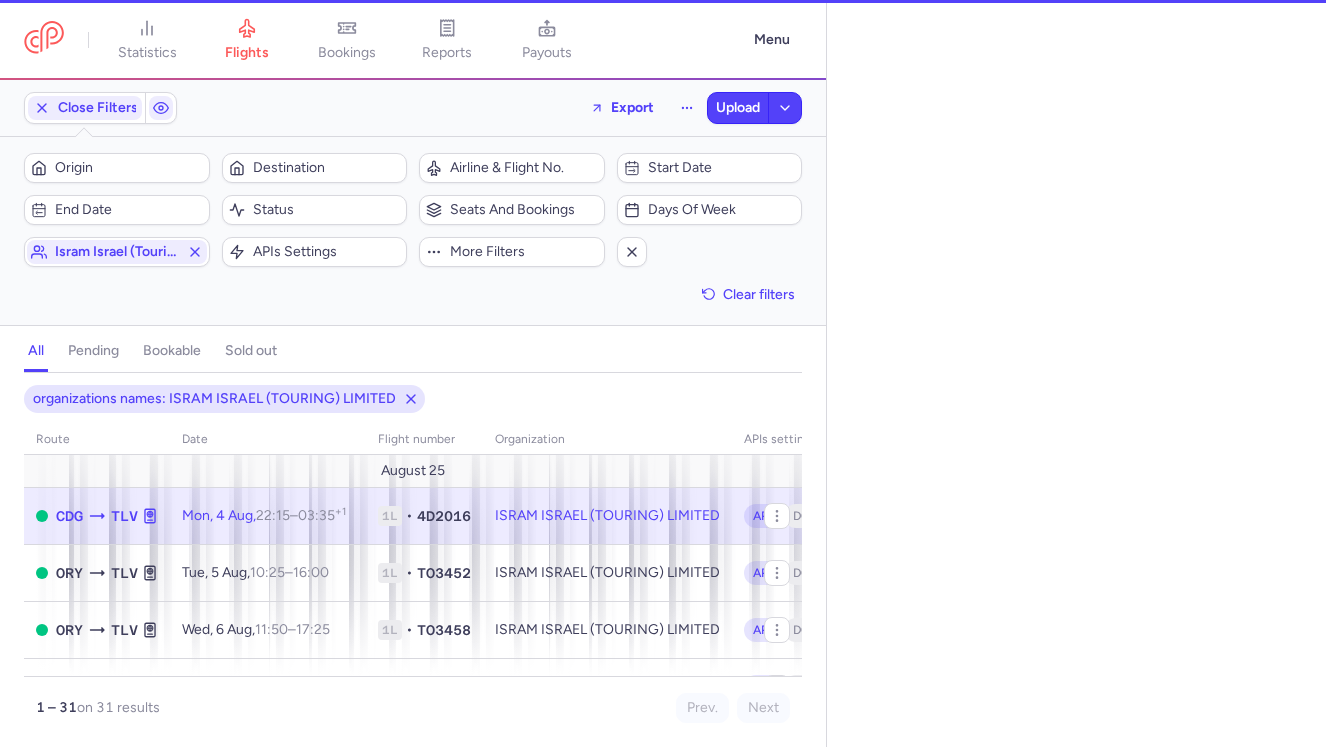 select on "hours" 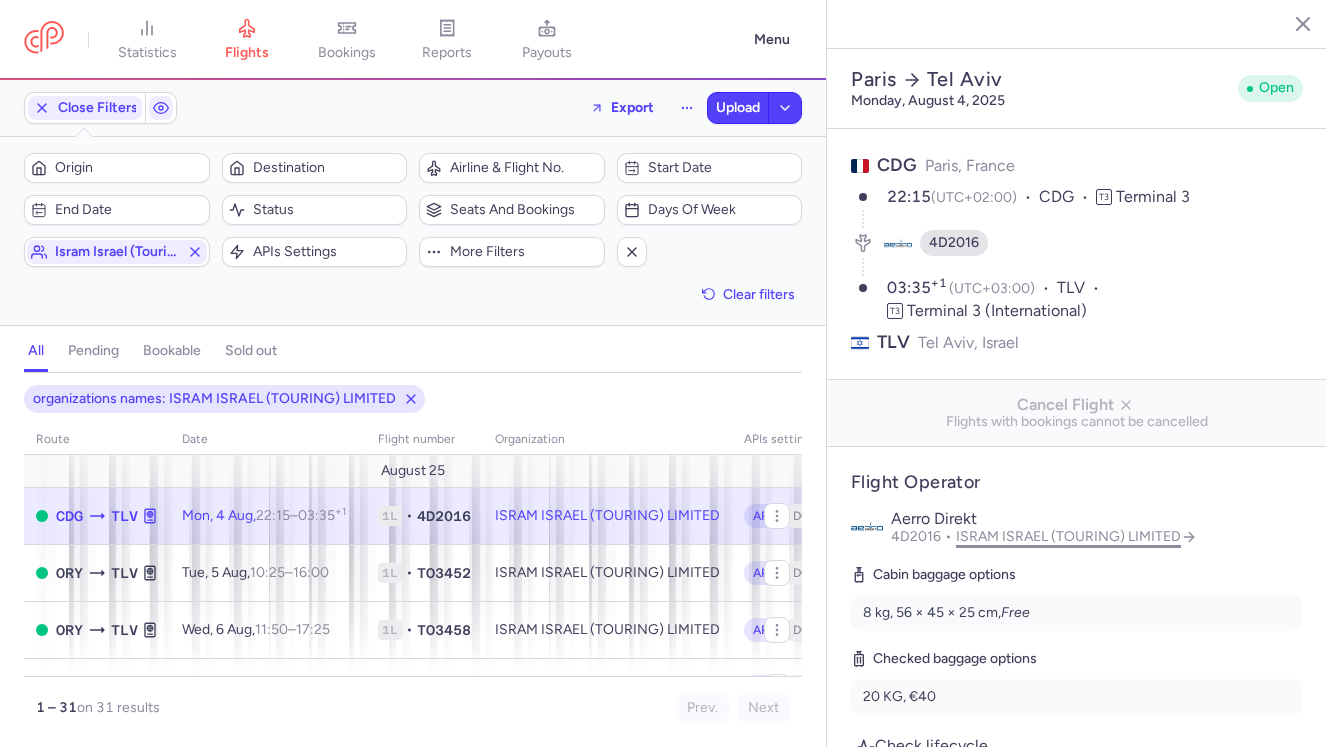 click on "ISRAM ISRAEL (TOURING) LIMITED" 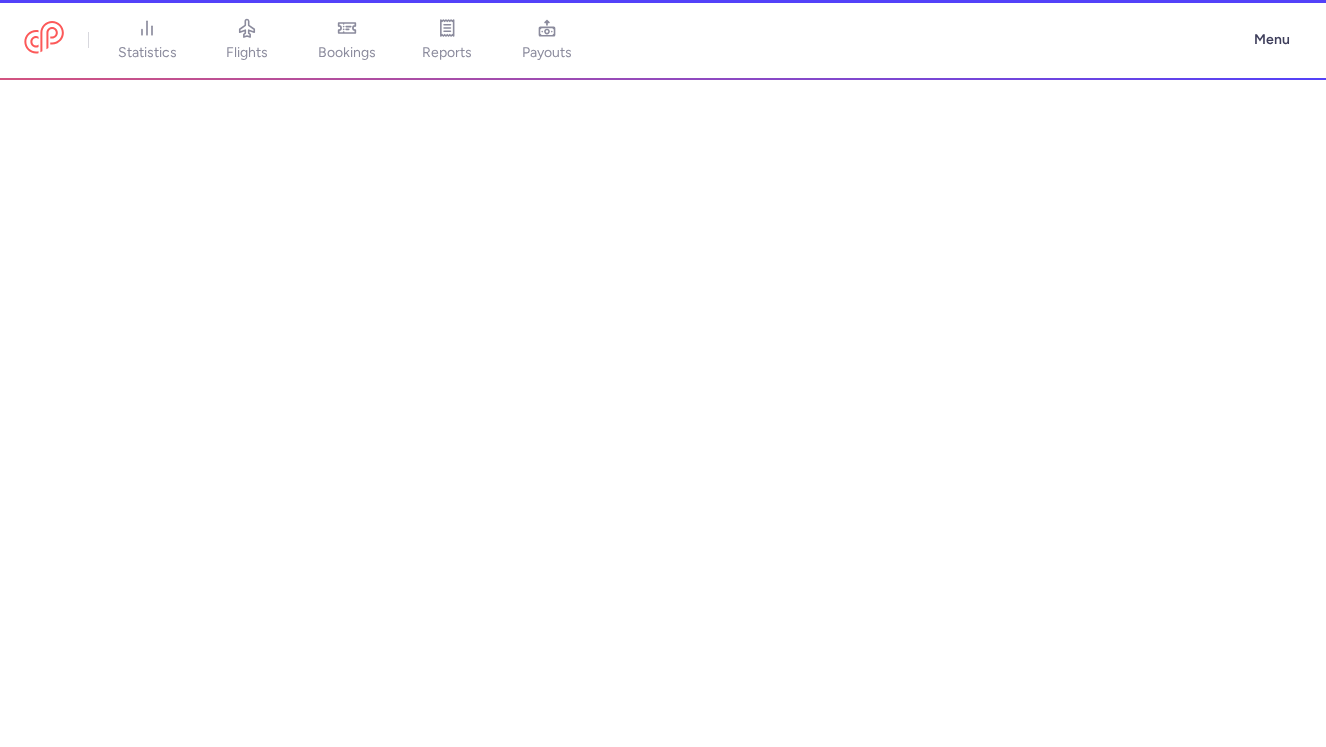 select on "hours" 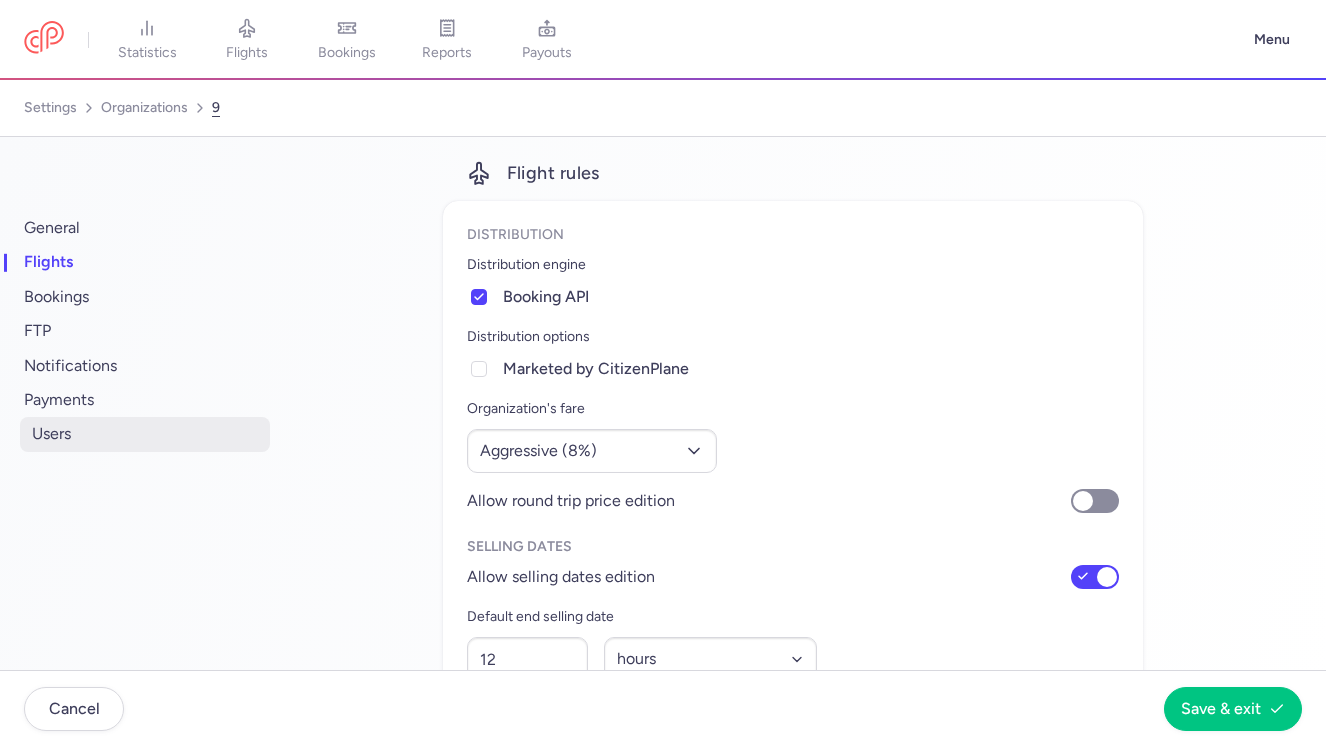 click on "users" at bounding box center (145, 434) 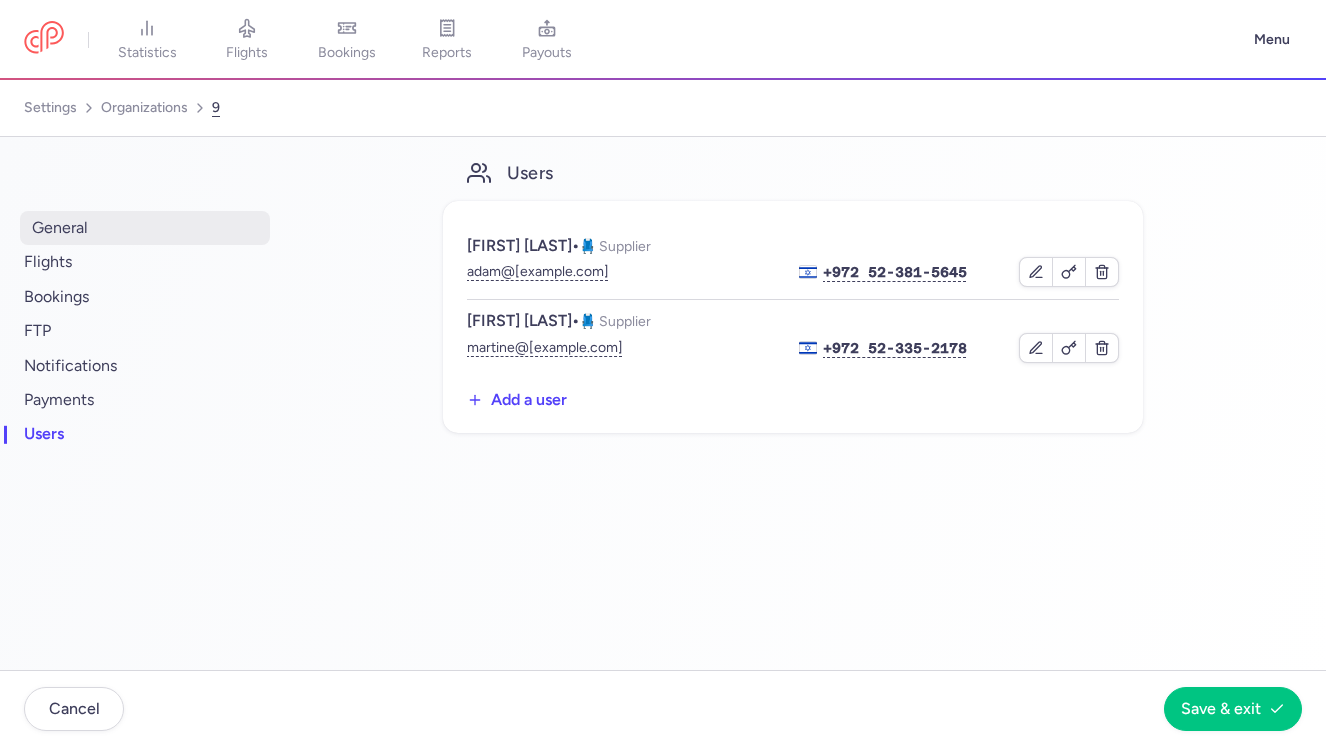 click on "general" at bounding box center [145, 228] 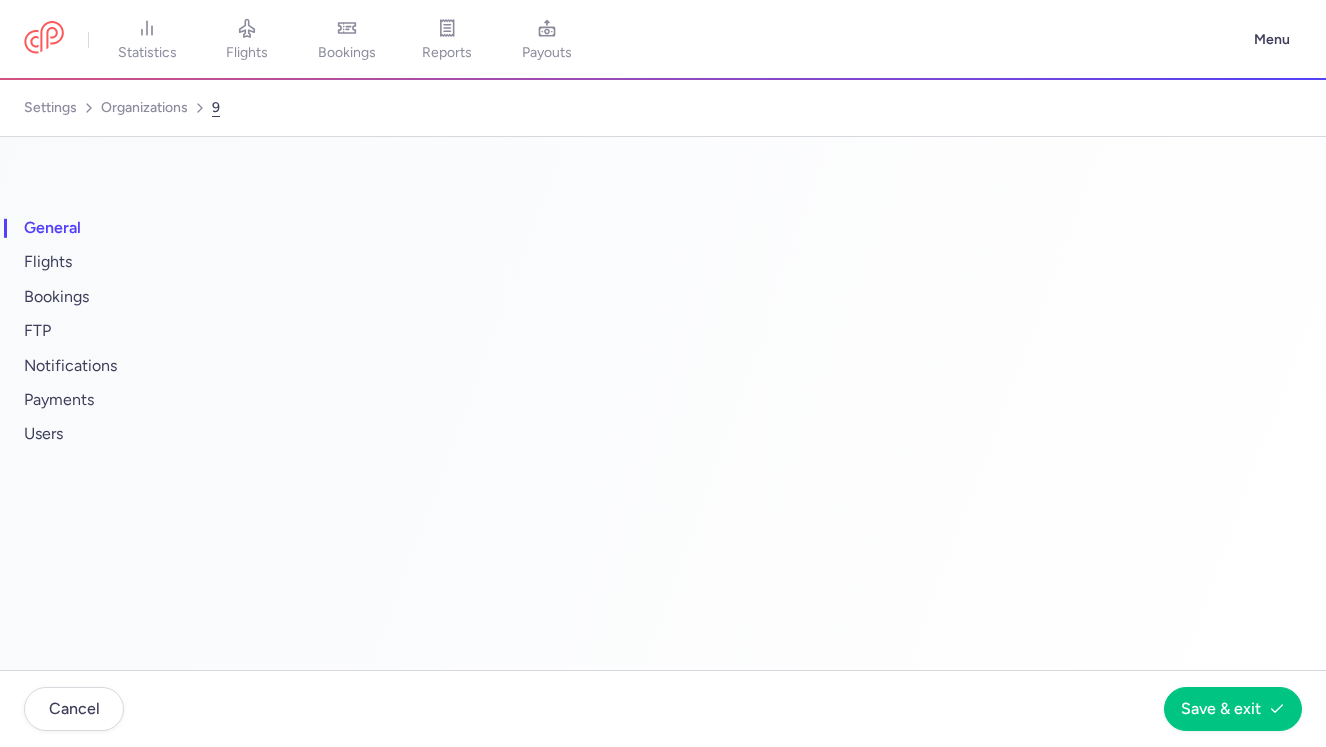 select on "DEDICATED" 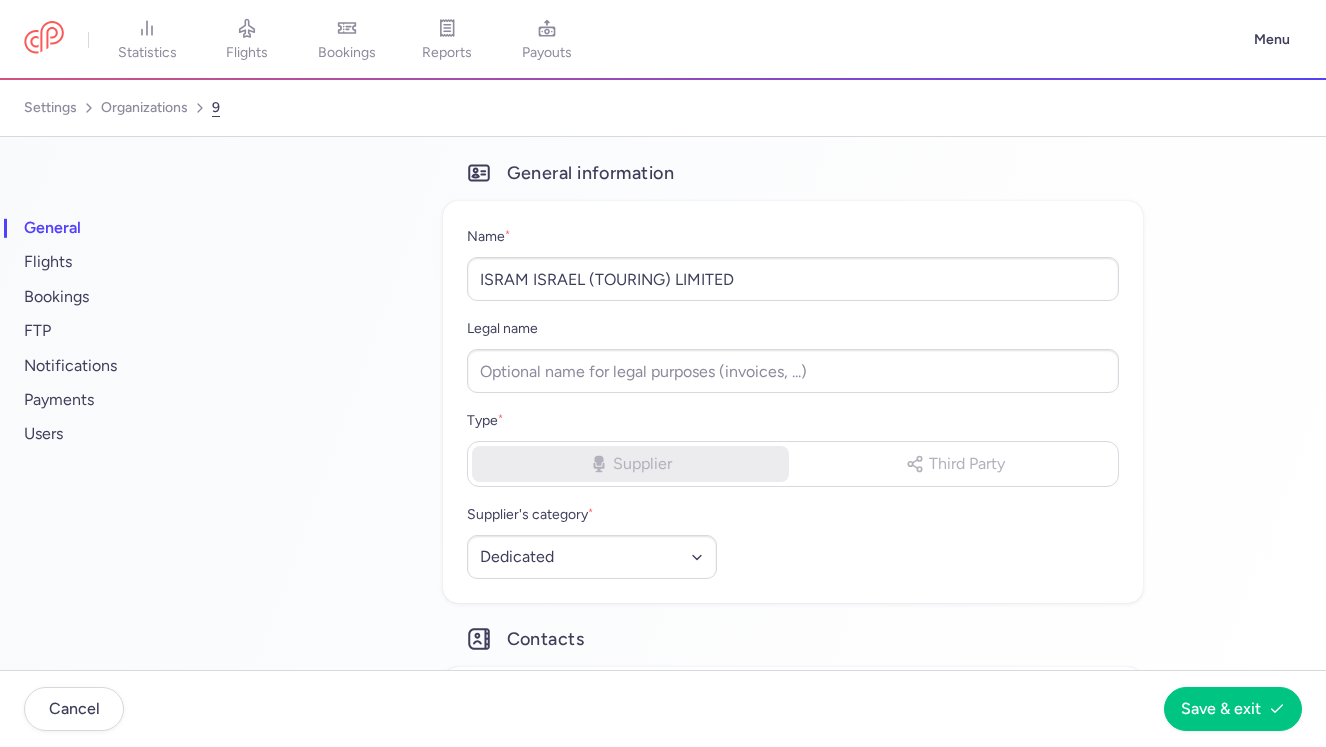 type 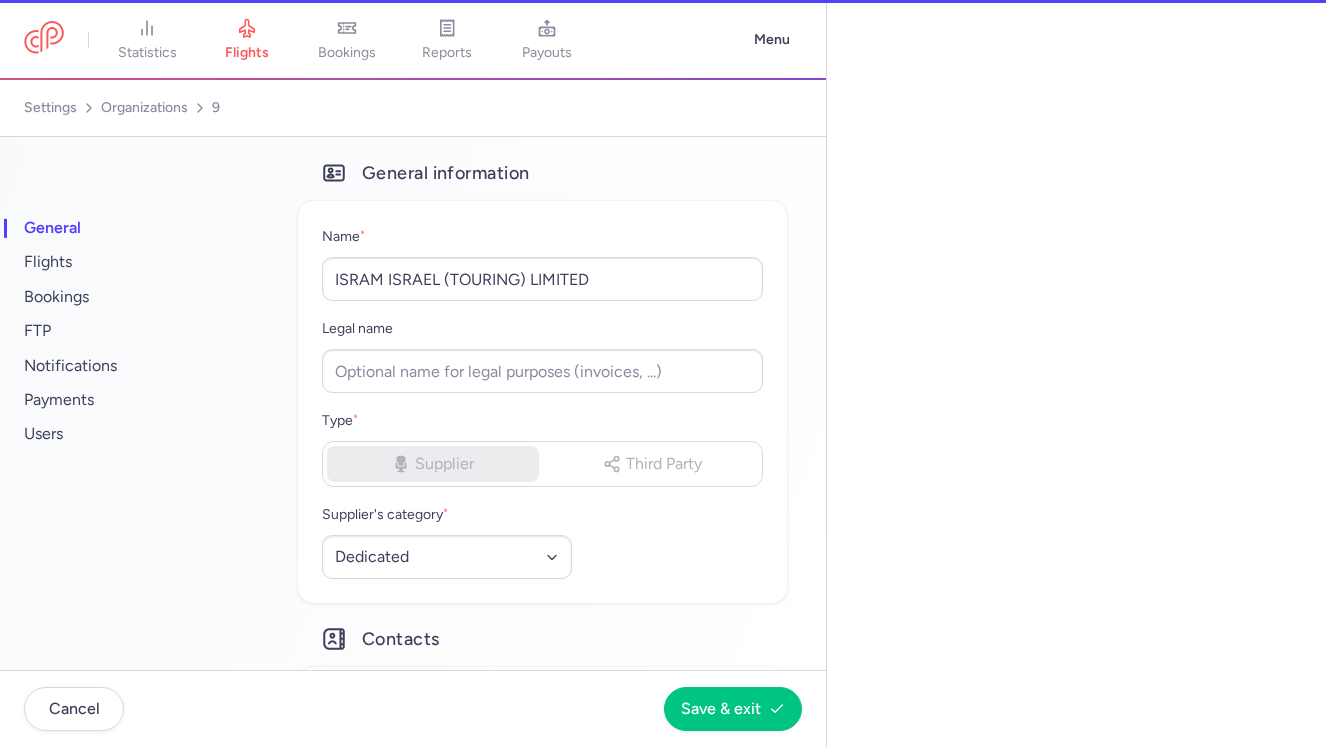 select on "hours" 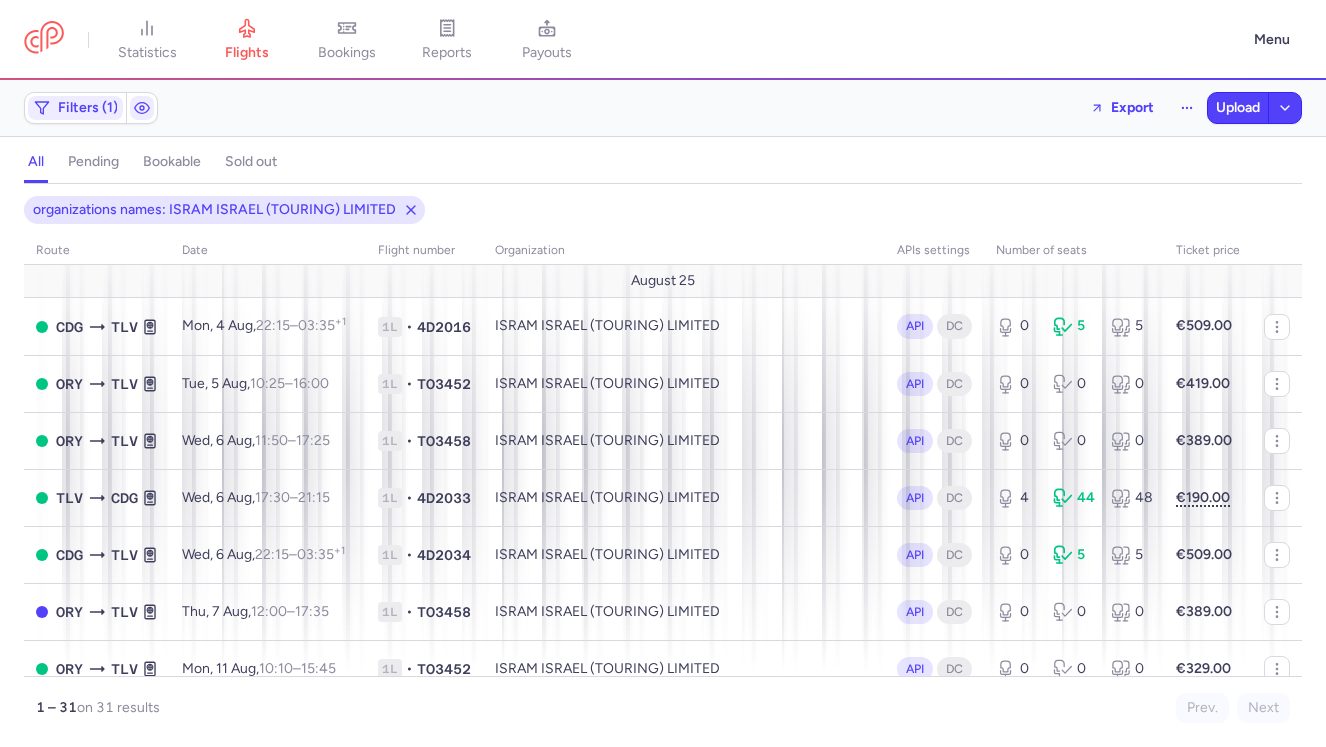 click on "Filters (1)  Export  Upload" at bounding box center (663, 108) 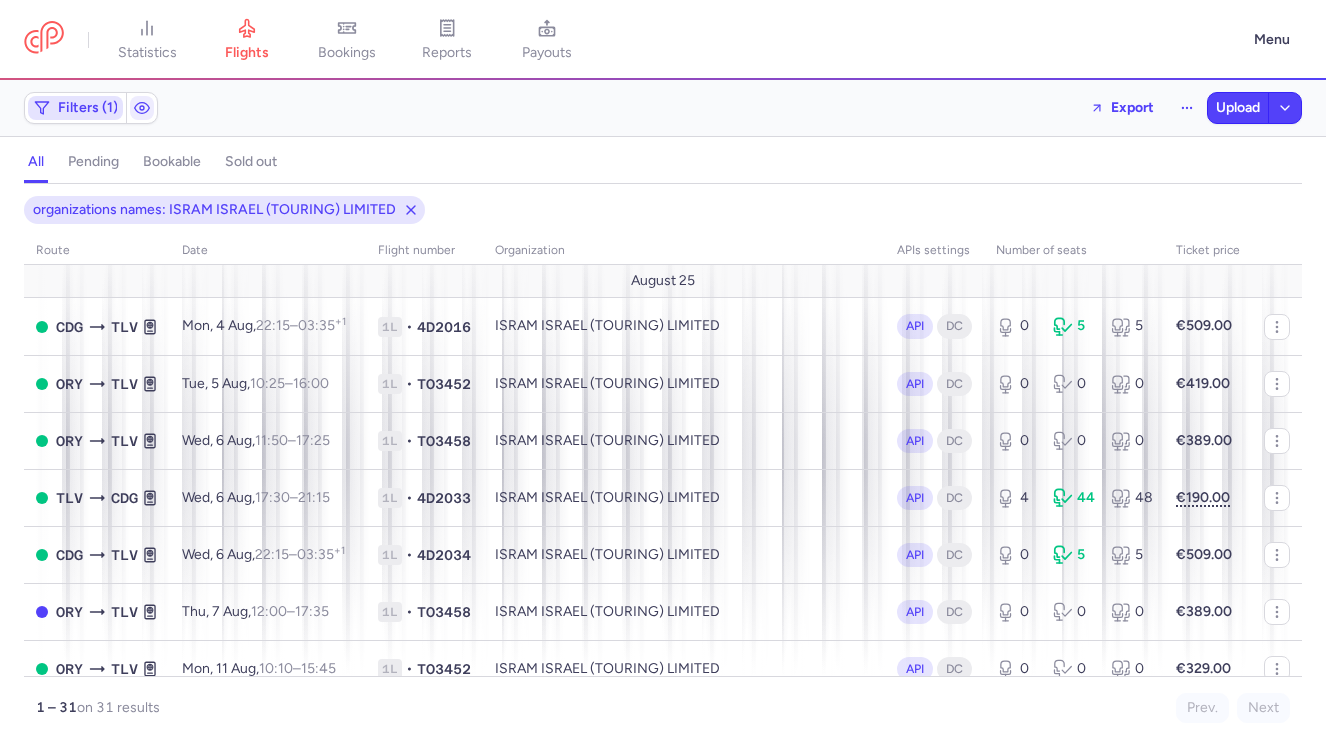 click on "Filters (1)" 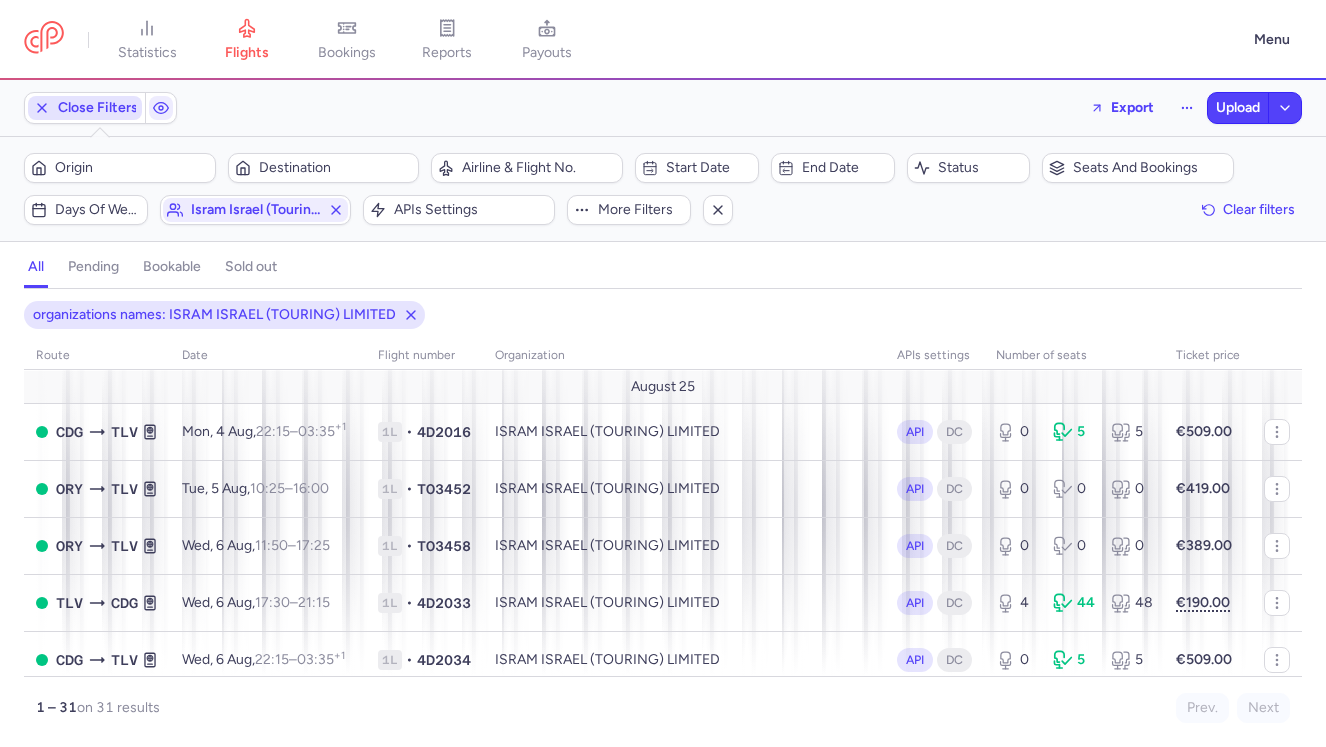 scroll, scrollTop: 0, scrollLeft: 0, axis: both 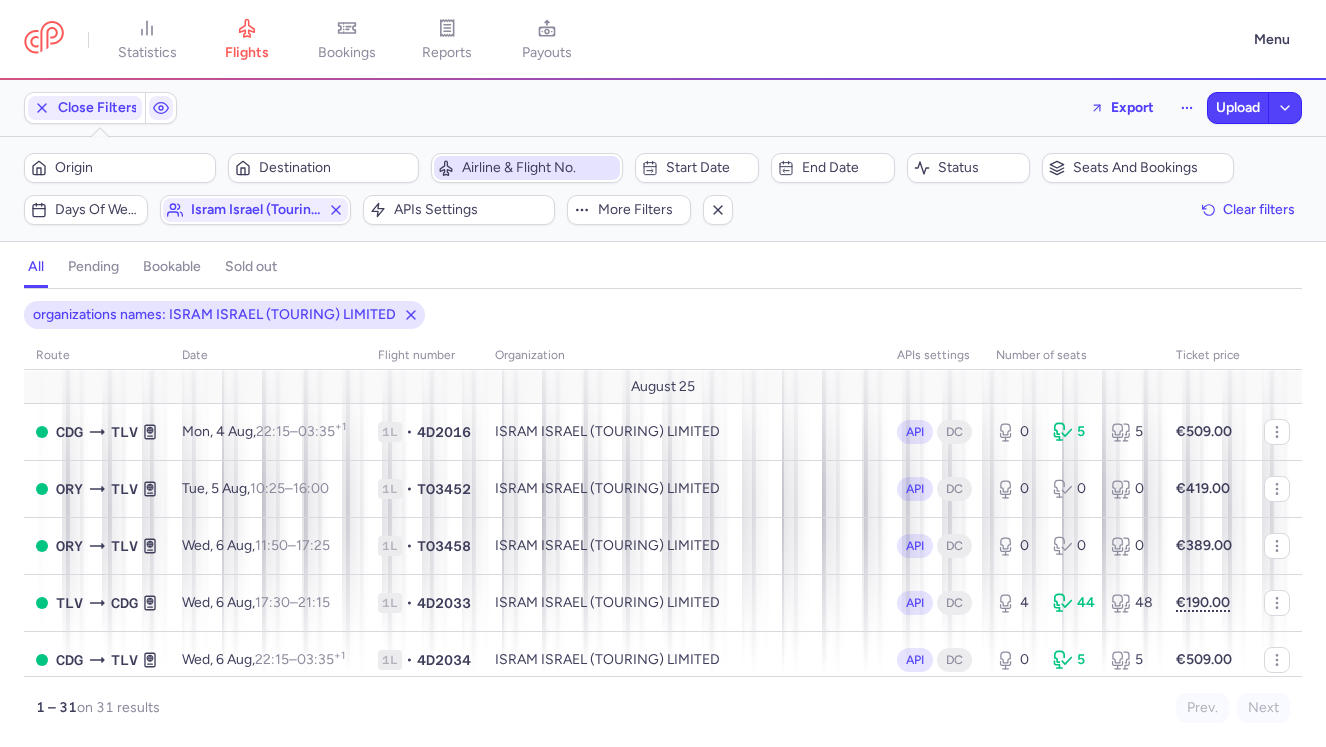 click on "Airline & Flight No." at bounding box center [539, 168] 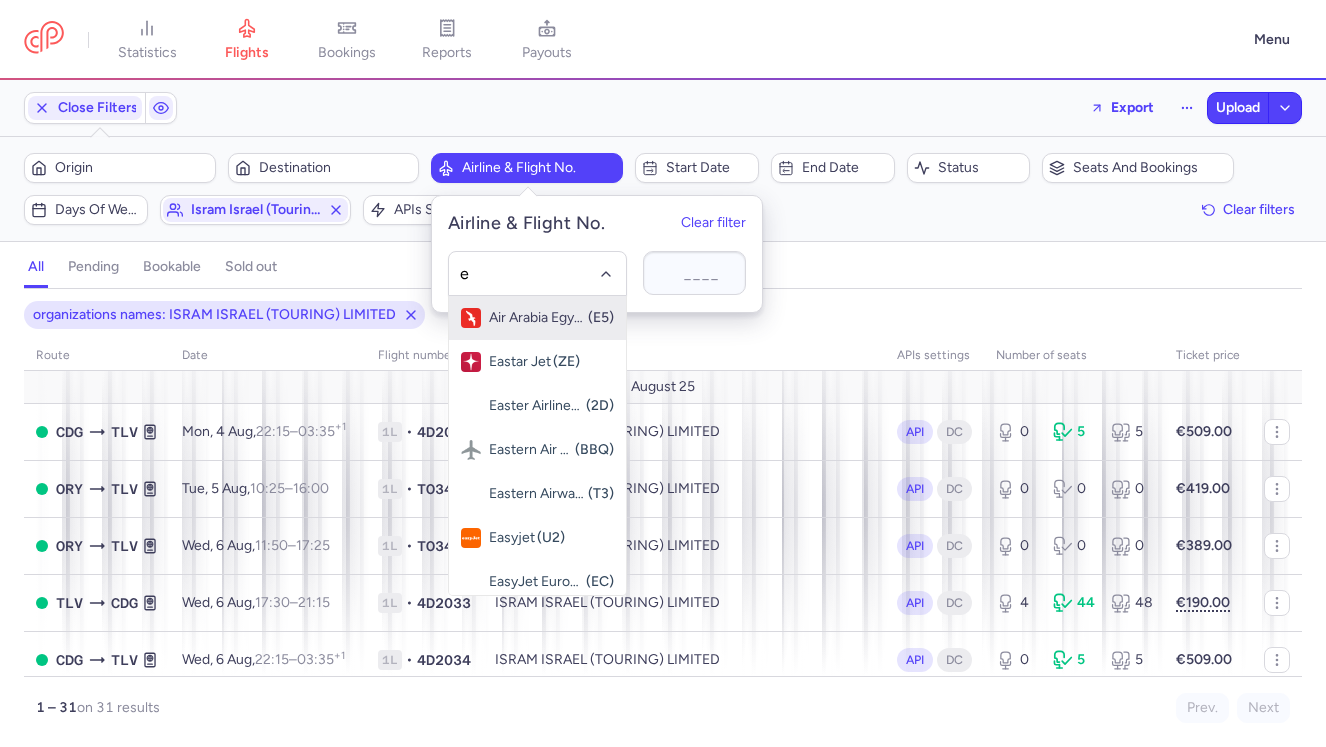 type on "e4" 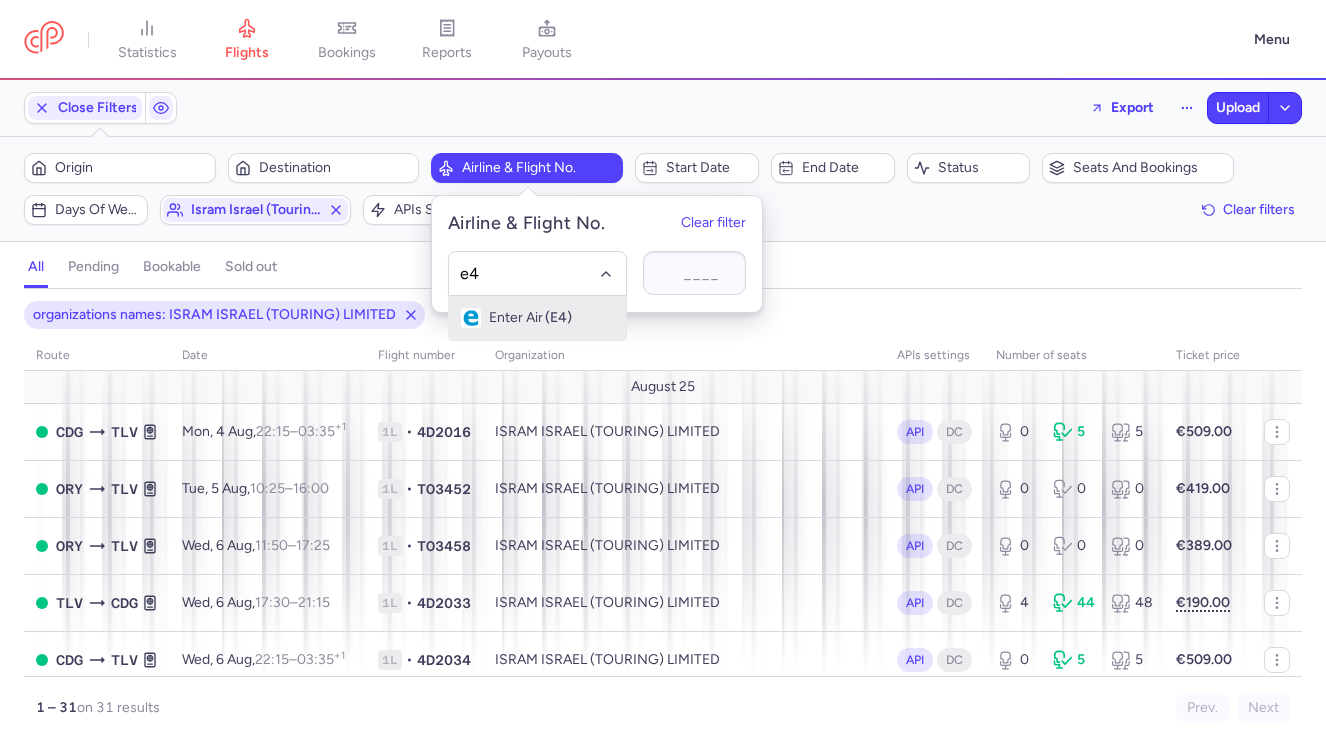 click on "Enter Air" at bounding box center [516, 318] 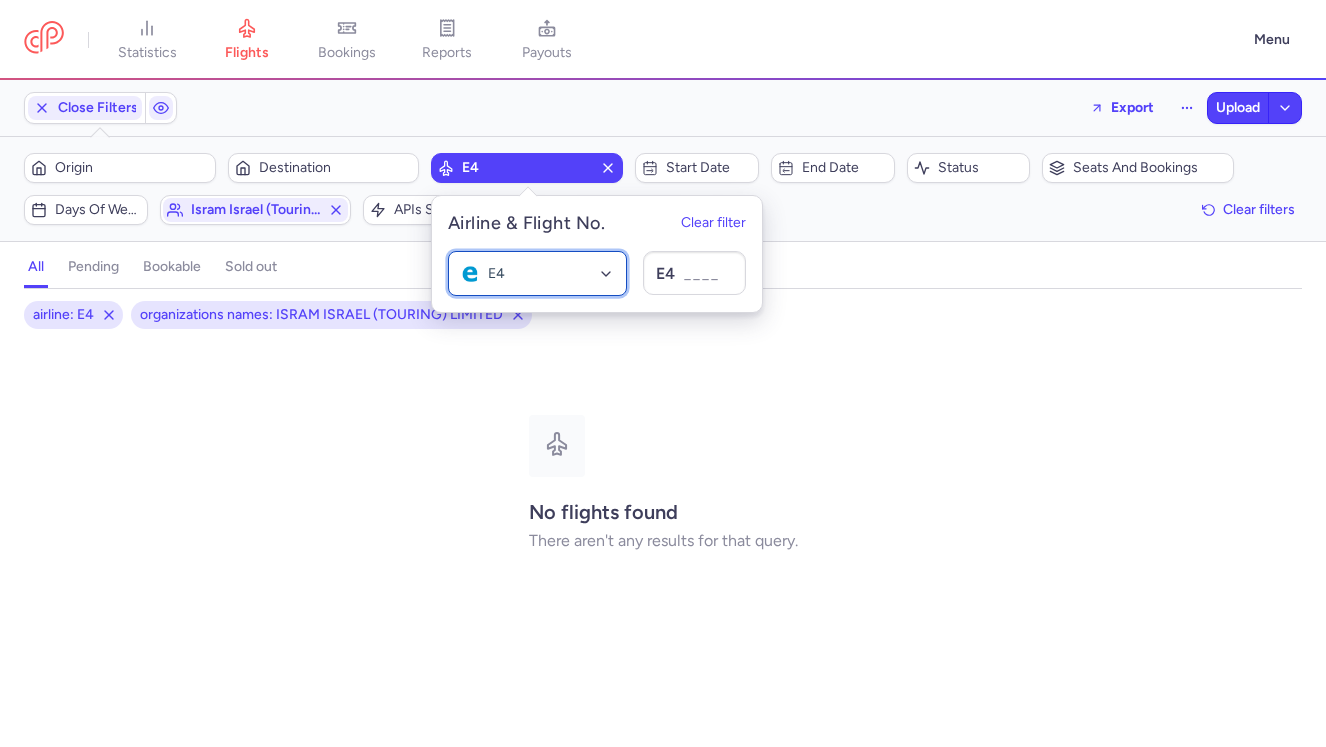 click 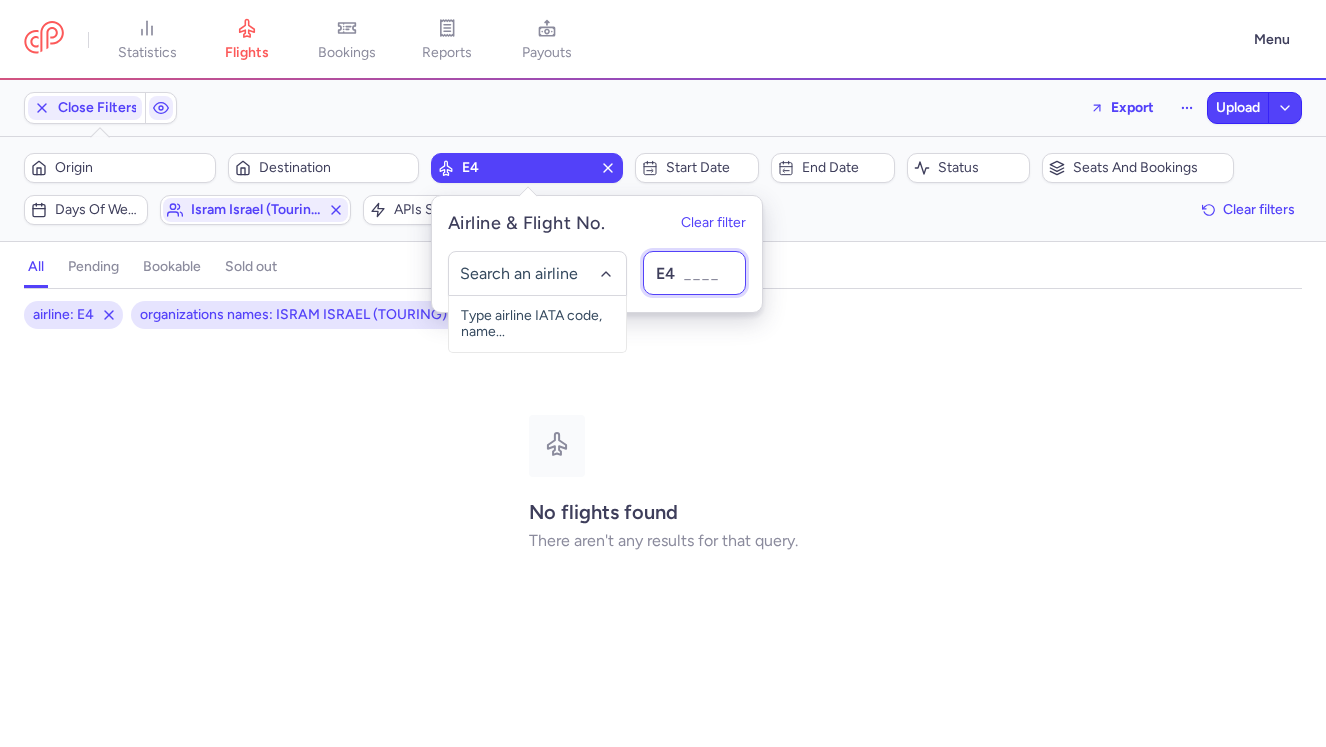 click at bounding box center [694, 273] 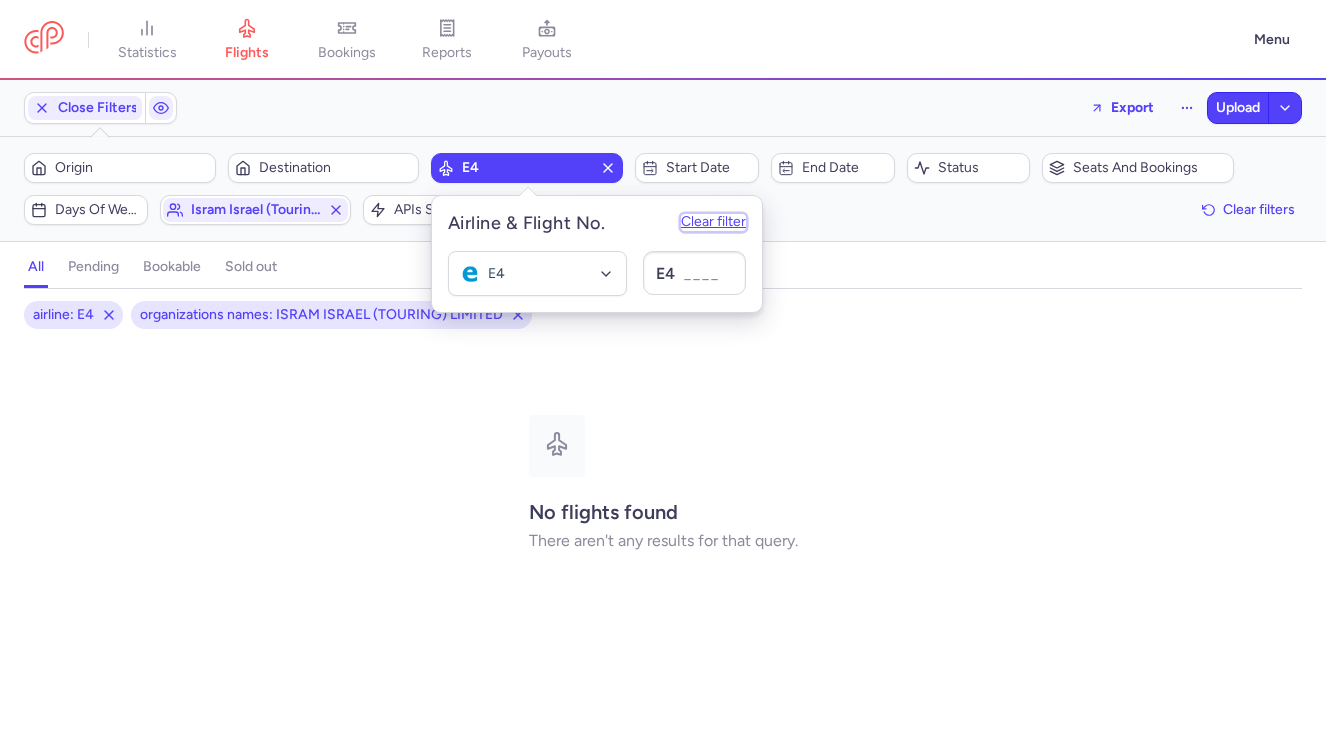 click on "Clear filter" at bounding box center [713, 223] 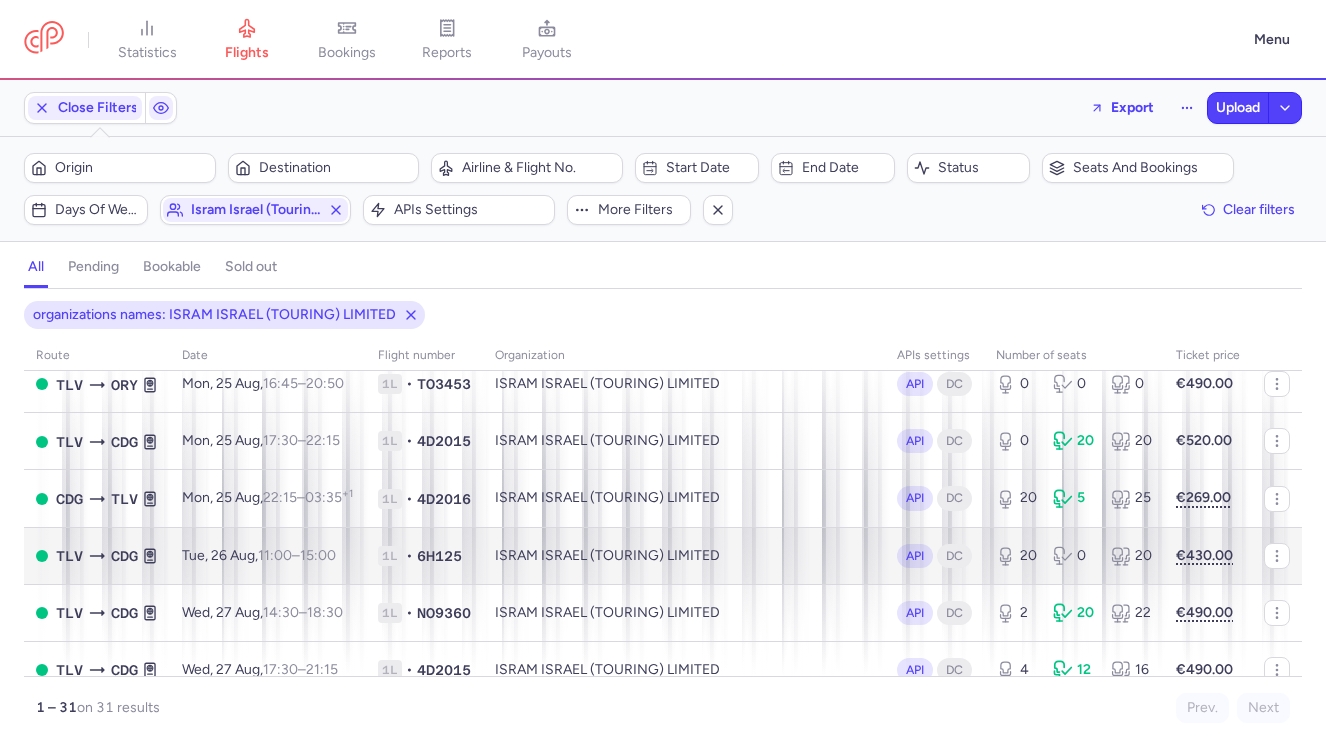 scroll, scrollTop: 1245, scrollLeft: 0, axis: vertical 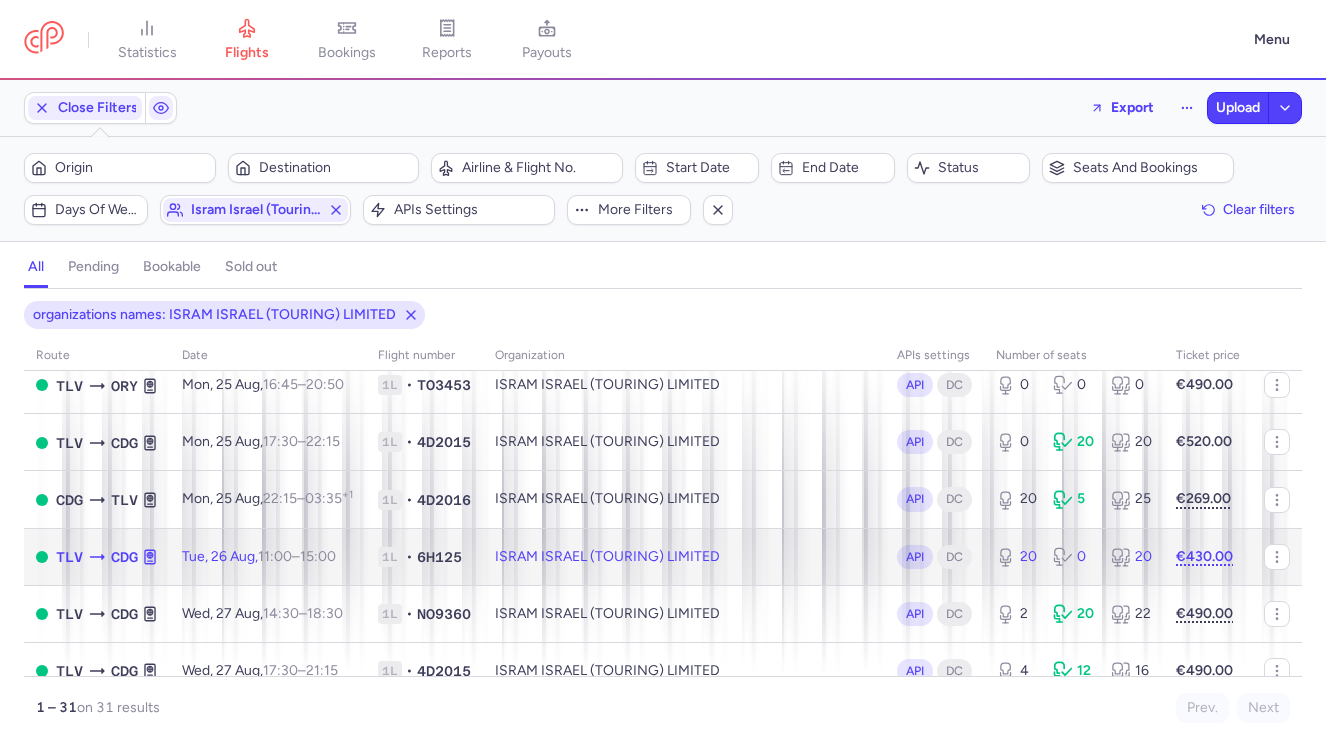 click on "Tue, 26 Aug,  11:00  –  15:00  +0" 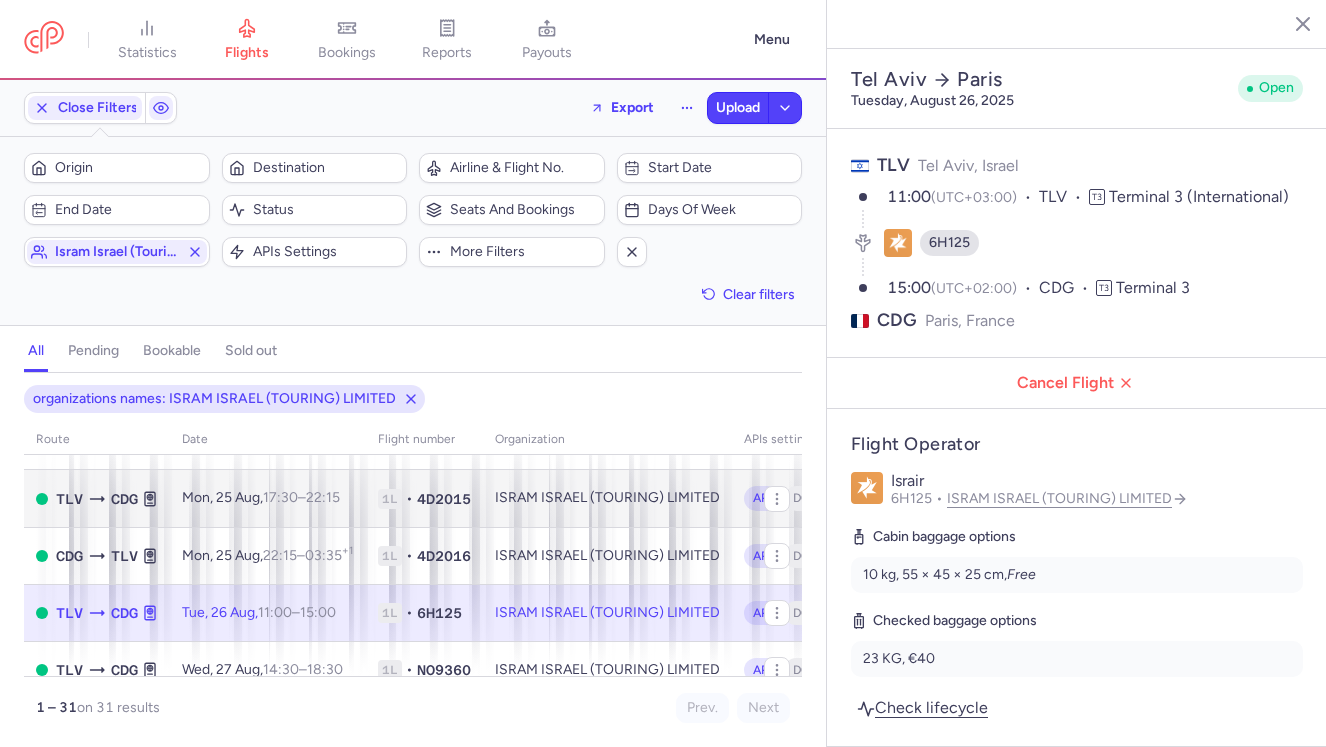 scroll, scrollTop: 1274, scrollLeft: 0, axis: vertical 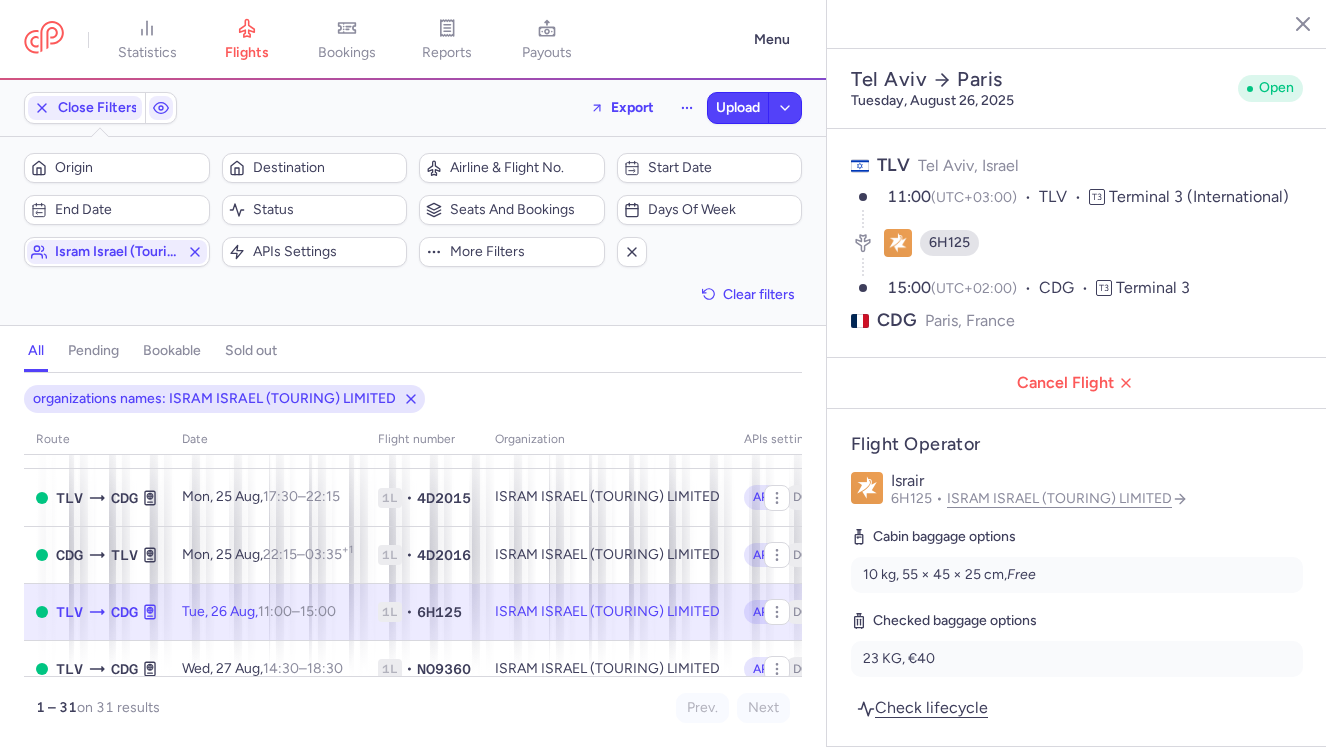 drag, startPoint x: 21, startPoint y: 615, endPoint x: 142, endPoint y: 615, distance: 121 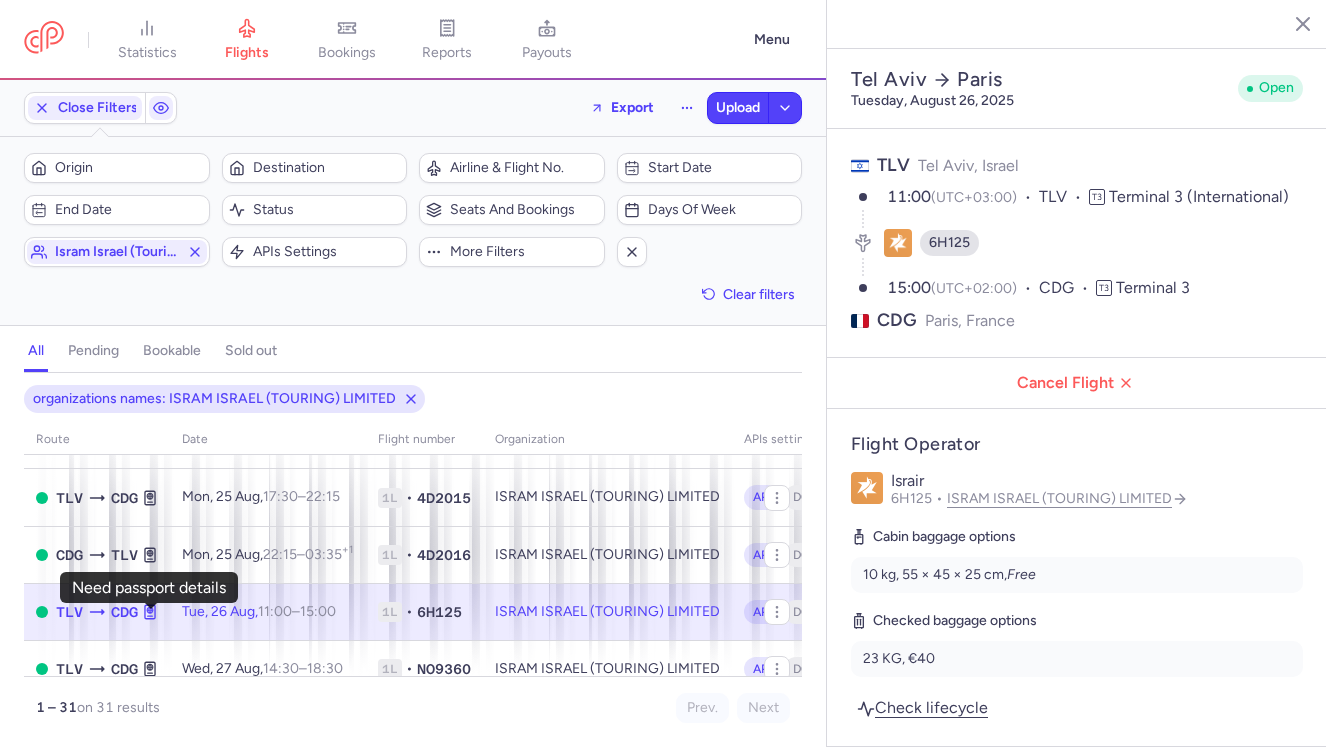 click 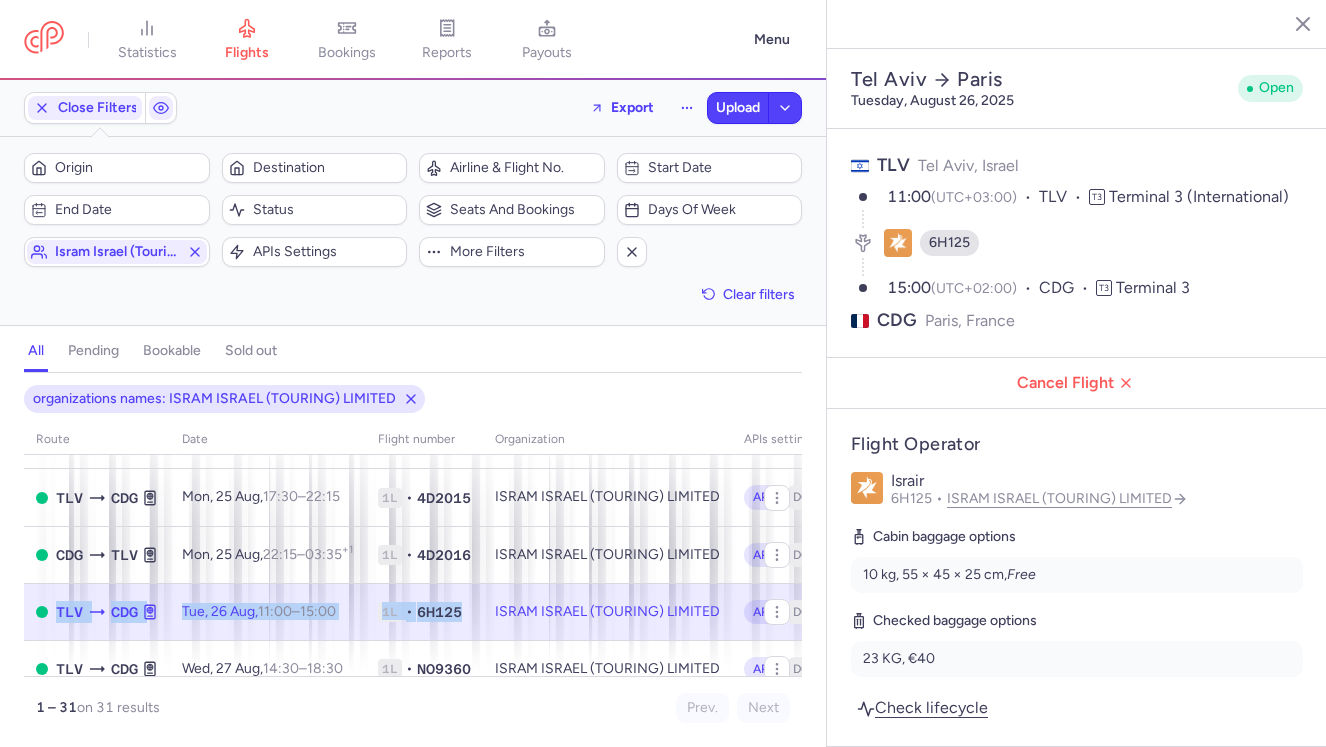 drag, startPoint x: 35, startPoint y: 618, endPoint x: 481, endPoint y: 620, distance: 446.0045 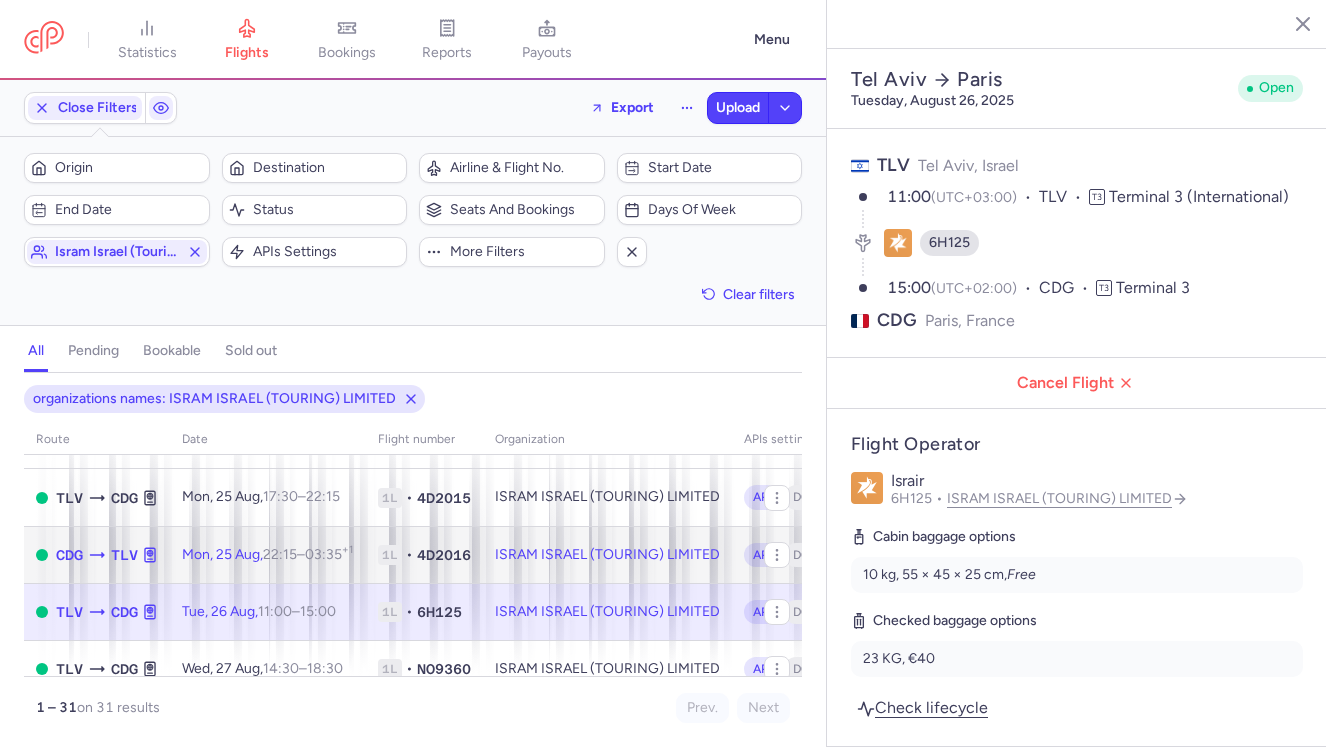 click on "Mon, 25 Aug,  22:15  –  03:35  +1" 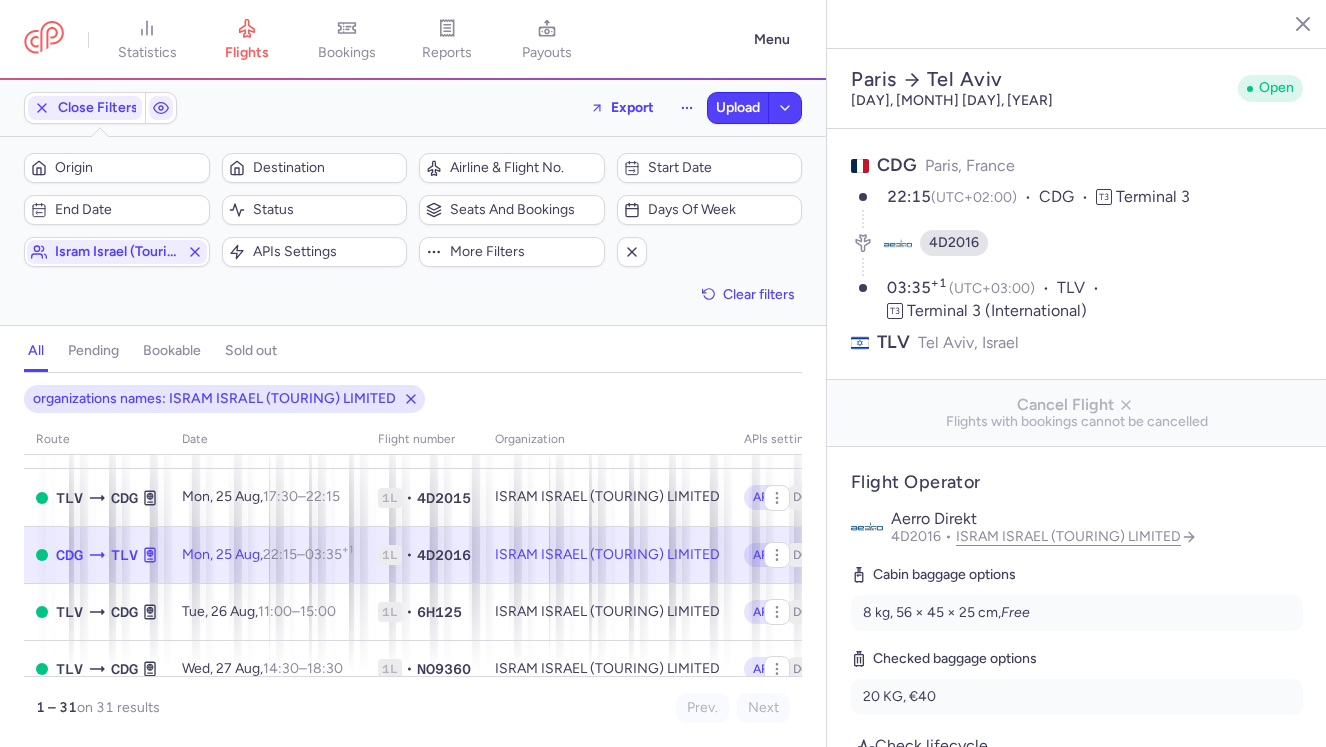 click 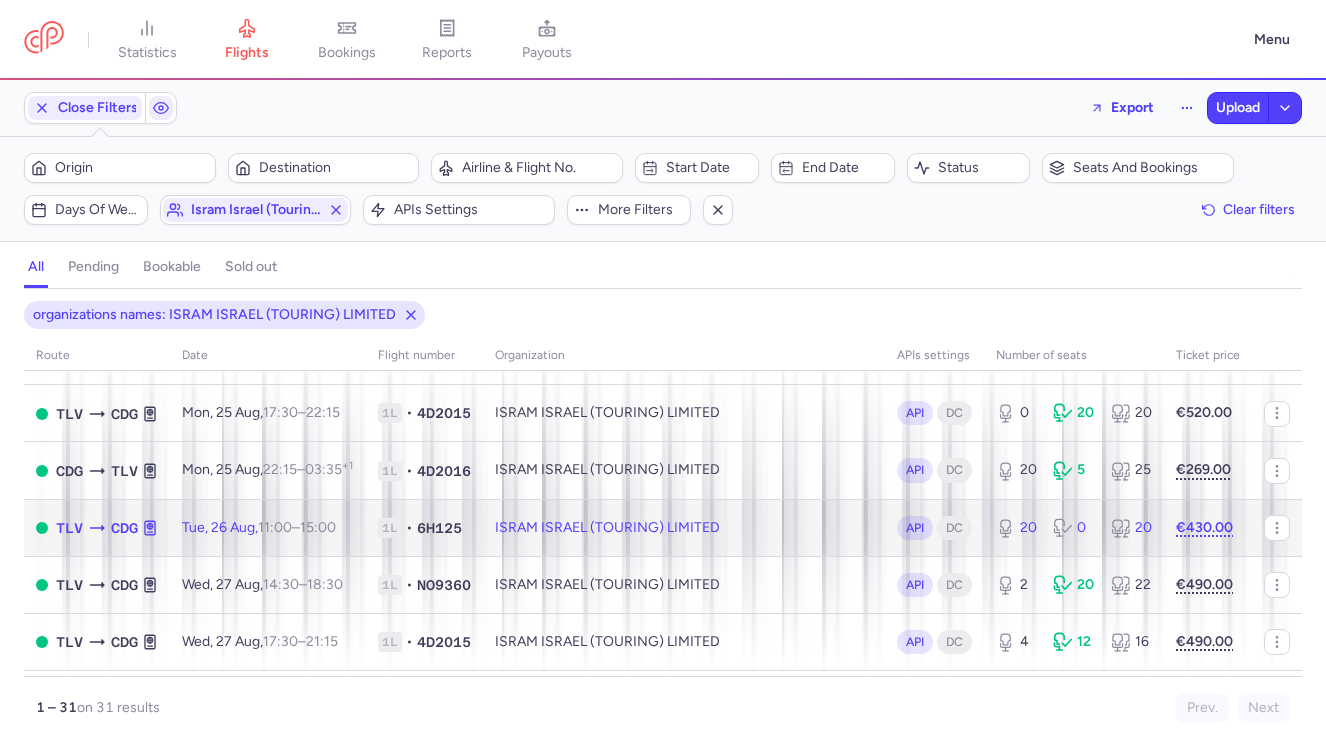 click on "Tue, 26 Aug,  11:00  –  15:00  +0" 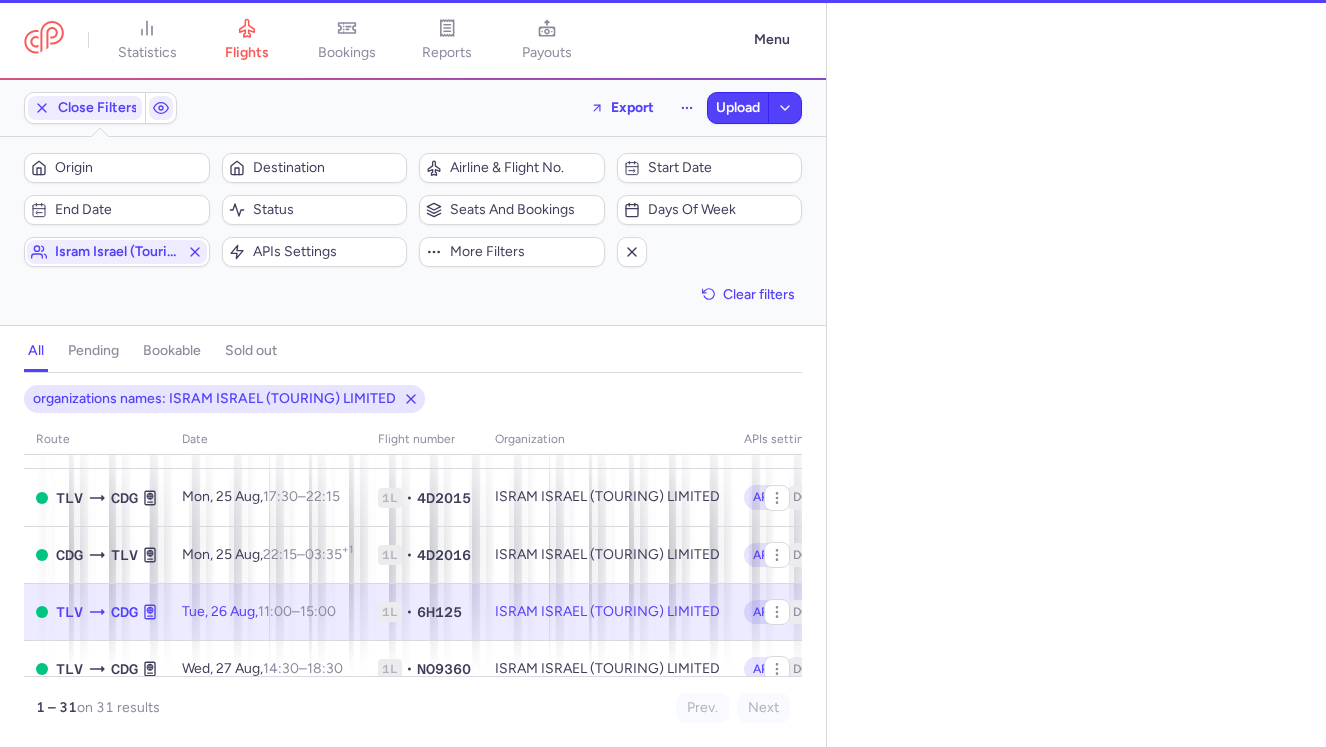select on "hours" 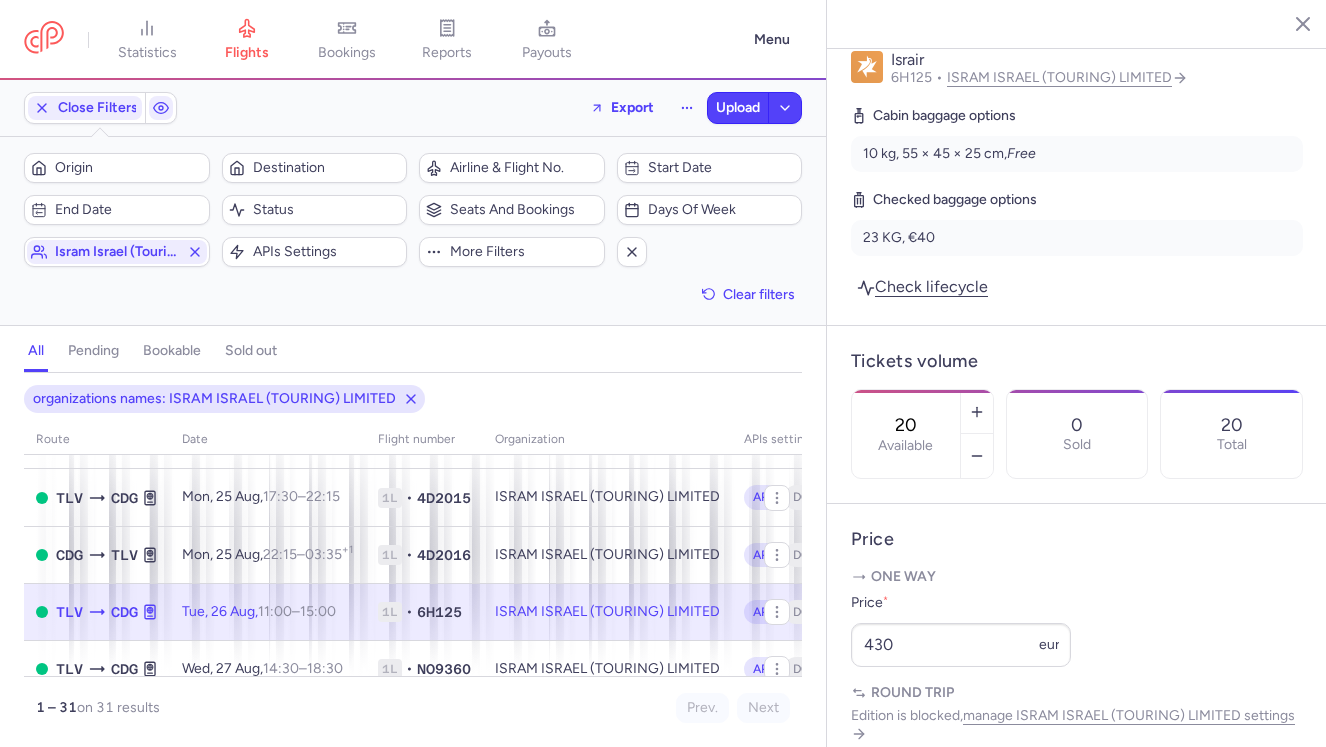 scroll, scrollTop: 435, scrollLeft: 0, axis: vertical 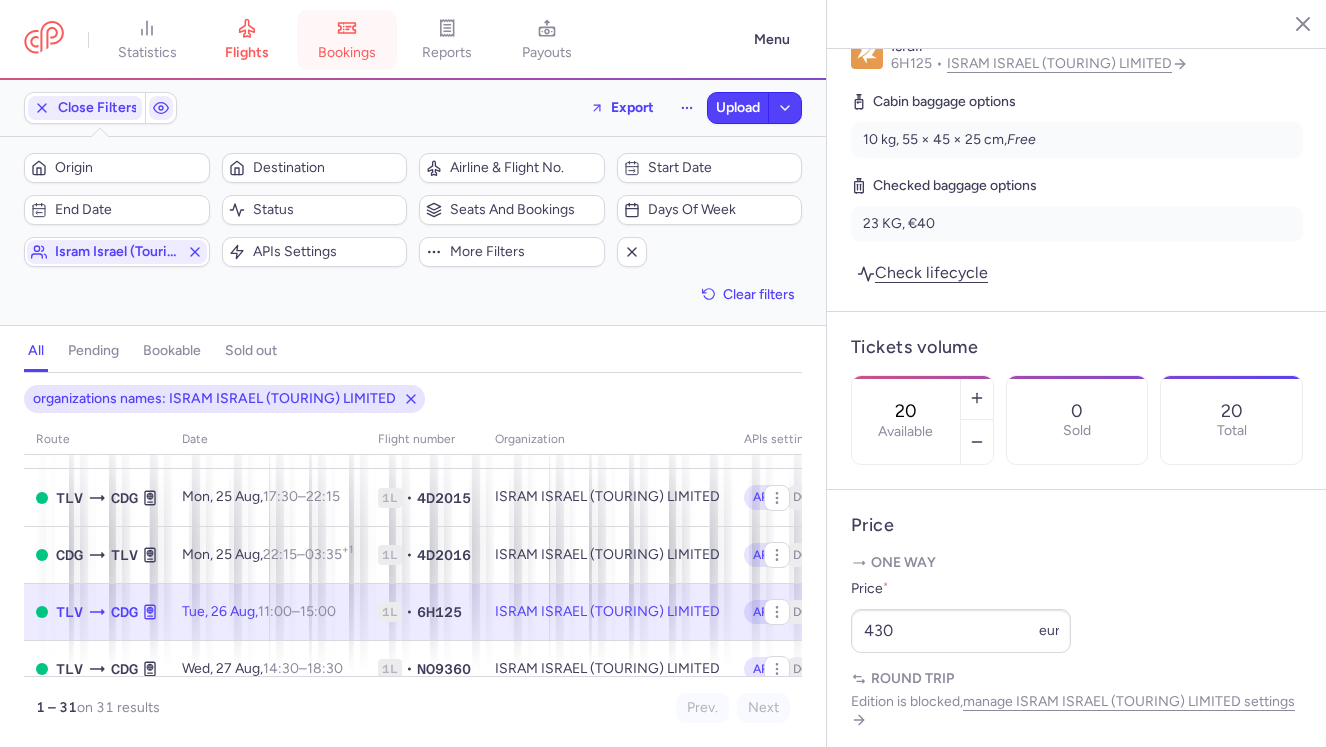 click on "Checked baggage options" at bounding box center [1077, 186] 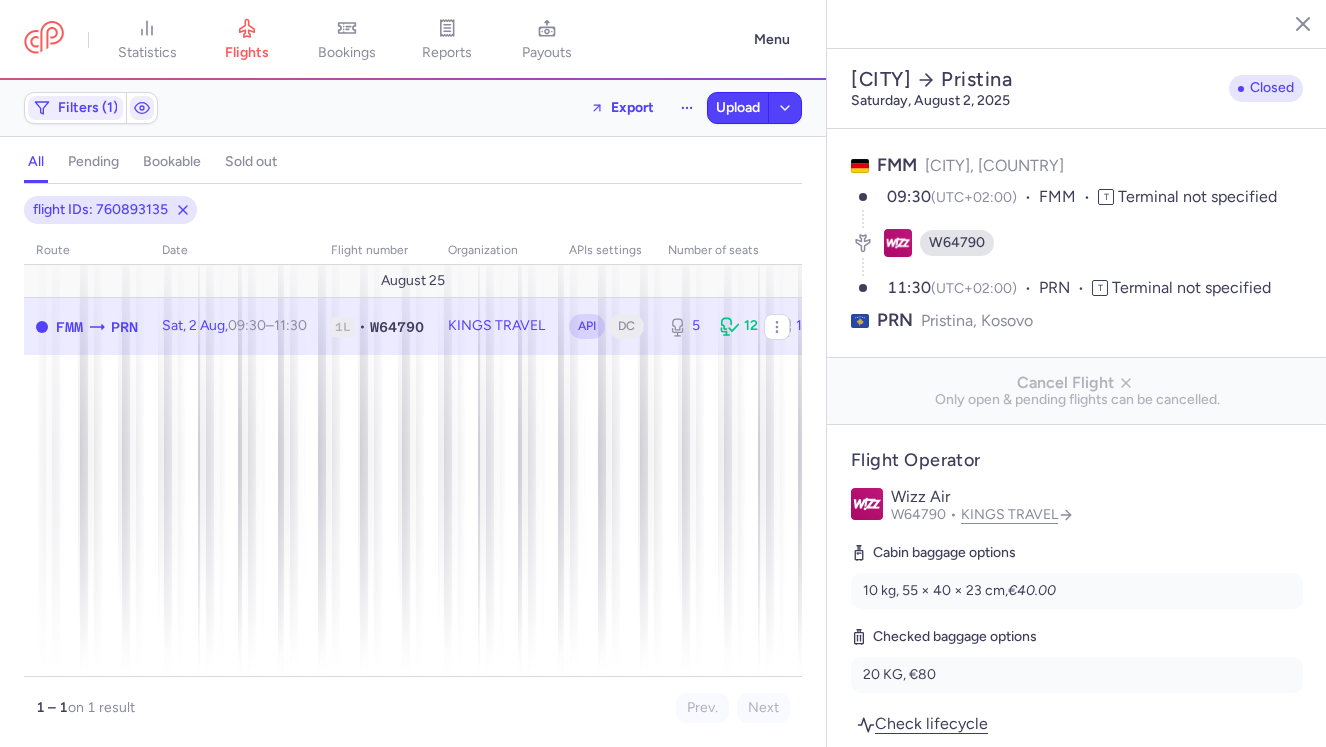 select on "days" 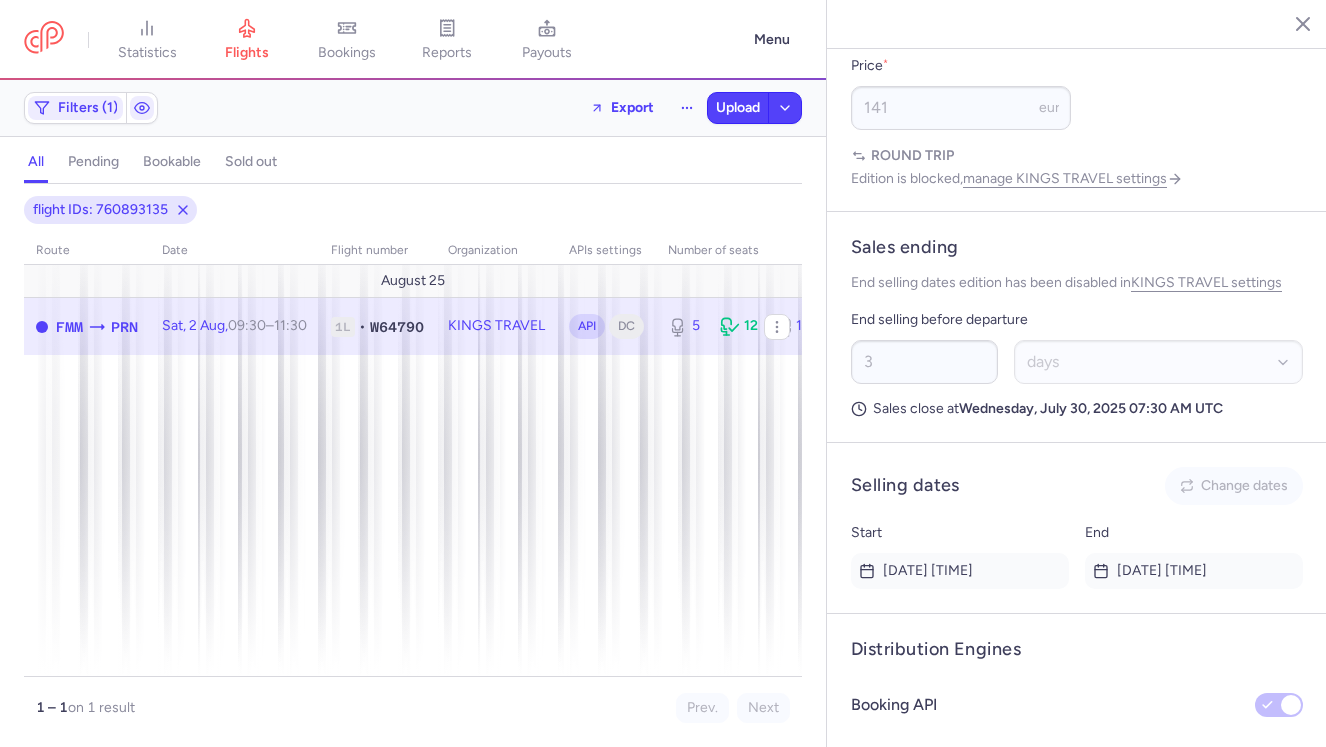 scroll, scrollTop: 973, scrollLeft: 0, axis: vertical 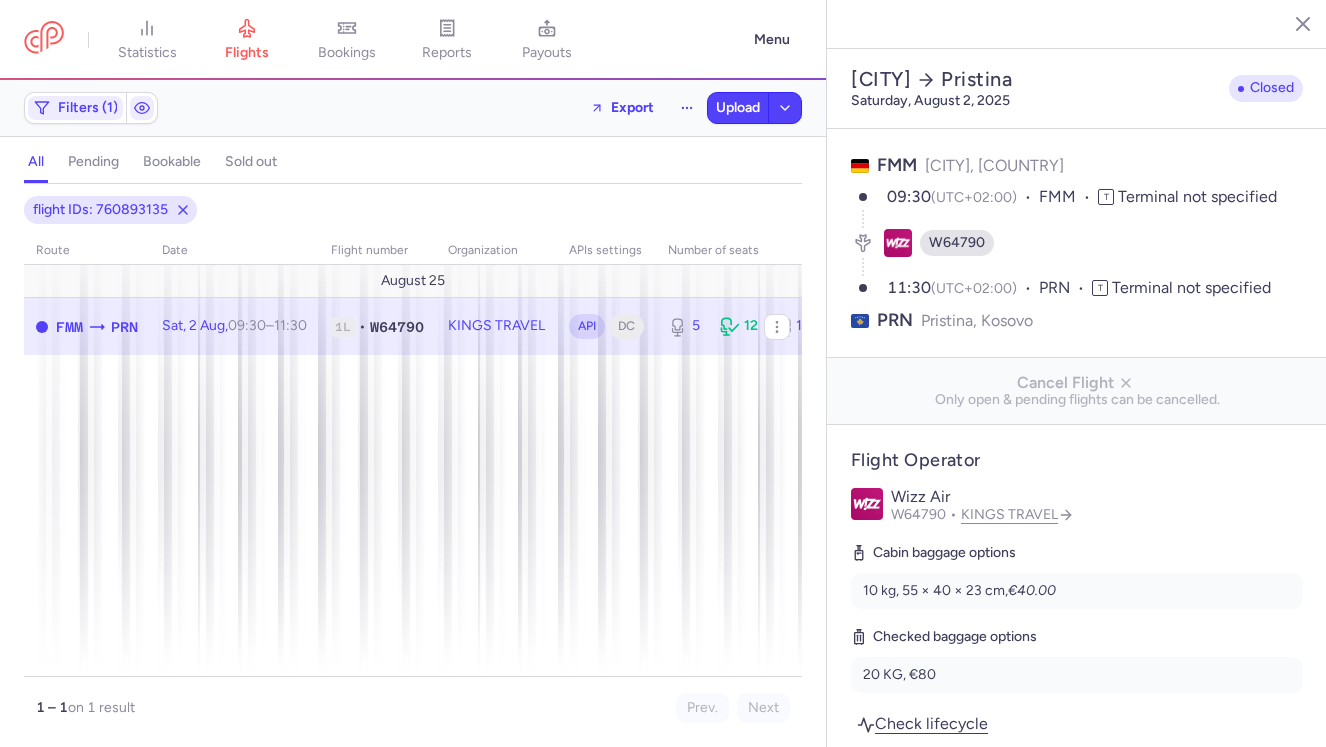 select on "days" 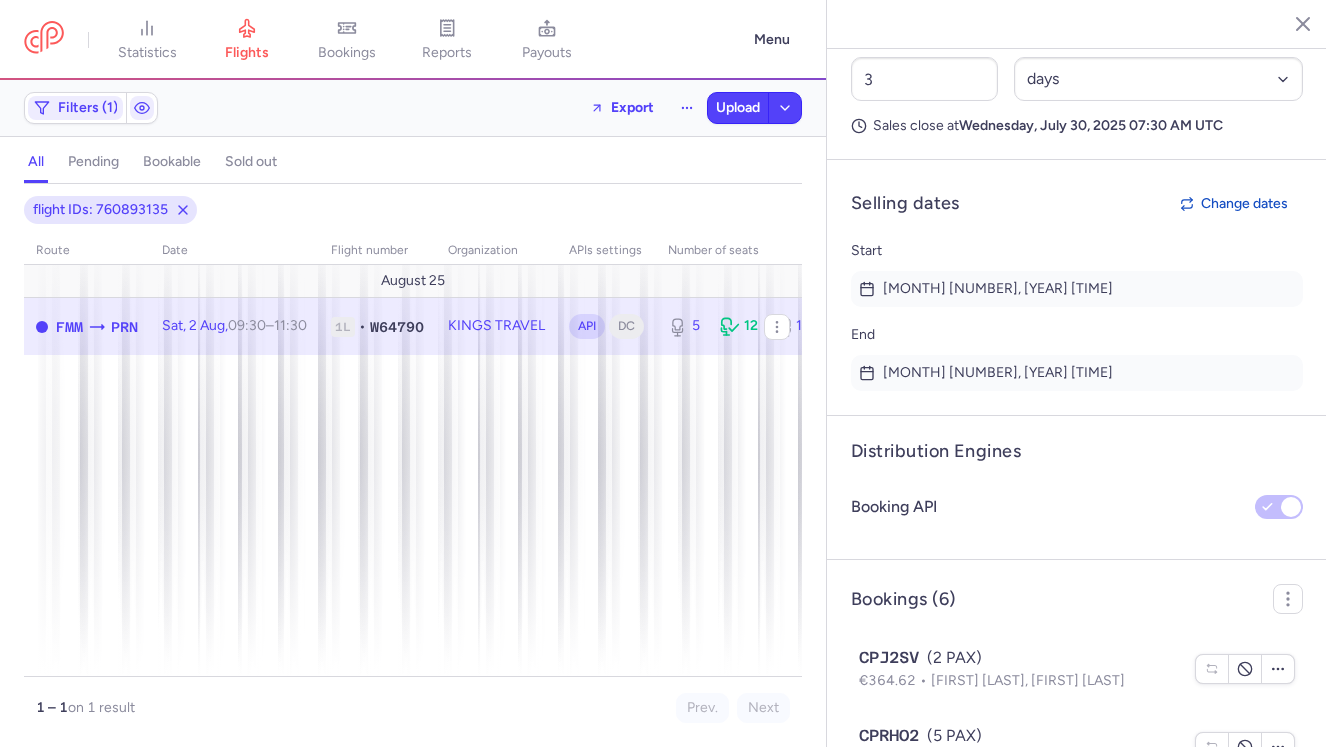 scroll, scrollTop: 1002, scrollLeft: 0, axis: vertical 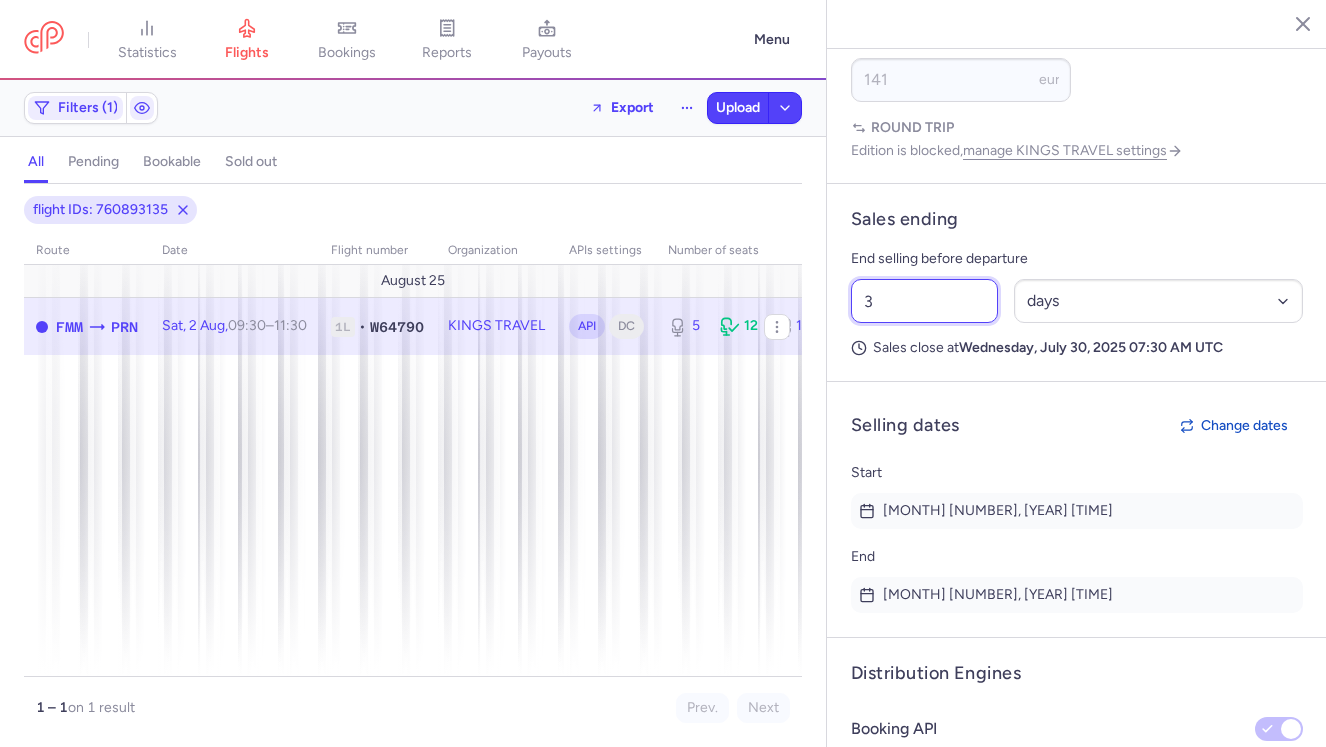 click on "3" at bounding box center (924, 301) 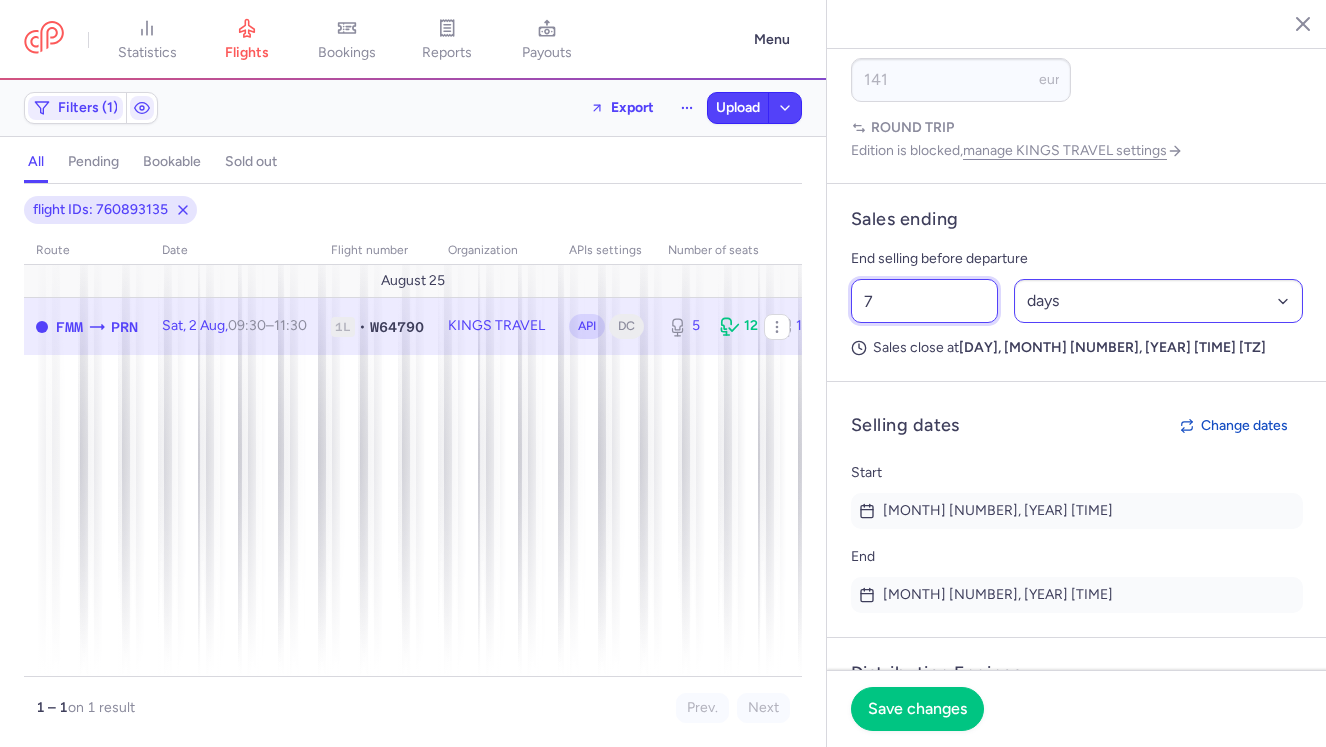 type on "7" 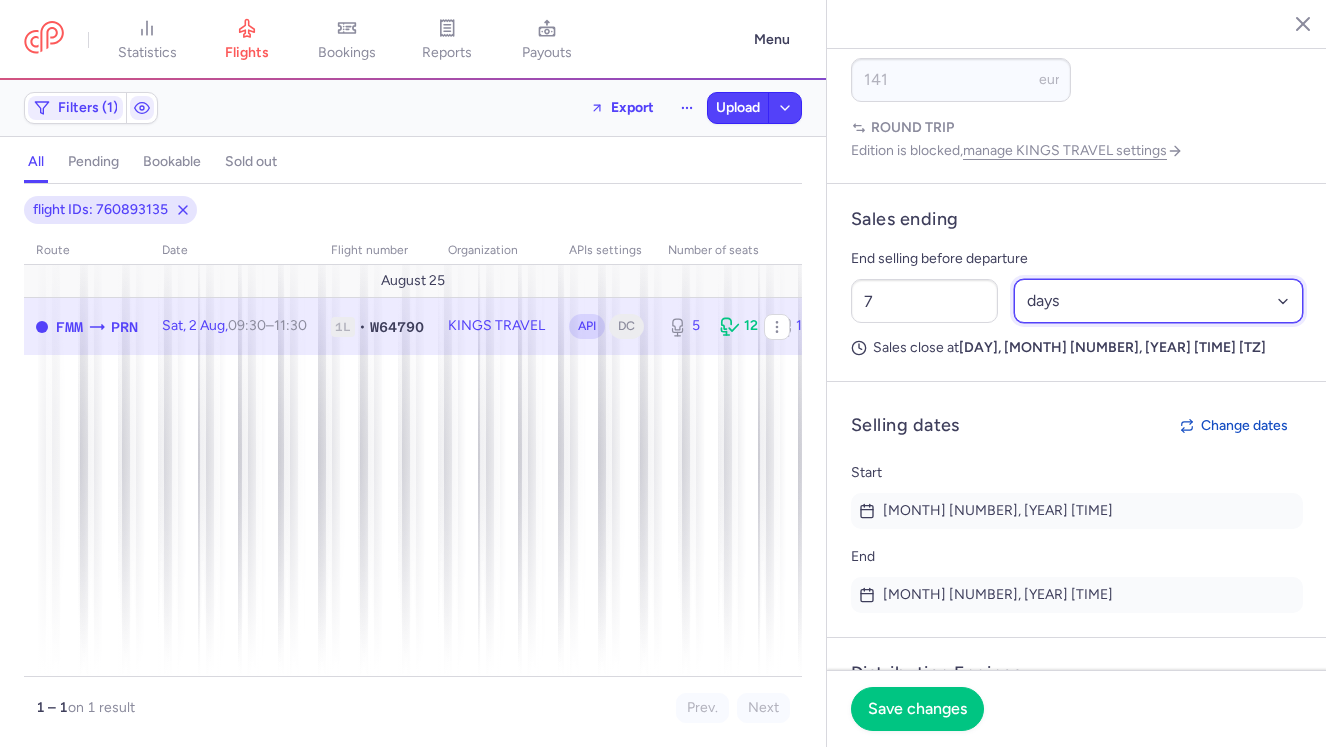 click on "Select an option hours days" at bounding box center [1159, 301] 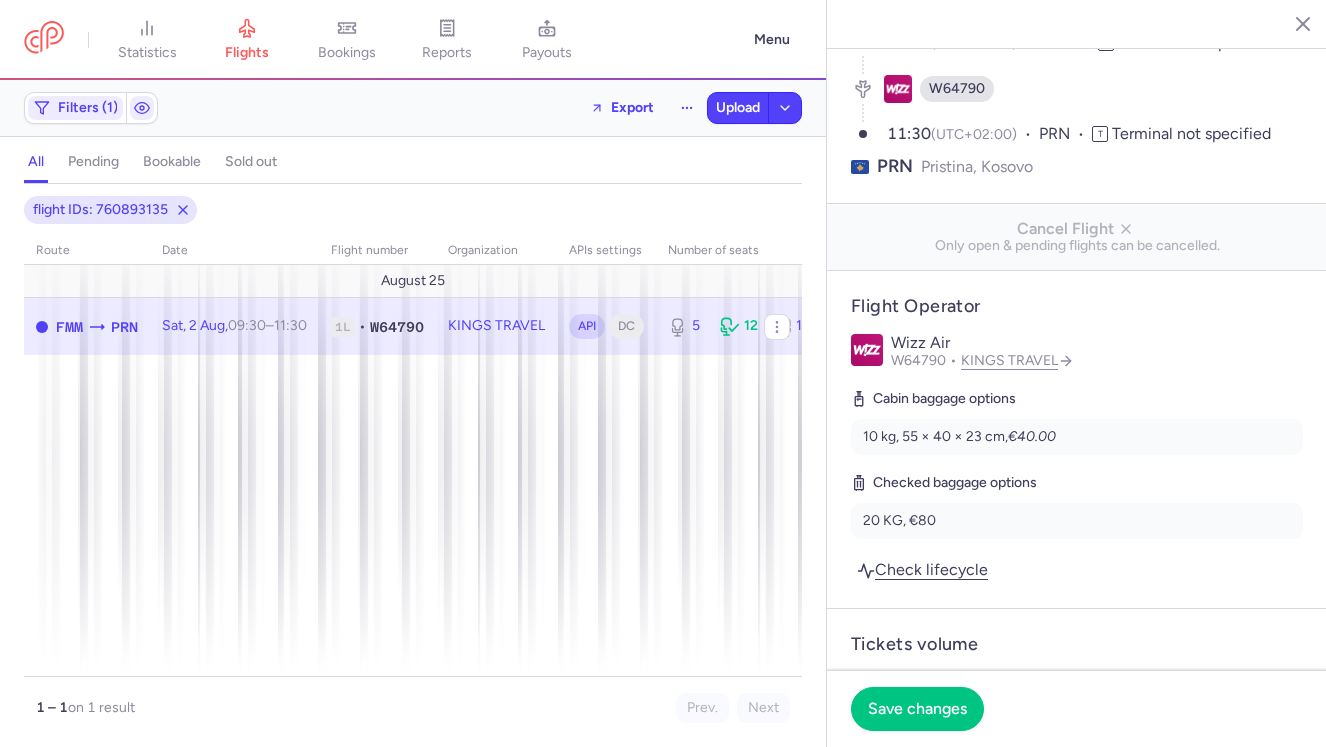 scroll, scrollTop: 156, scrollLeft: 0, axis: vertical 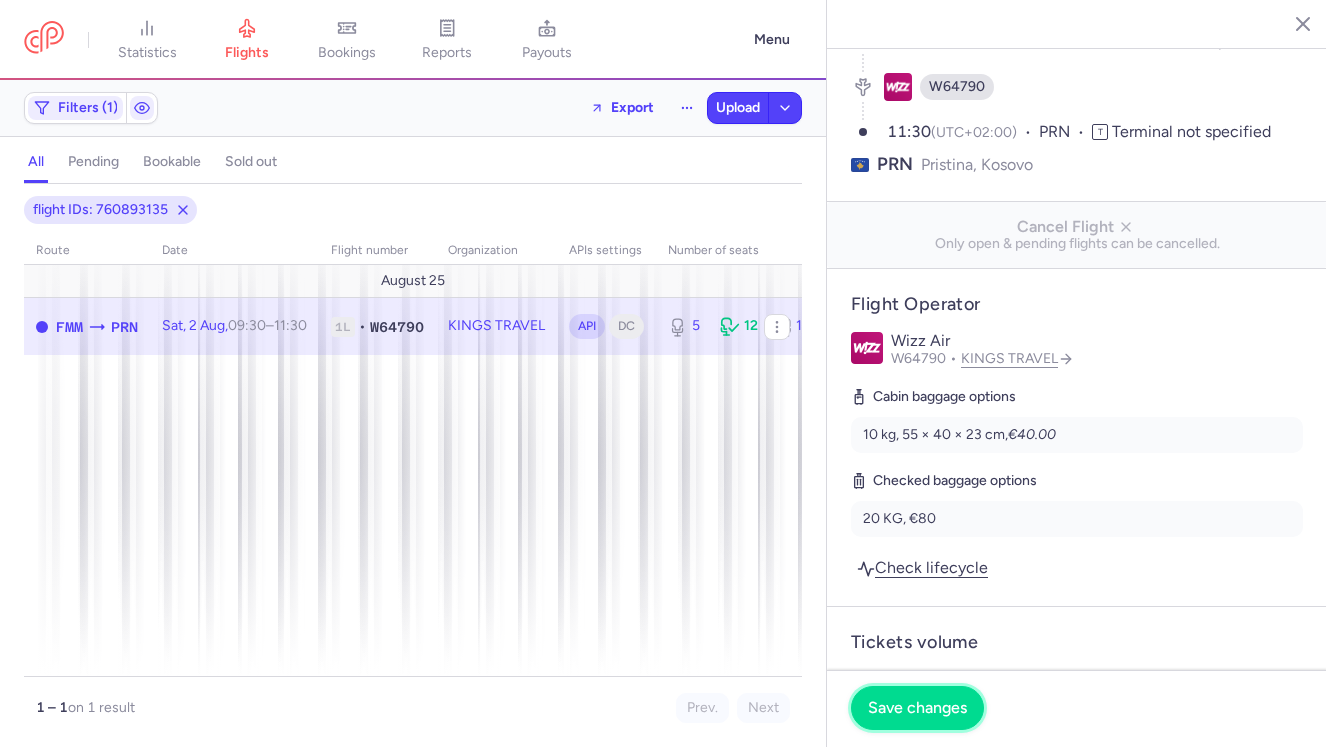click on "Save changes" at bounding box center (917, 708) 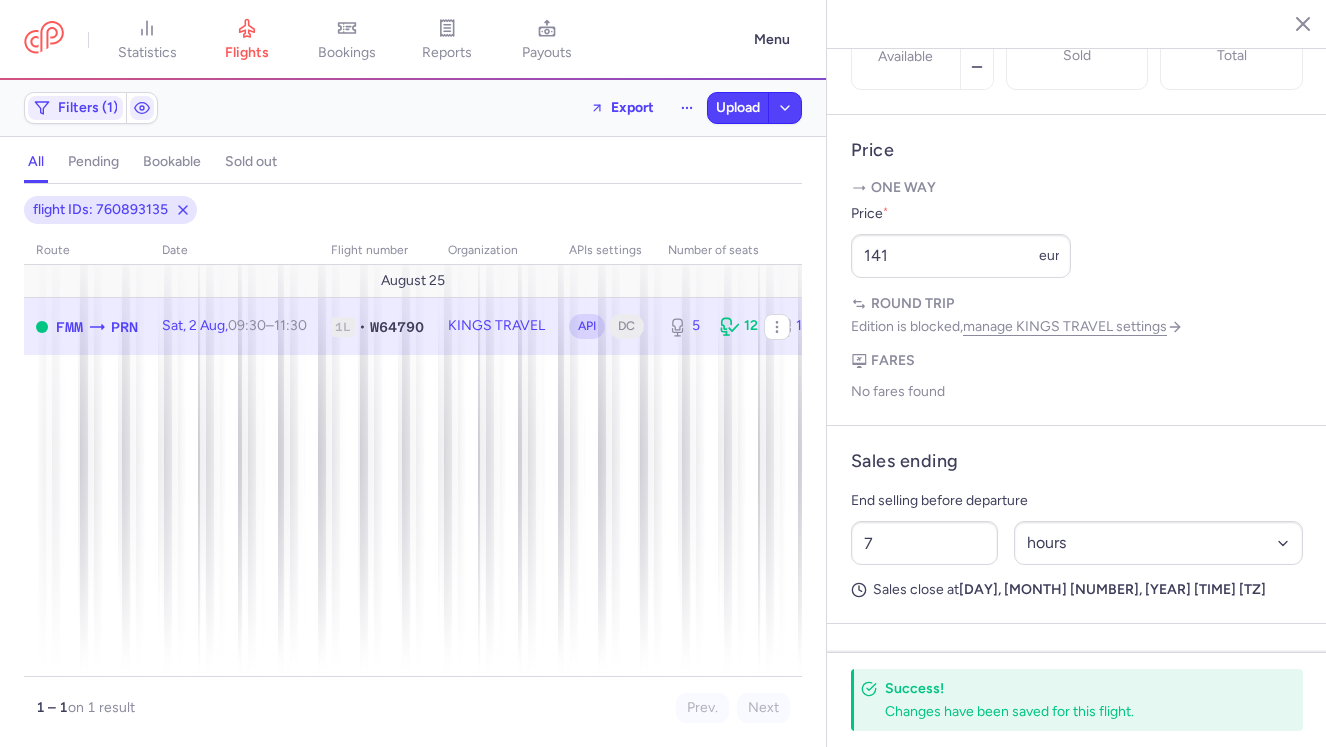scroll, scrollTop: 1007, scrollLeft: 0, axis: vertical 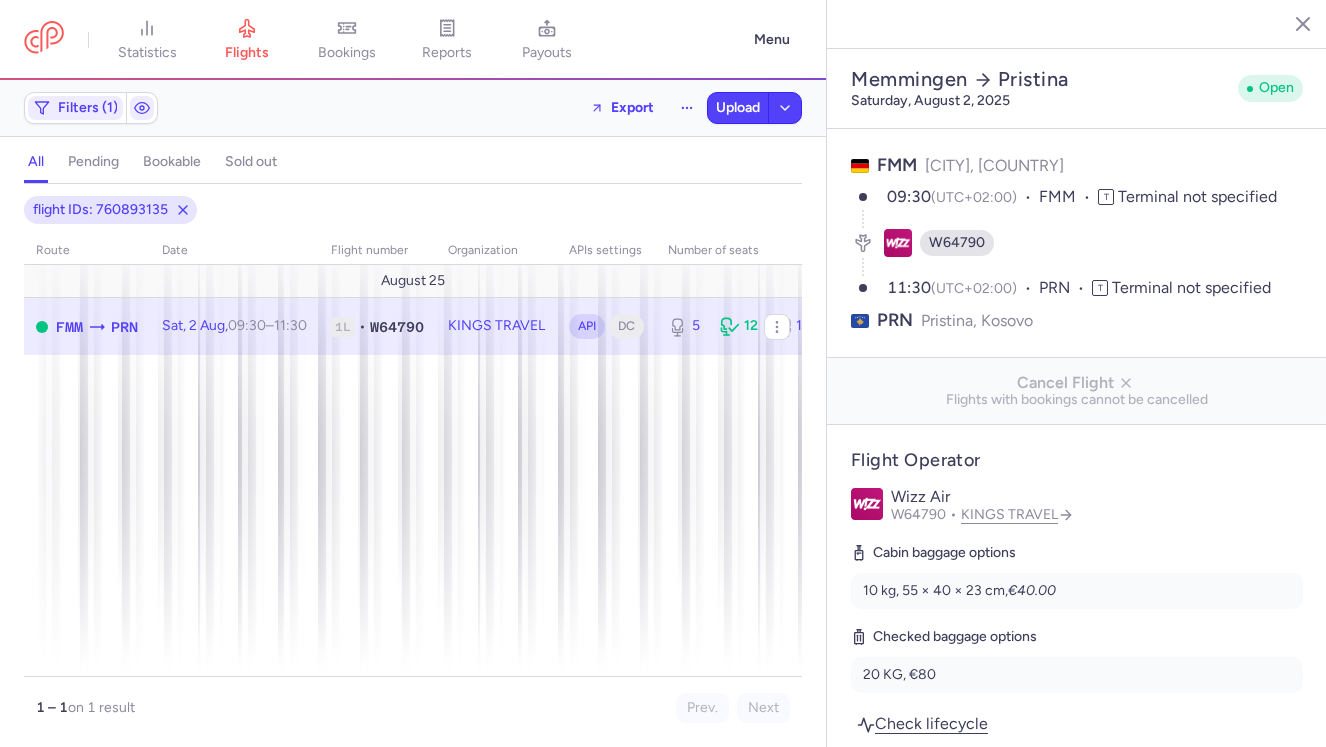 select on "hours" 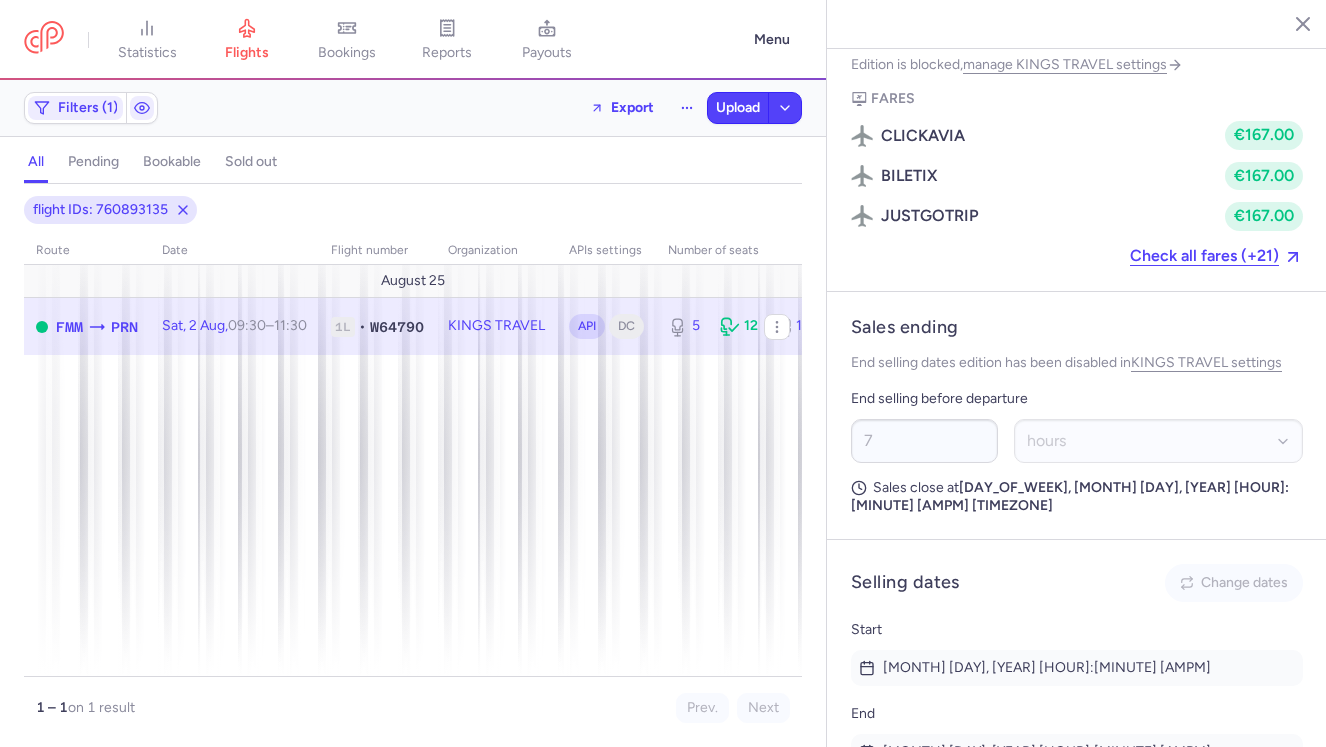 scroll, scrollTop: 1102, scrollLeft: 0, axis: vertical 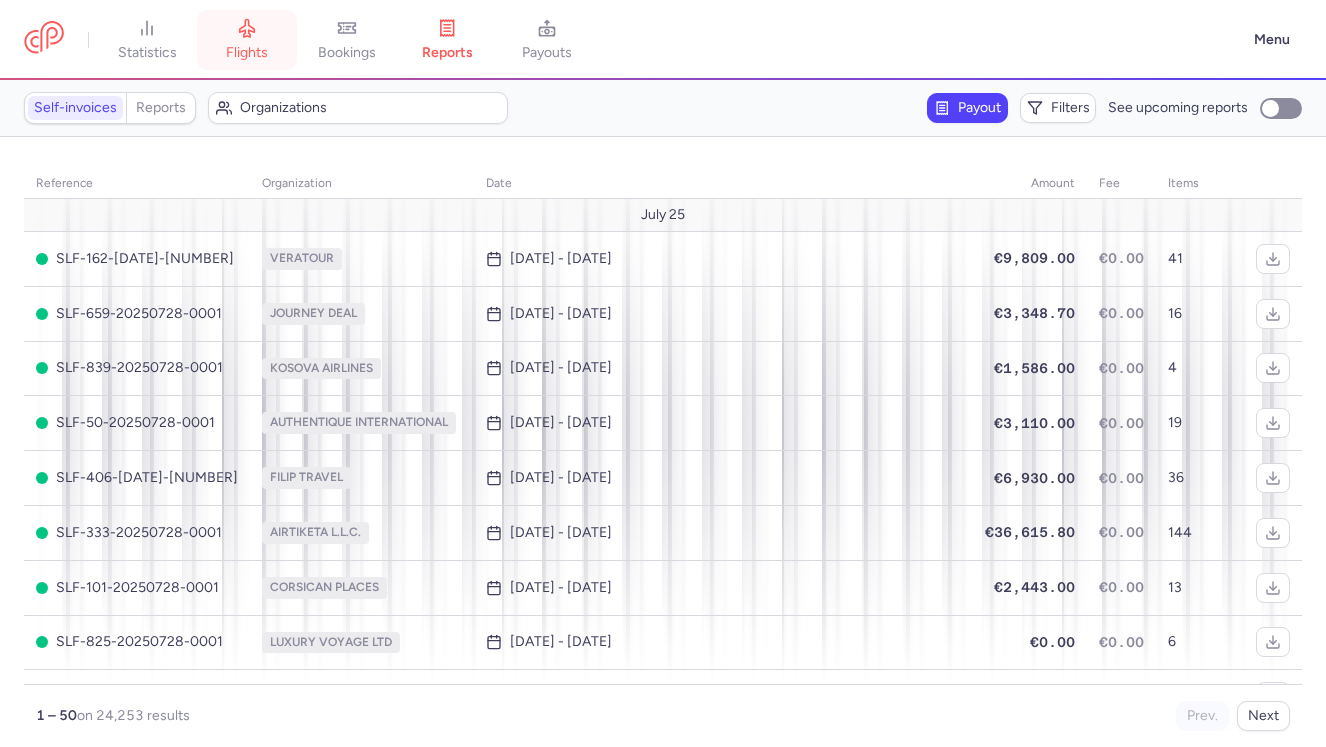 click on "flights" at bounding box center (247, 53) 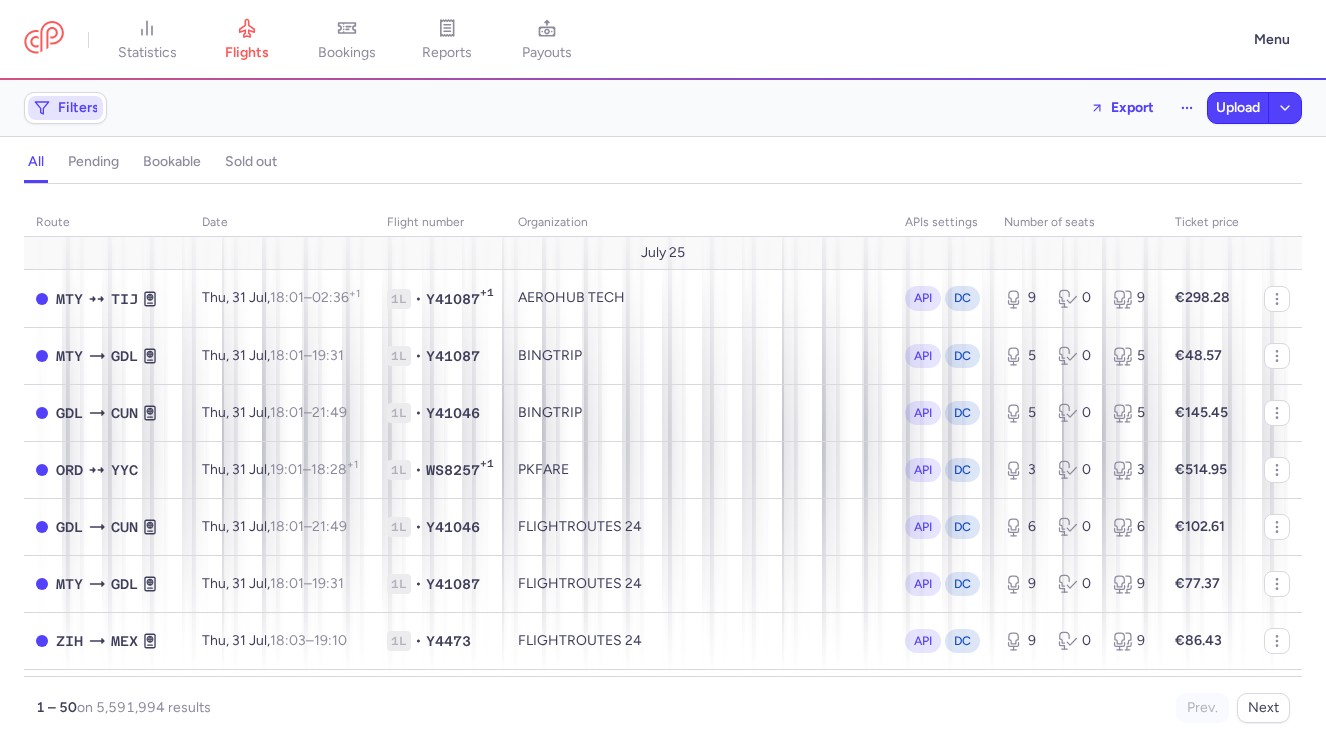 click on "Filters" 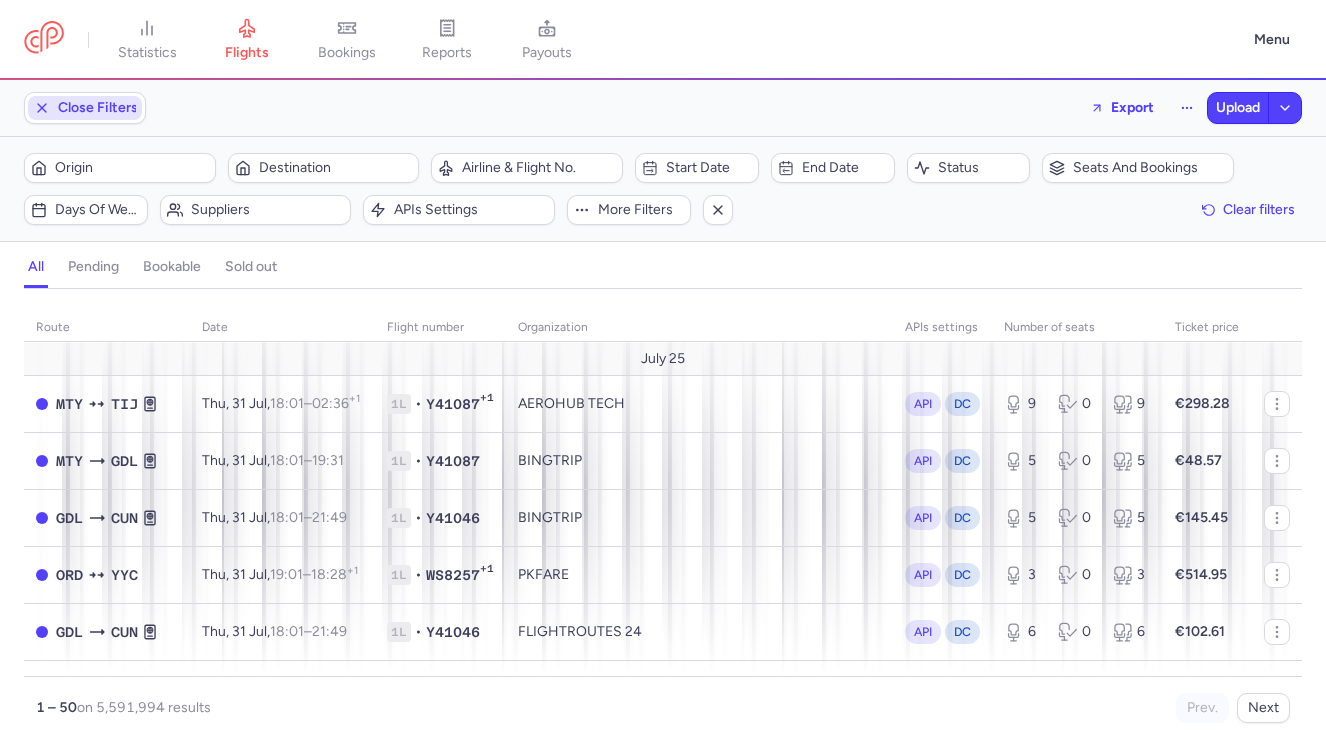 scroll, scrollTop: 0, scrollLeft: 0, axis: both 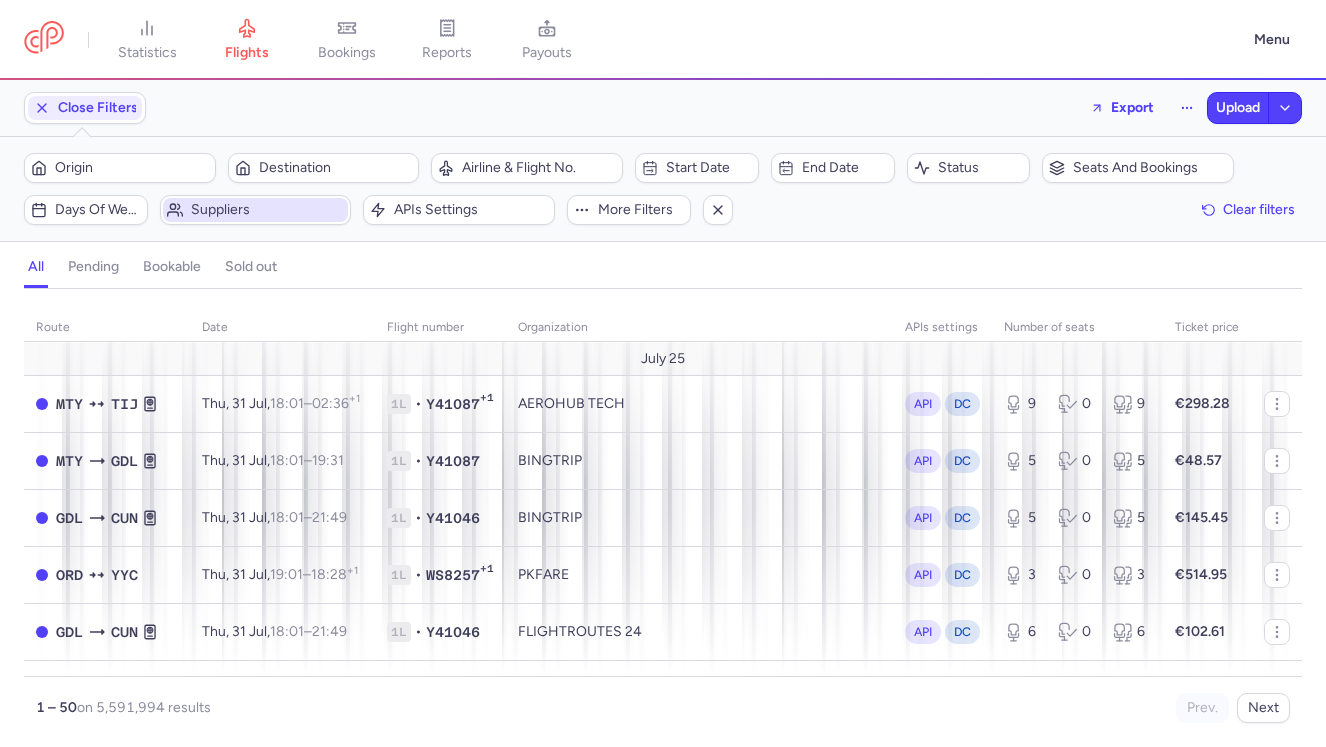 click on "Suppliers" at bounding box center (268, 210) 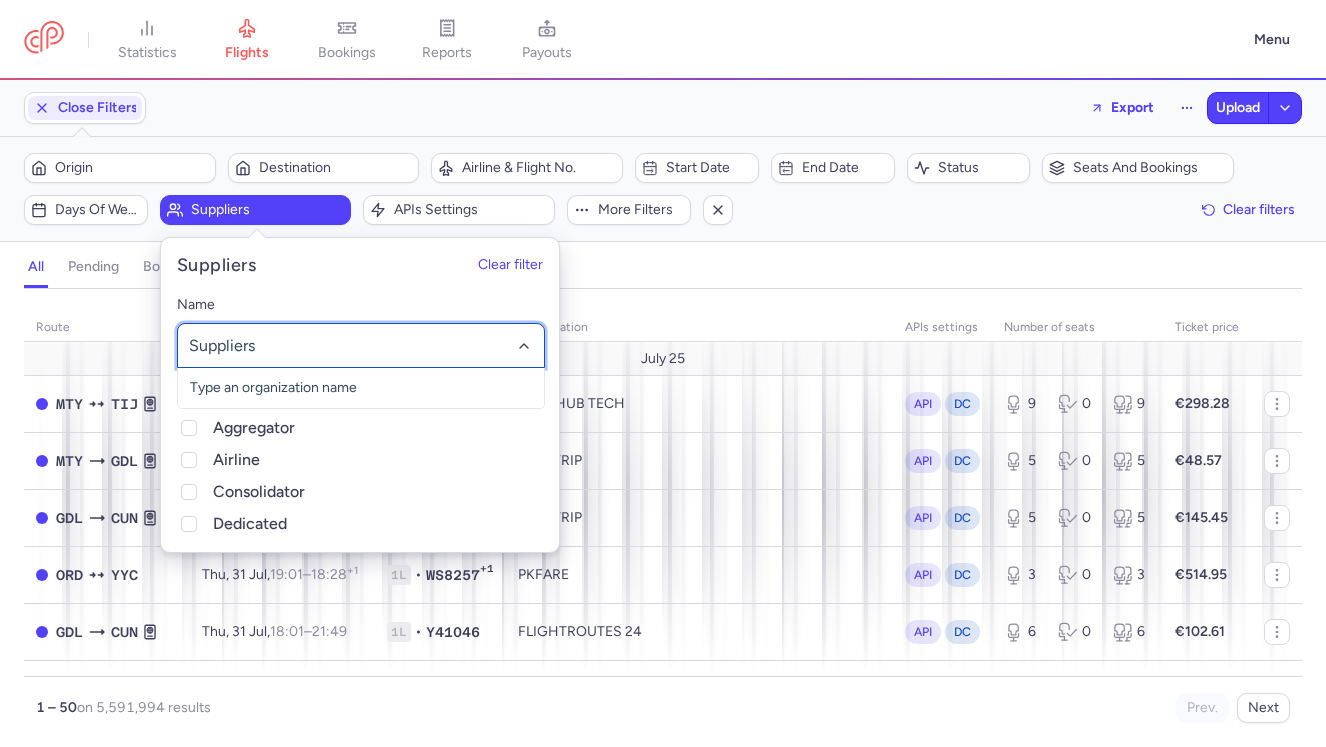 click 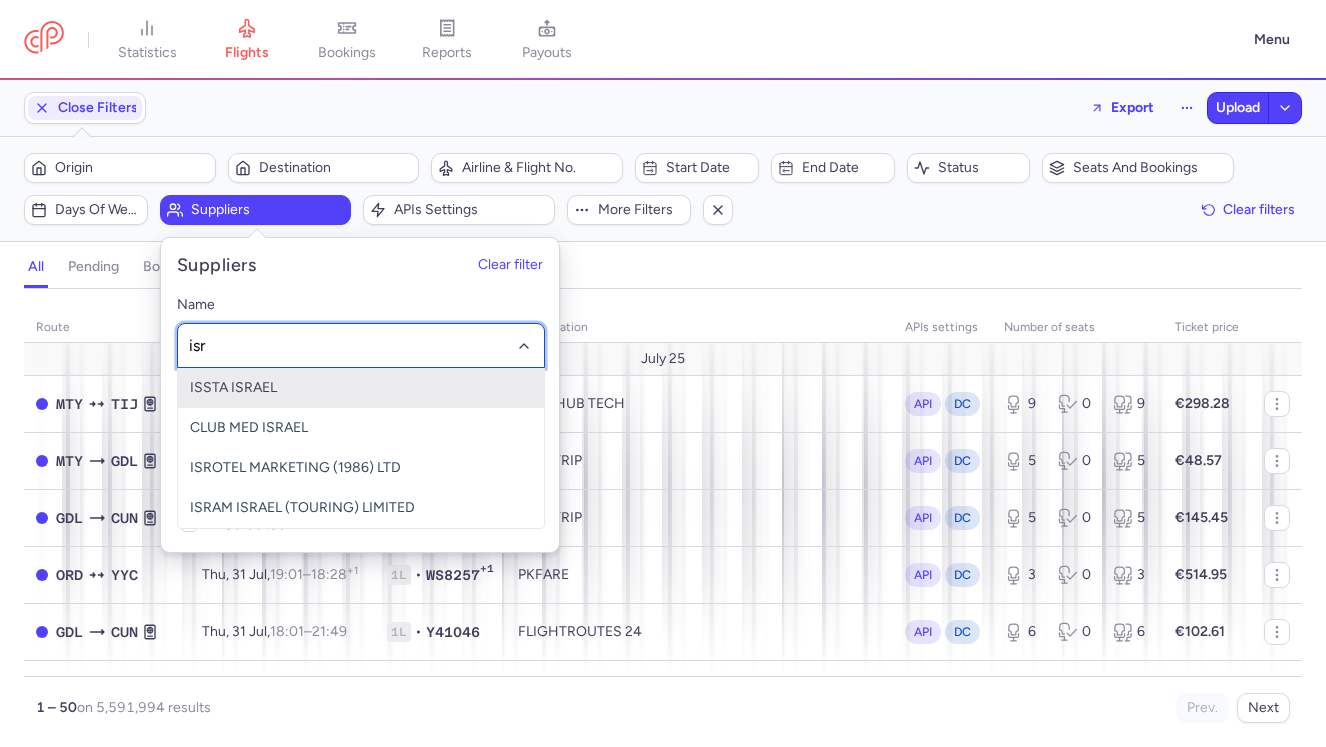 type on "isra" 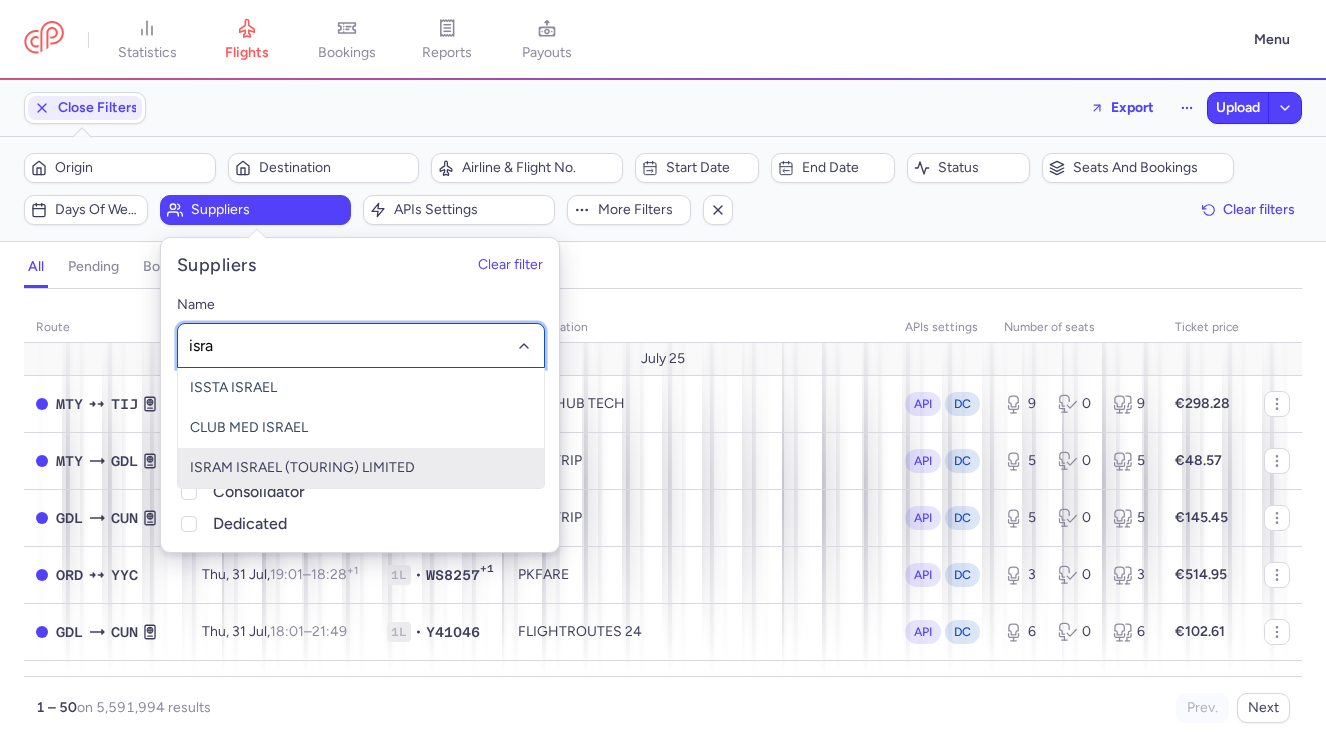 click on "ISRAM ISRAEL (TOURING) LIMITED" 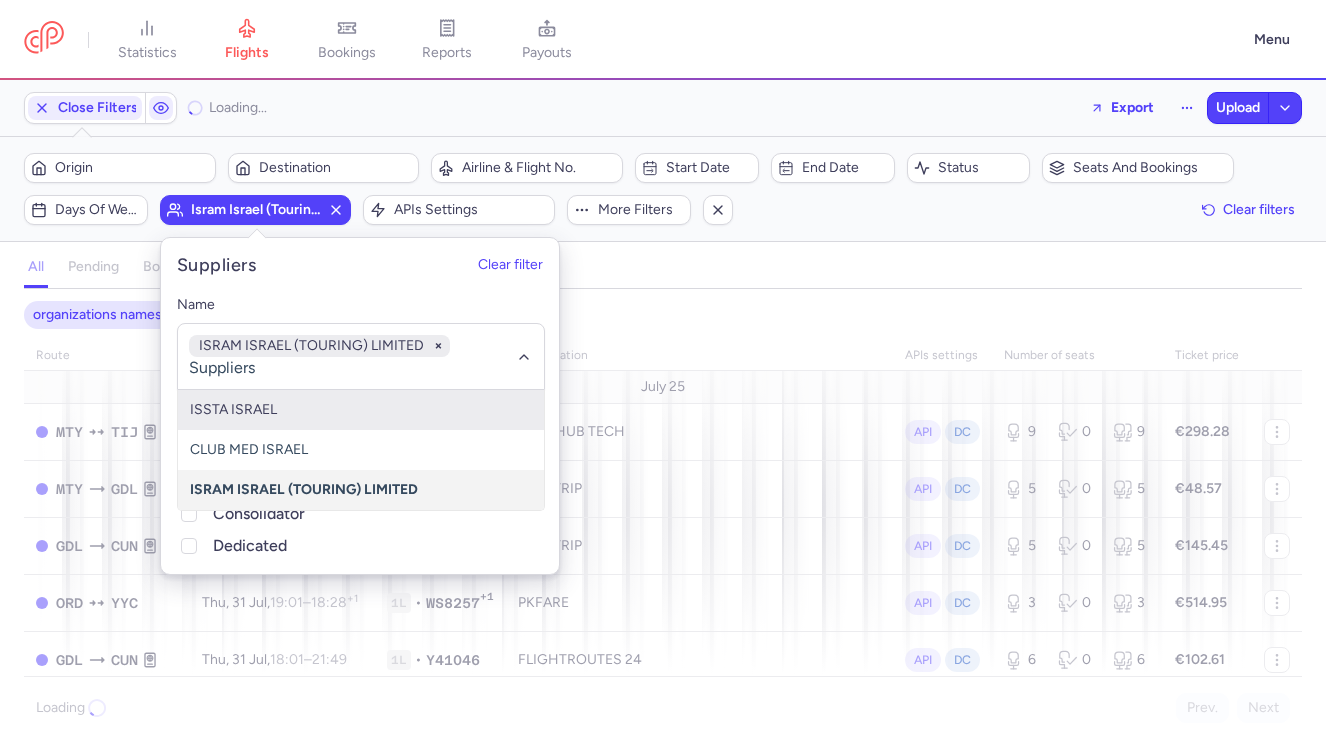 click on "organizations names: ISRAM ISRAEL (TOURING) LIMITED" at bounding box center (663, 315) 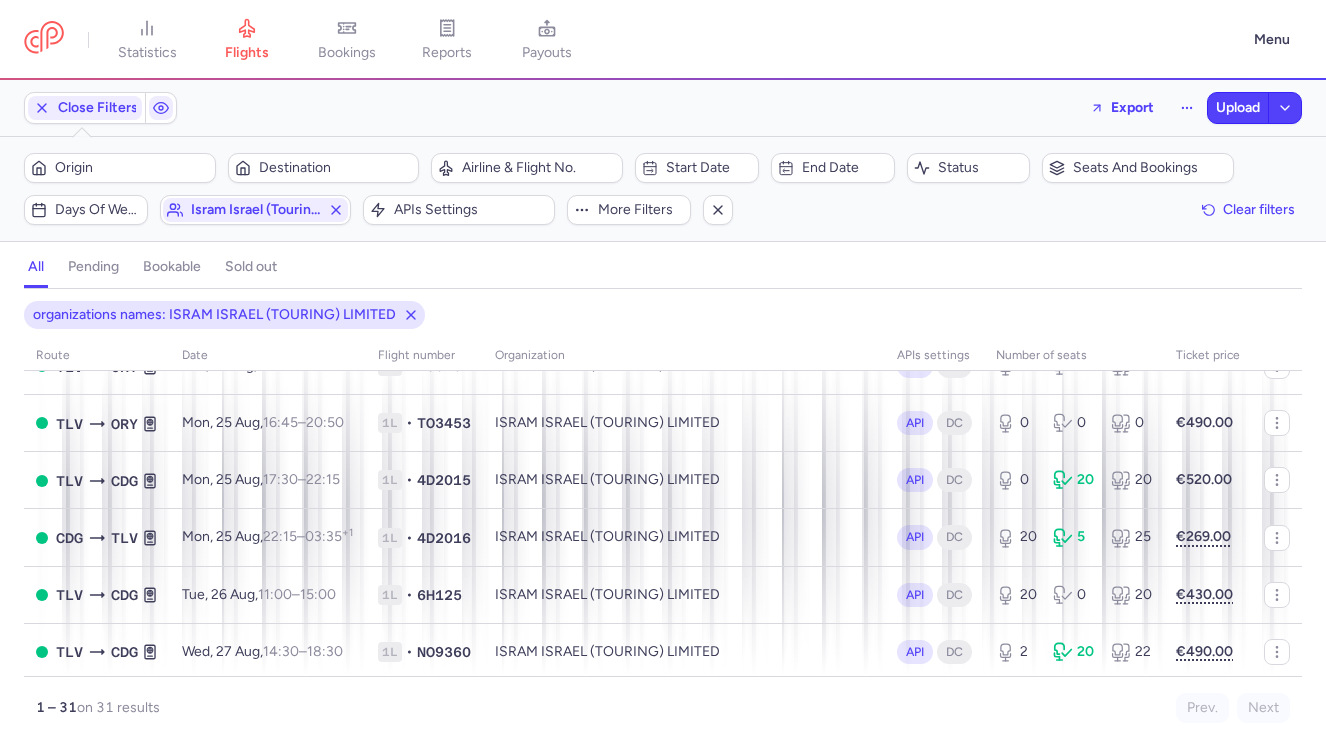 scroll, scrollTop: 1232, scrollLeft: 0, axis: vertical 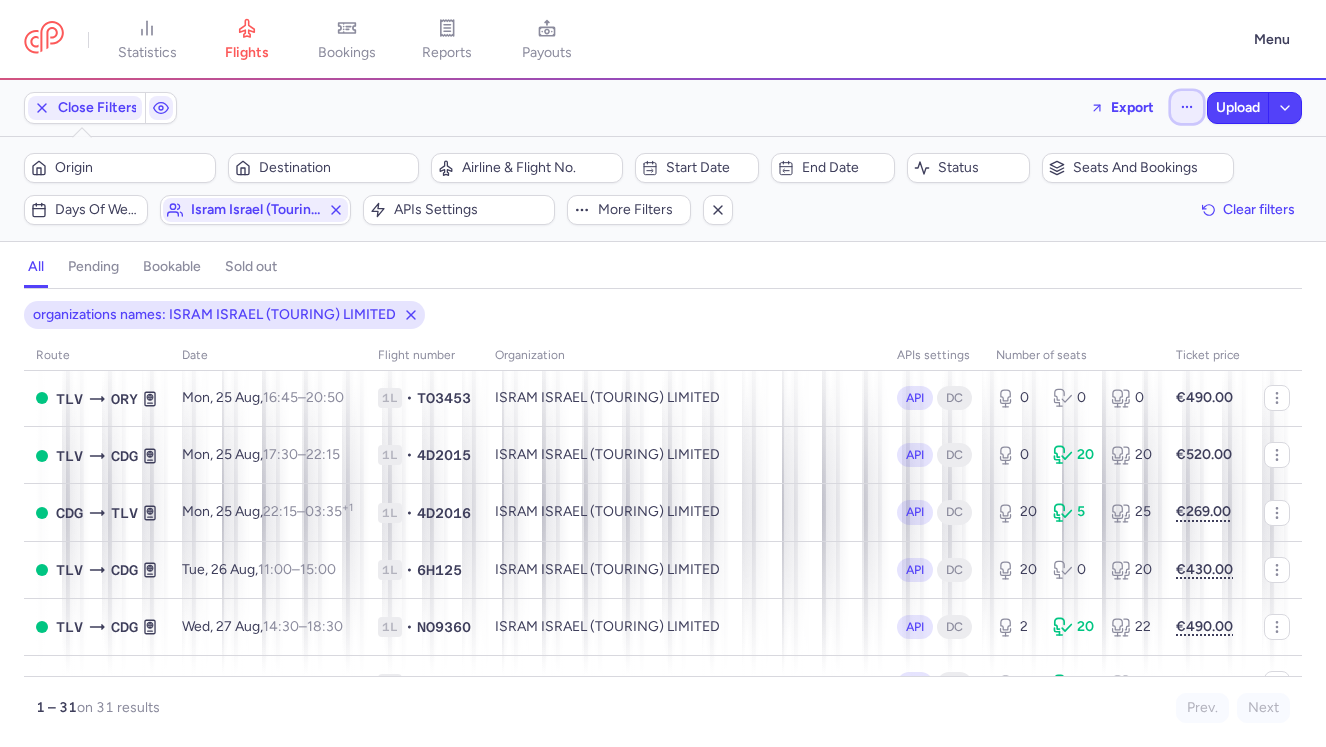 click at bounding box center (1187, 107) 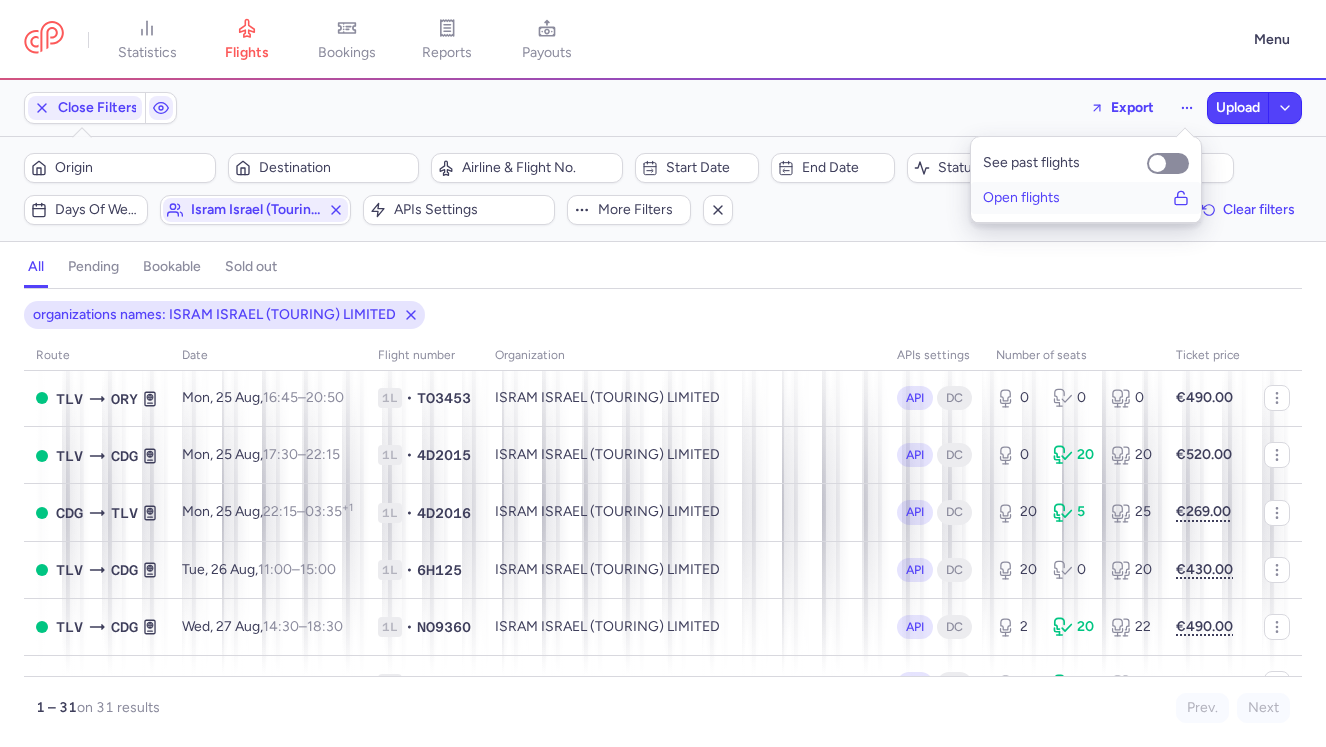 click on "Open flights" at bounding box center (1086, 198) 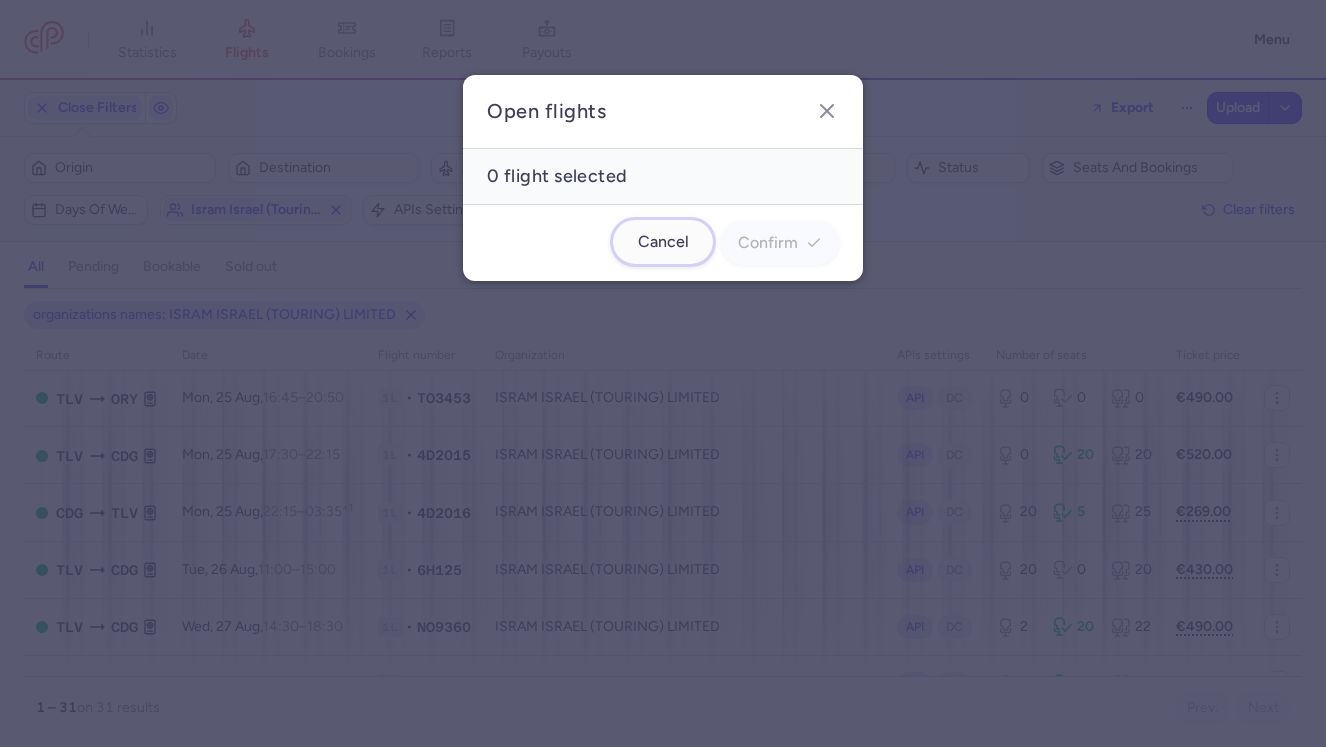 click on "Cancel" at bounding box center [663, 242] 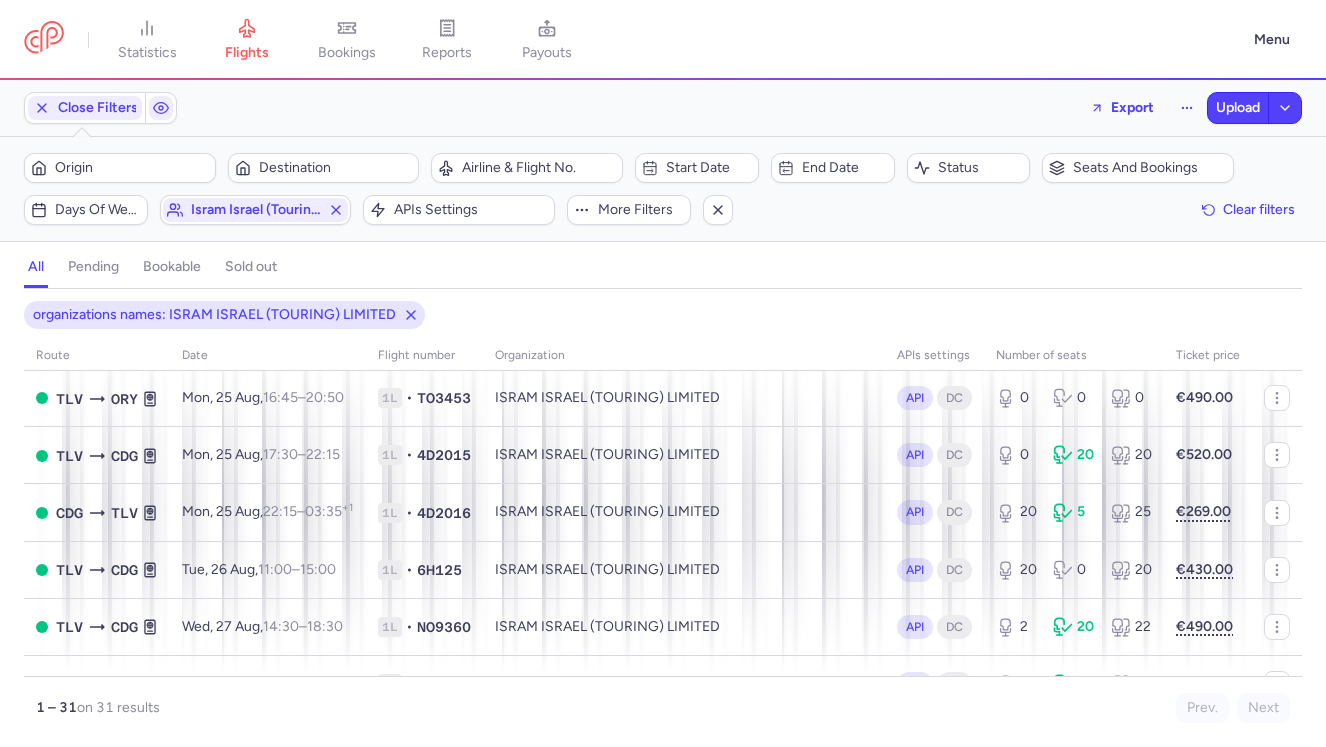 click 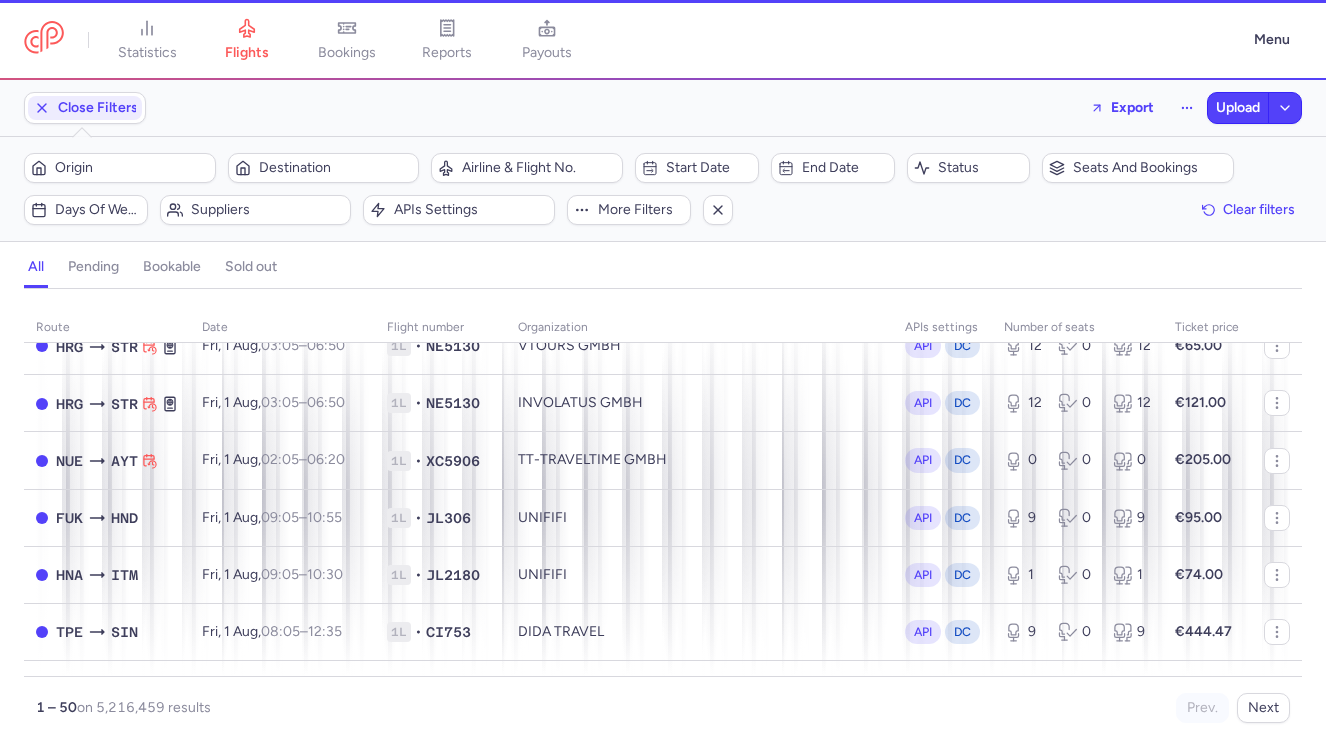 scroll, scrollTop: 1207, scrollLeft: 0, axis: vertical 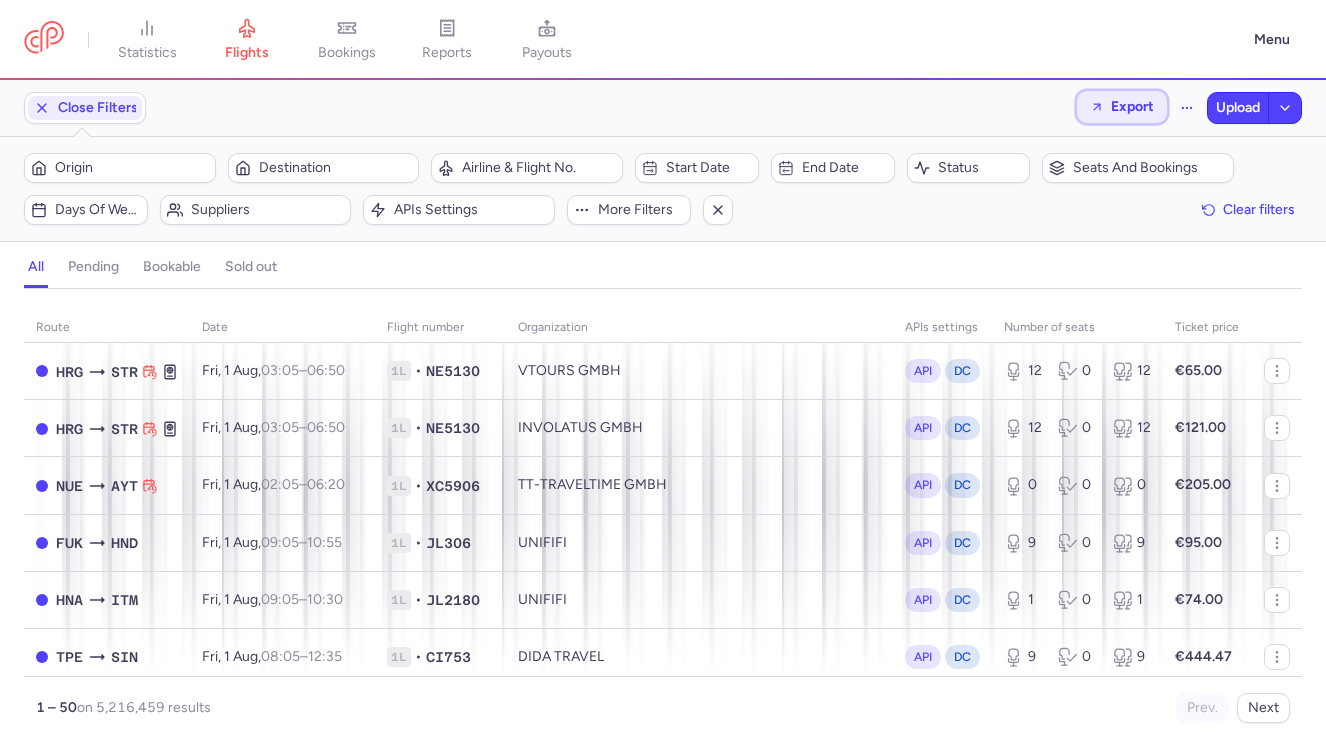 click on "Export" 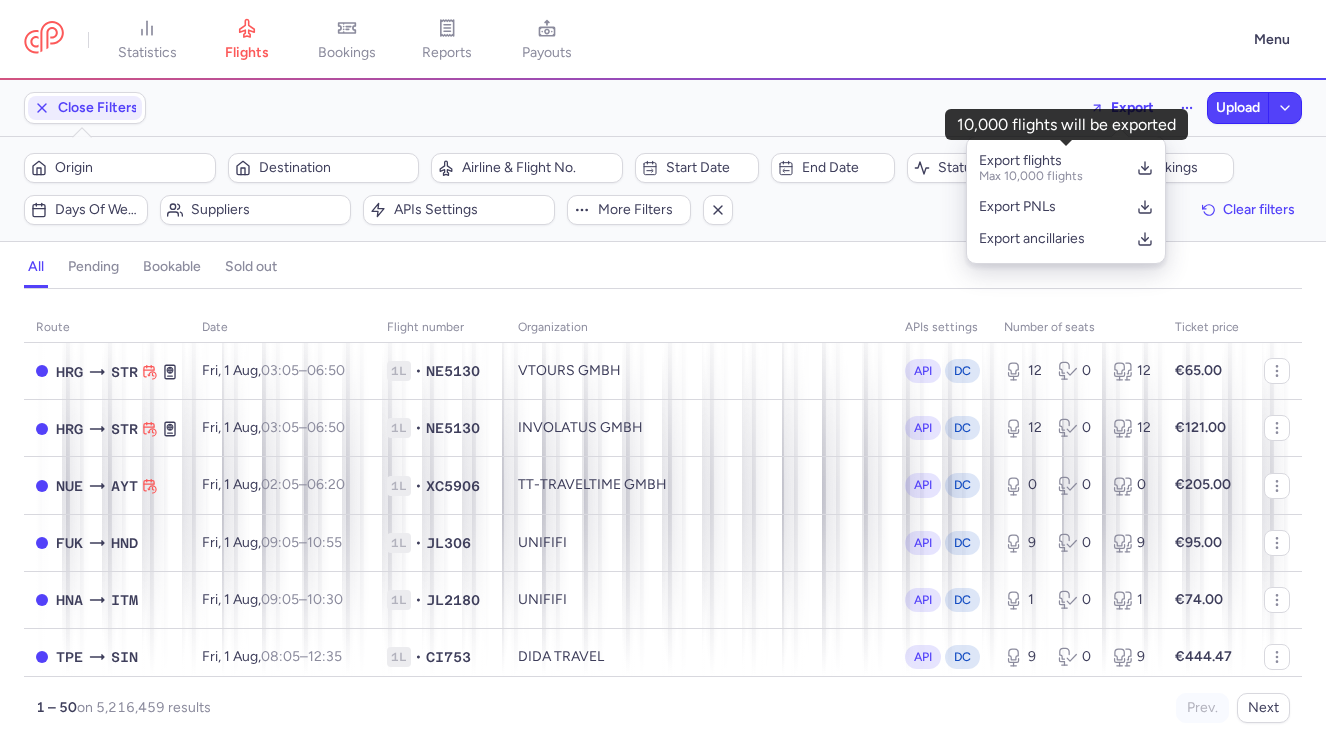 click on "statistics flights bookings reports payouts Menu Close Filters  Export  Upload Filters – 5216459 results  Origin  Destination  Airline & Flight No.  Start date  End date  Status  Seats and bookings  Days of week Suppliers   APIs settings  More filters  Clear filters  all pending bookable sold out route date Flight number organization APIs settings number of seats Ticket price July 25  MTY  TIJ Thu, 31 Jul,  18:01  –  02:36  +1 1L • Y41087 +1 AEROHUB TECH API DC 9 0 9 €298.28  MTY  GDL Thu, 31 Jul,  18:01  –  19:31  +0 1L • Y41087 BINGTRIP API DC 5 0 5 €48.57  GDL  CUN Thu, 31 Jul,  18:01  –  21:49  +0 1L • Y41046 BINGTRIP API DC 5 0 5 €145.45  ORD  YYC Thu, 31 Jul,  19:01  –  18:28  +1 1L • WS8257 +1 PKFARE API DC 3 0 3 €514.95  GDL  CUN Thu, 31 Jul,  18:01  –  21:49  +0 1L • Y41046 FLIGHTROUTES 24 API DC 6 0 6 €102.61  MTY  GDL Thu, 31 Jul,  18:01  –  19:31  +0 1L • Y41087 FLIGHTROUTES 24 API DC 9 0 9 €77.37  ZIH  MEX Thu, 31 Jul,  18:03  –  19:10  +0 1L • Y4473 API" at bounding box center (663, 0) 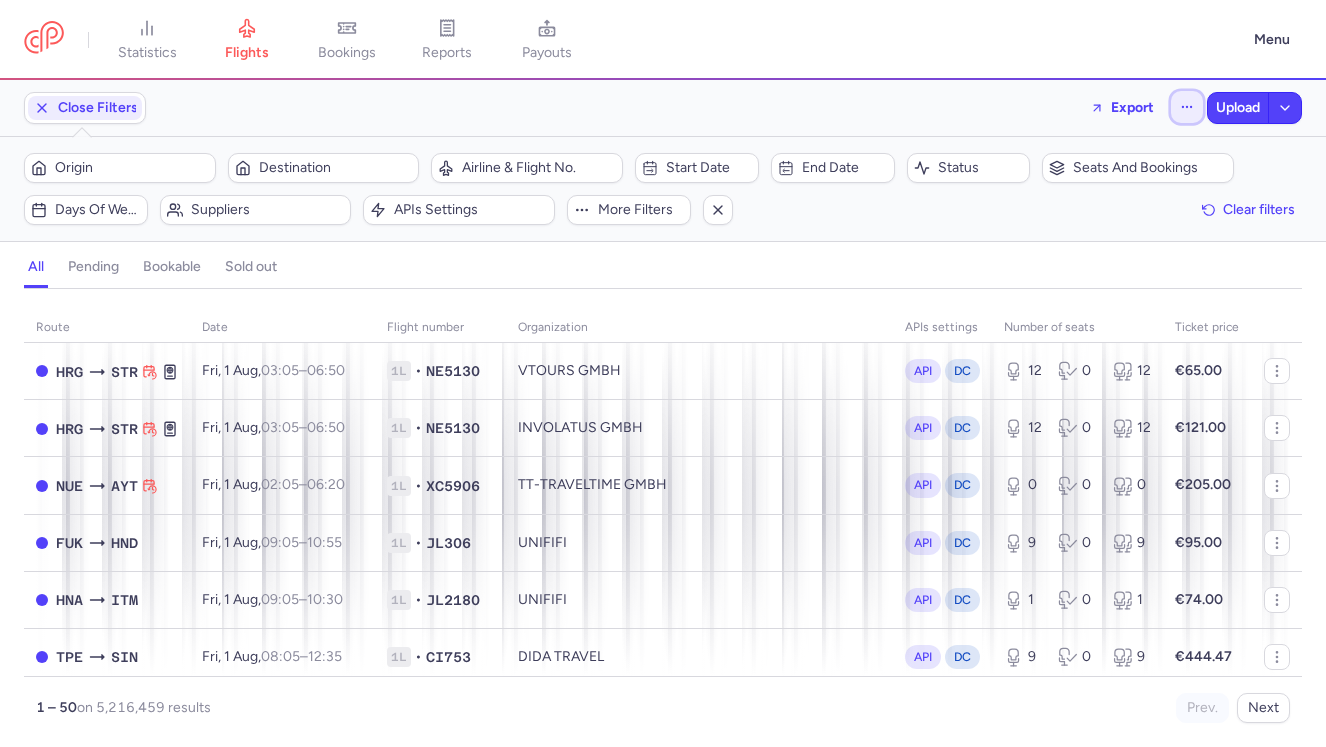 click 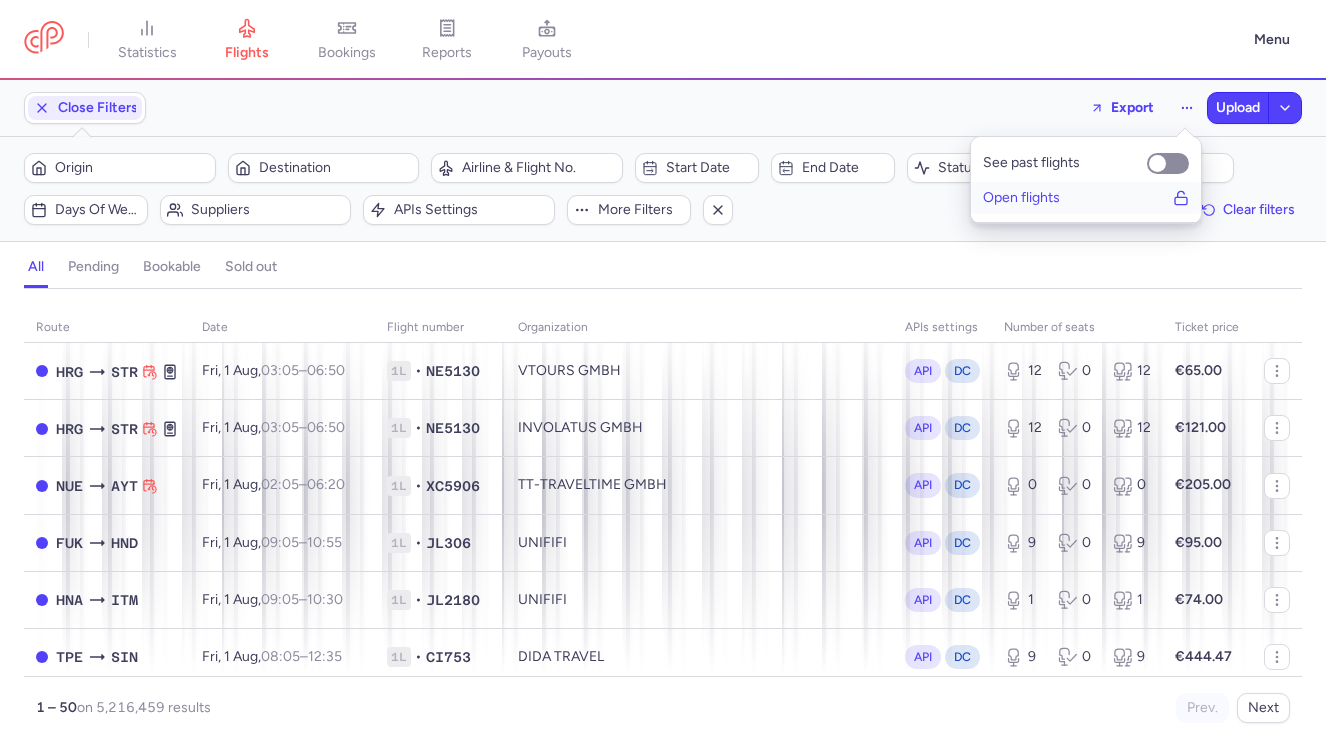 click on "Open flights" at bounding box center [1086, 198] 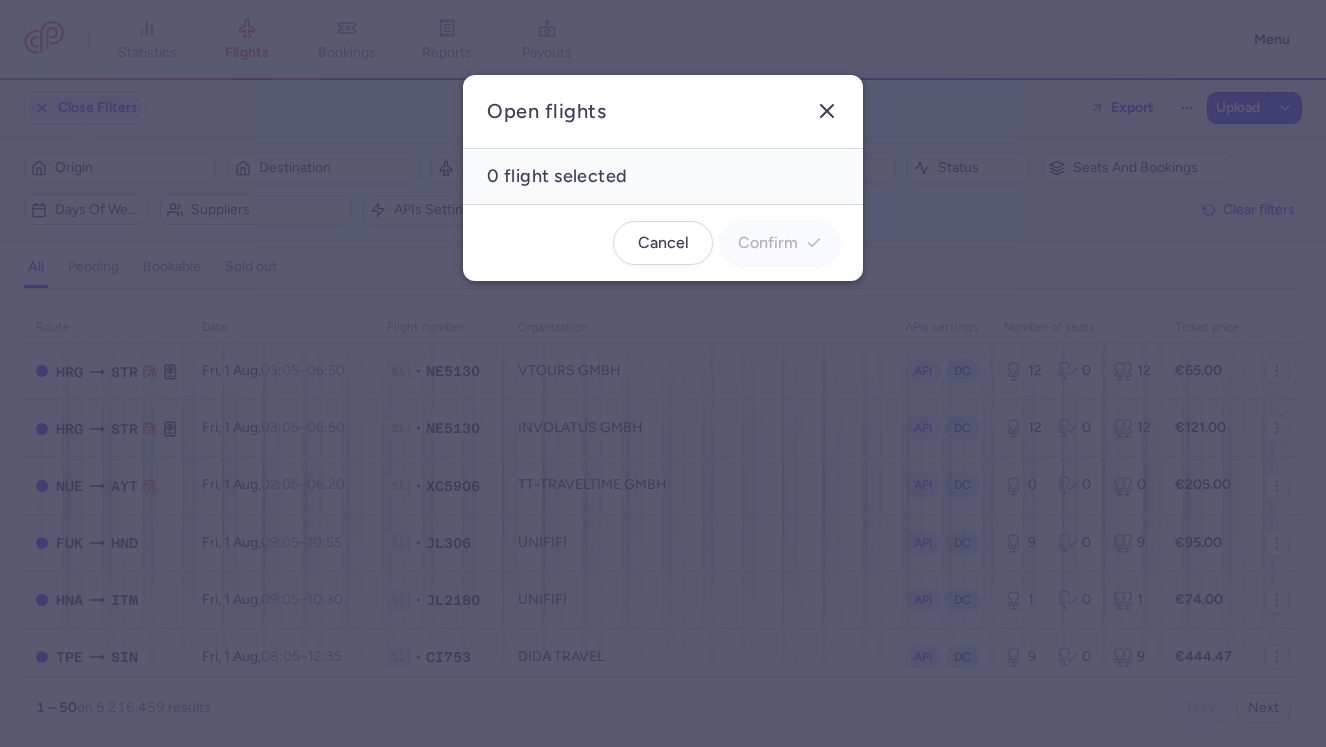 click 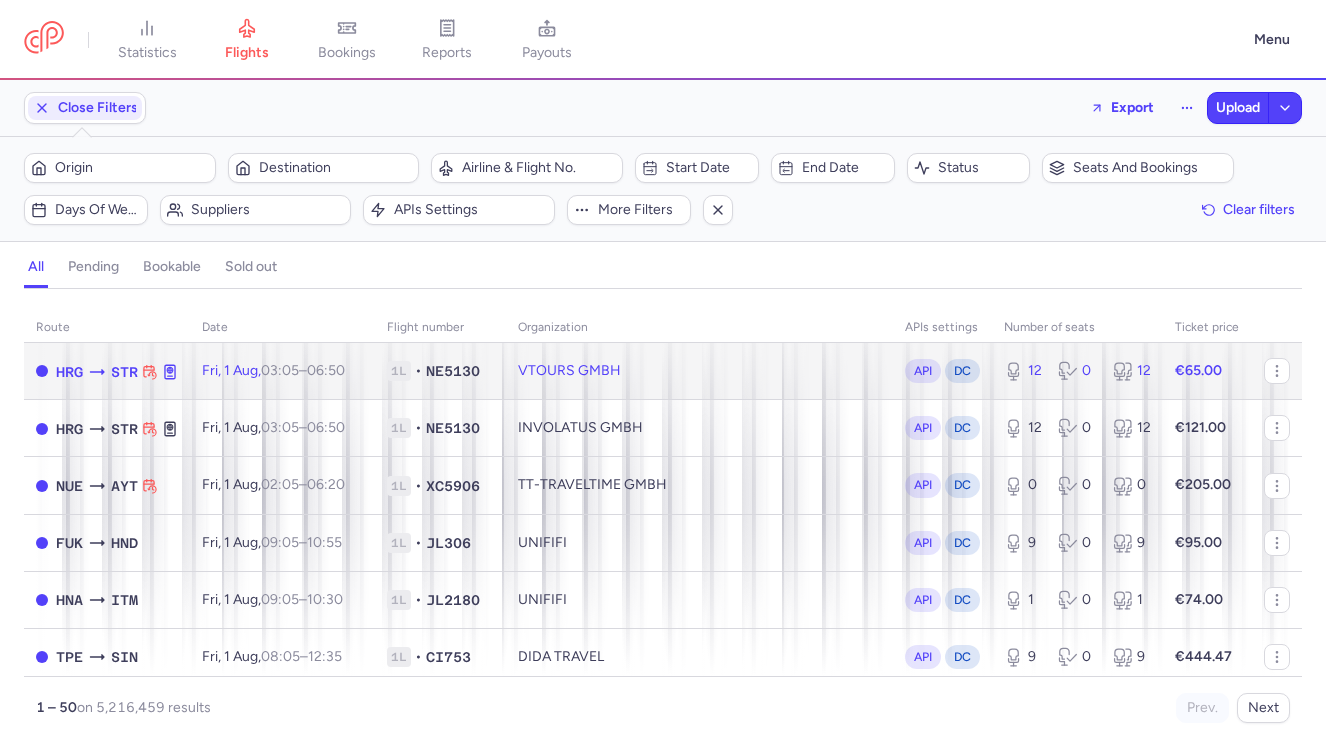 click on "NE5130" 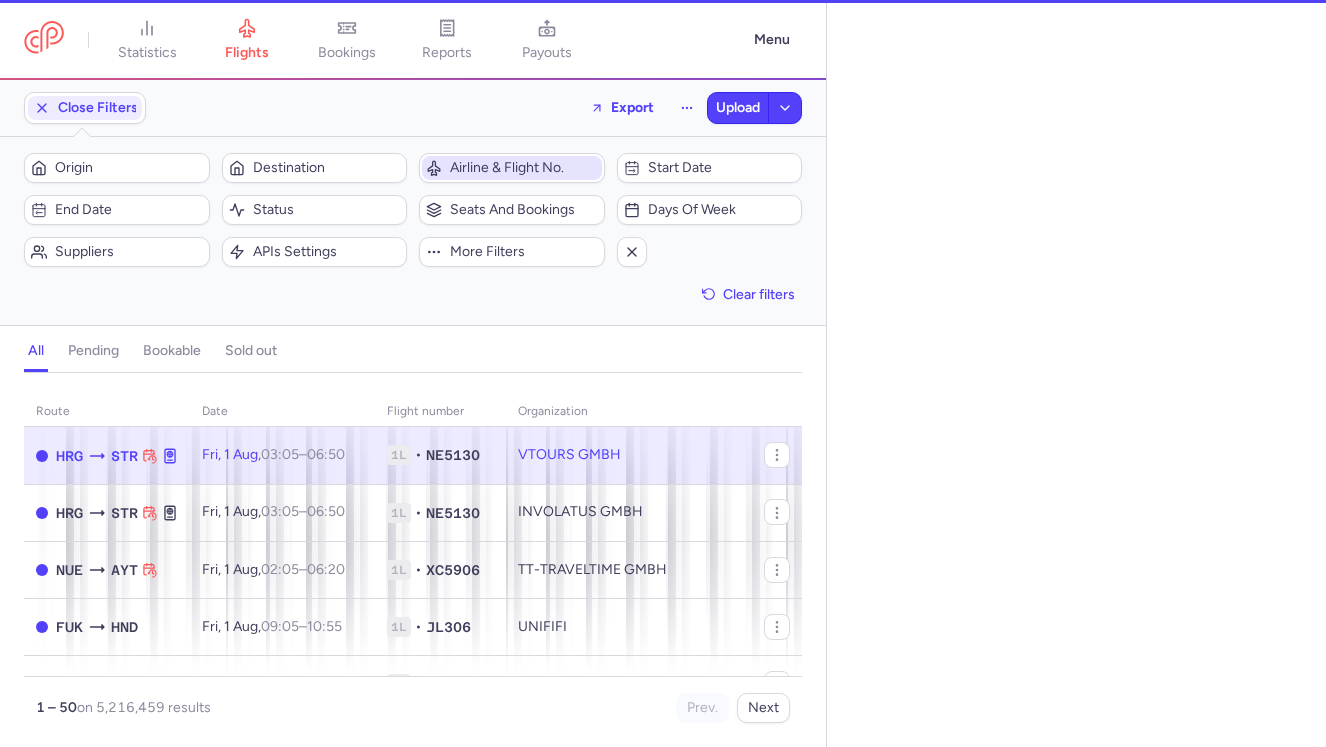 select on "days" 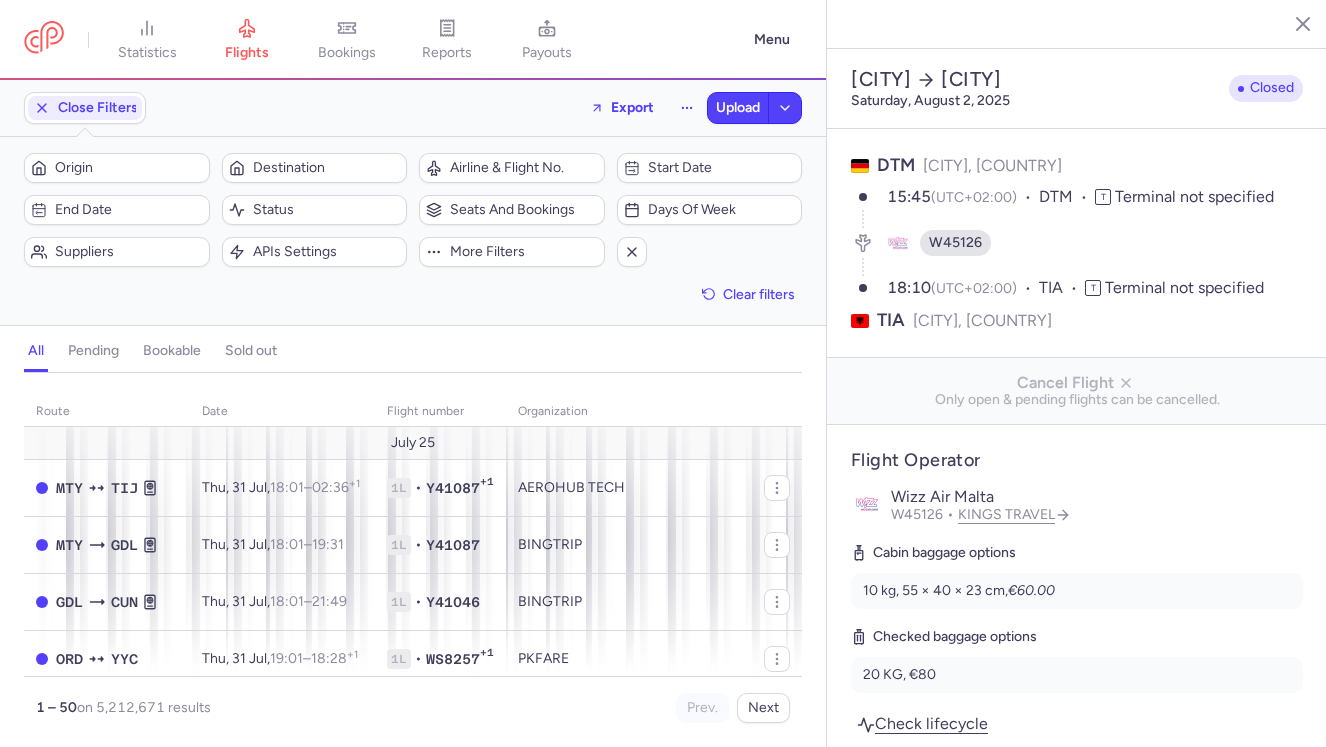 select on "days" 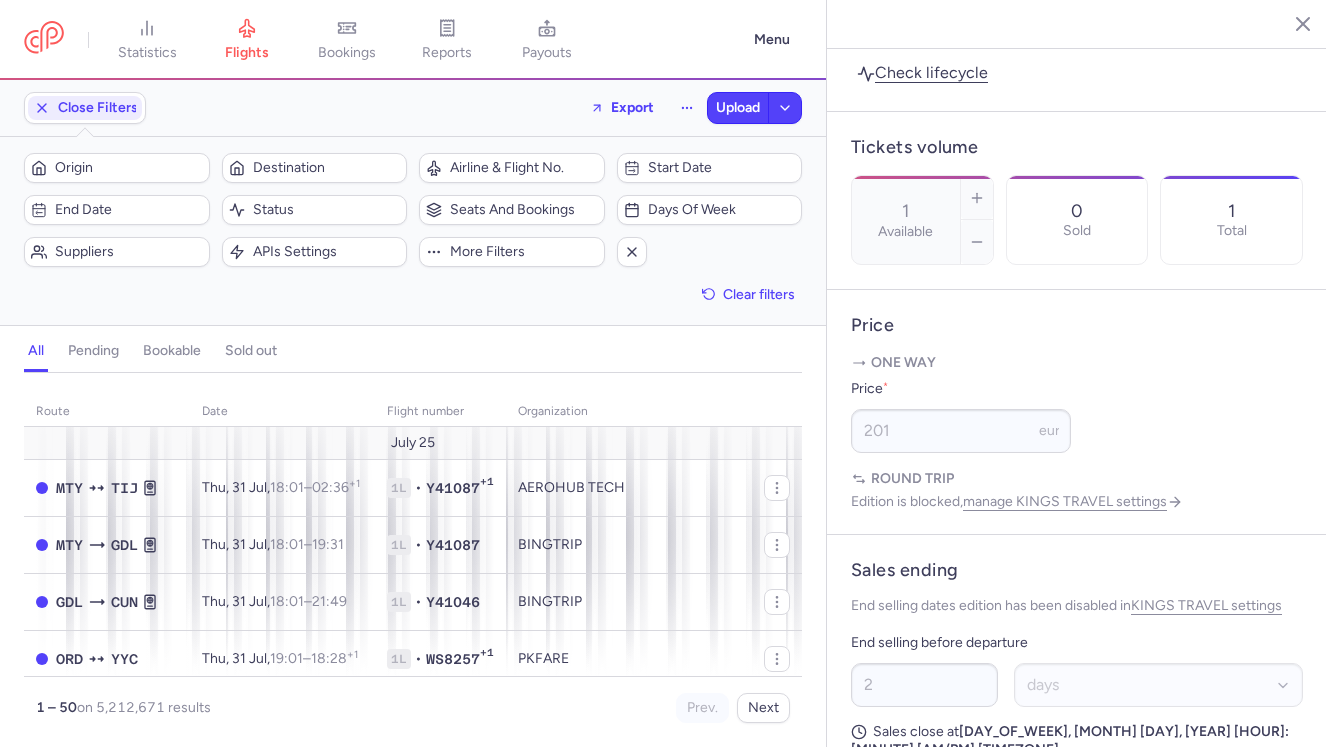 scroll, scrollTop: 652, scrollLeft: 0, axis: vertical 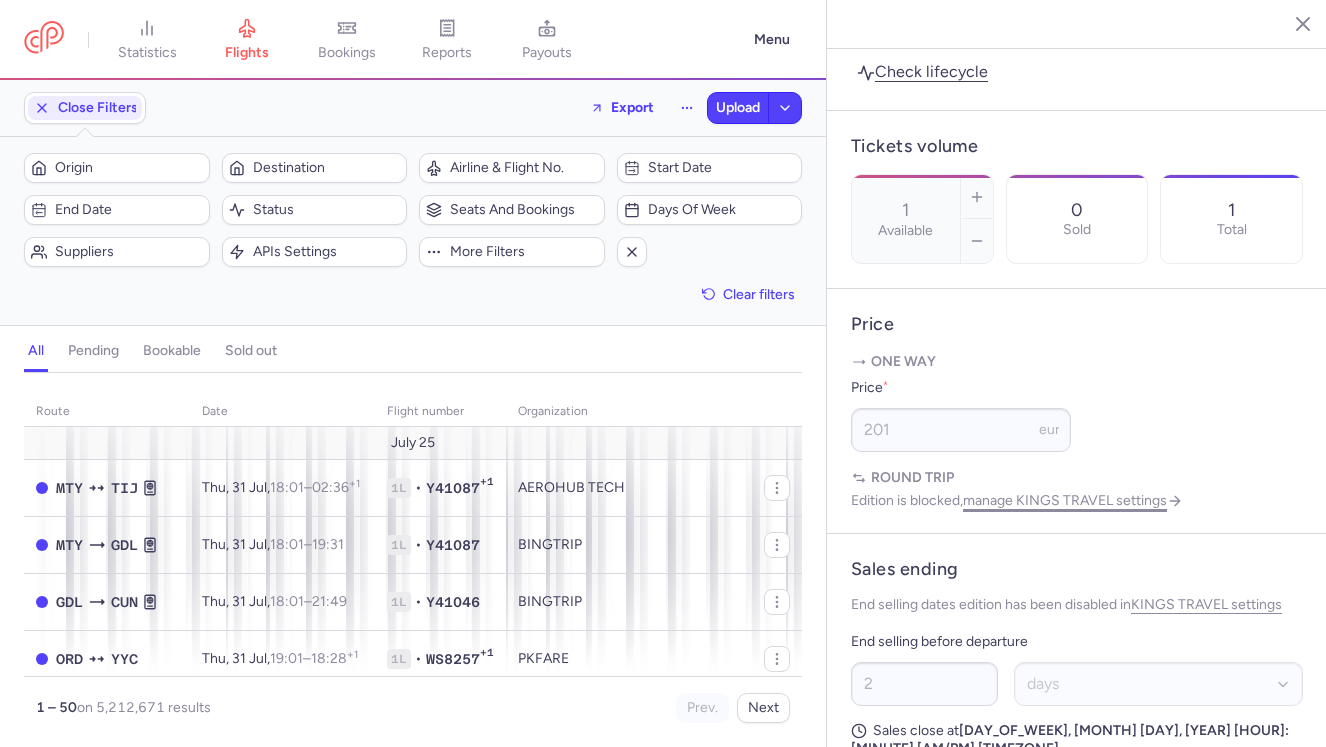 click on "manage KINGS TRAVEL settings" at bounding box center (1073, 500) 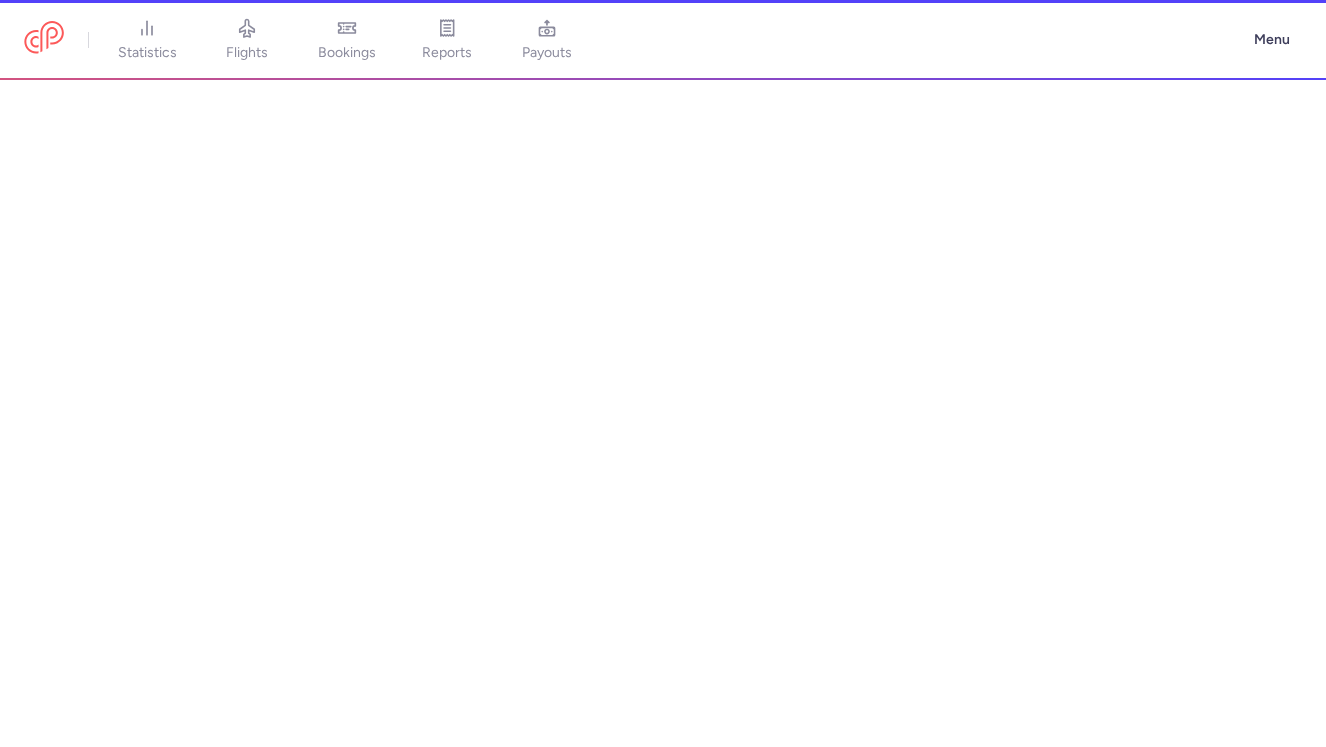 select on "DEDICATED" 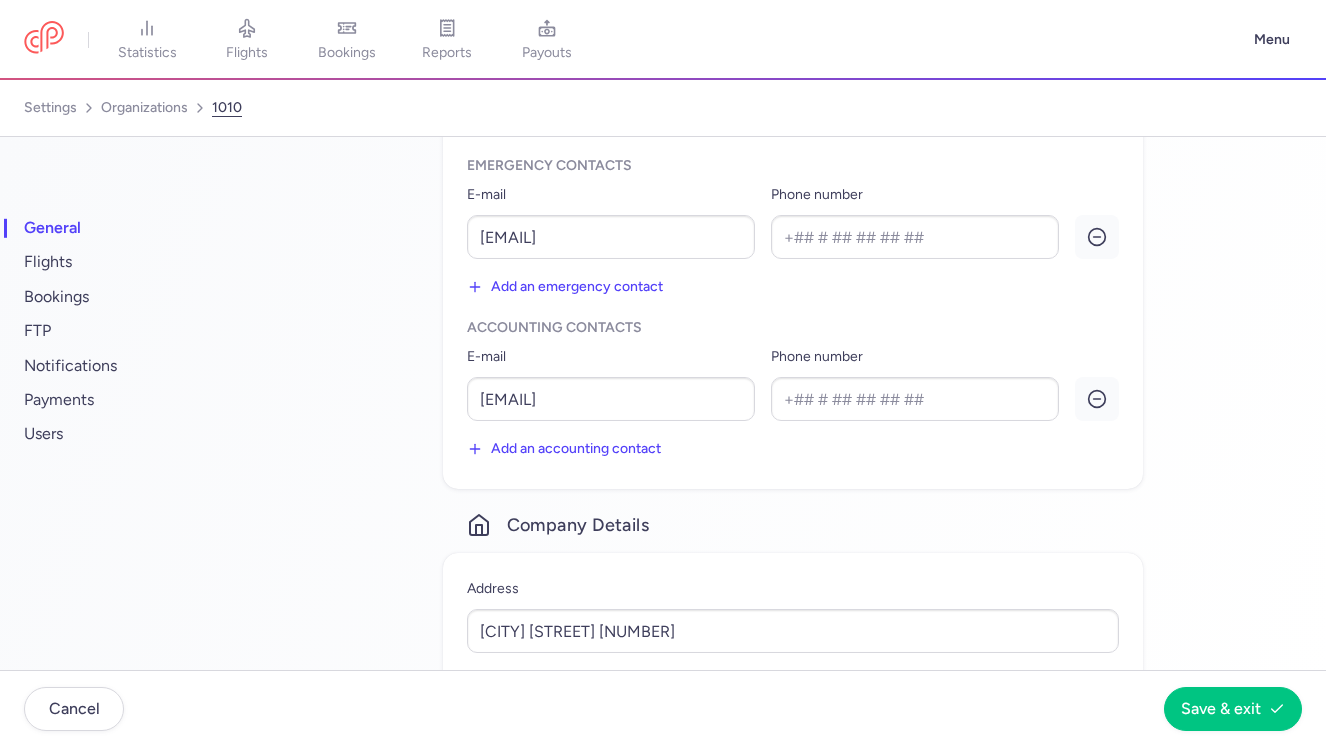 scroll, scrollTop: 712, scrollLeft: 0, axis: vertical 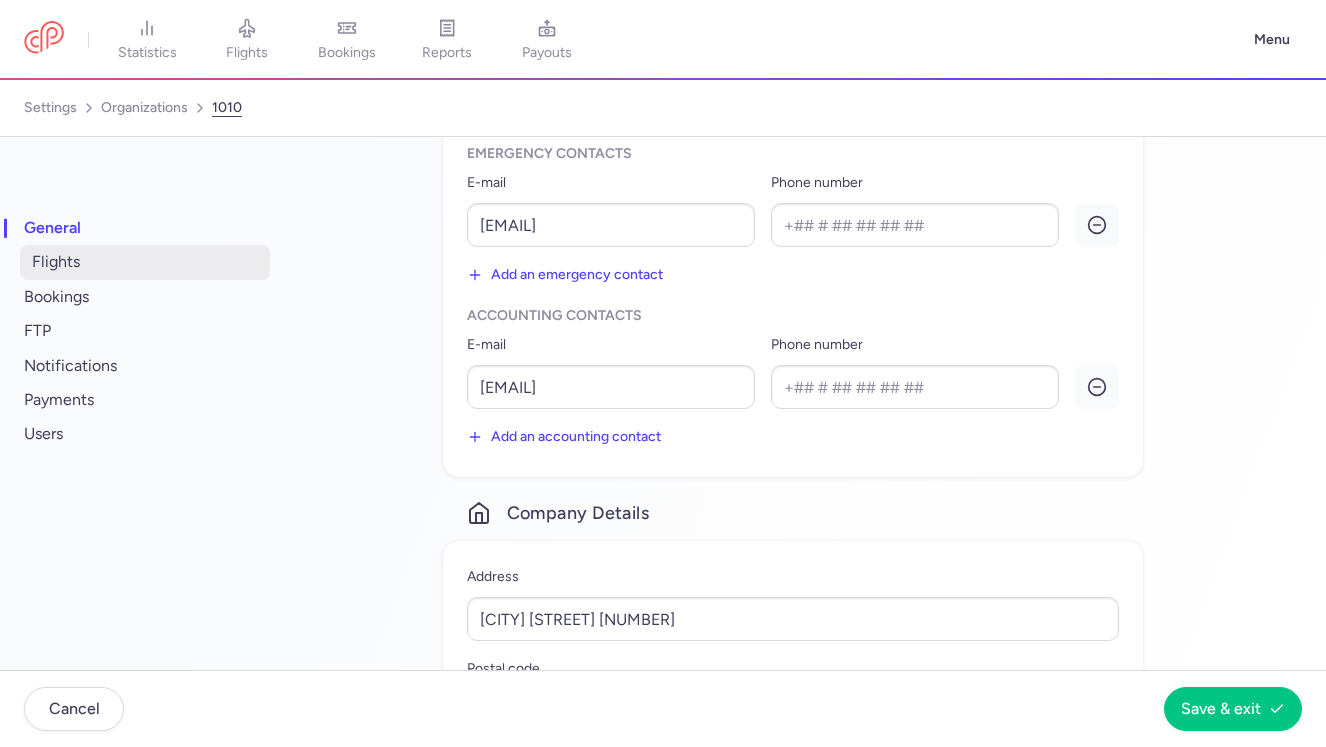 click on "flights" at bounding box center [145, 262] 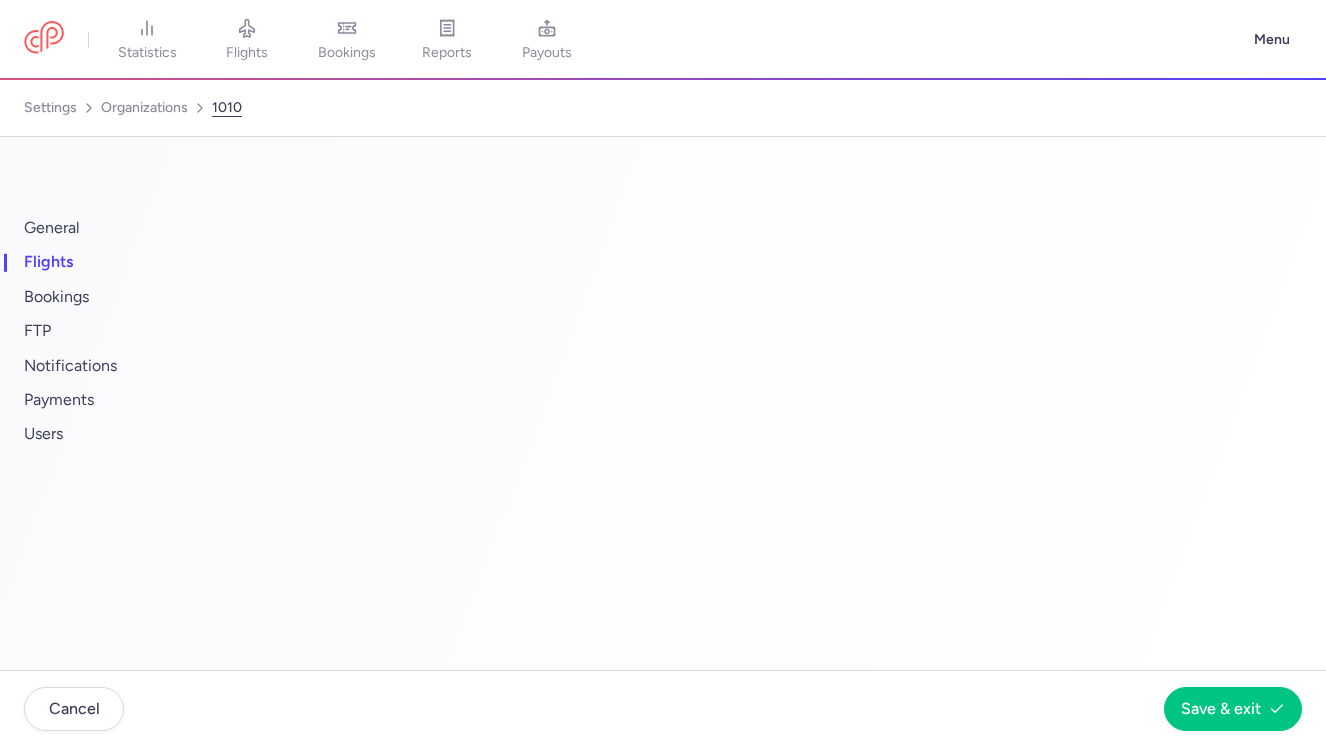scroll, scrollTop: 330, scrollLeft: 0, axis: vertical 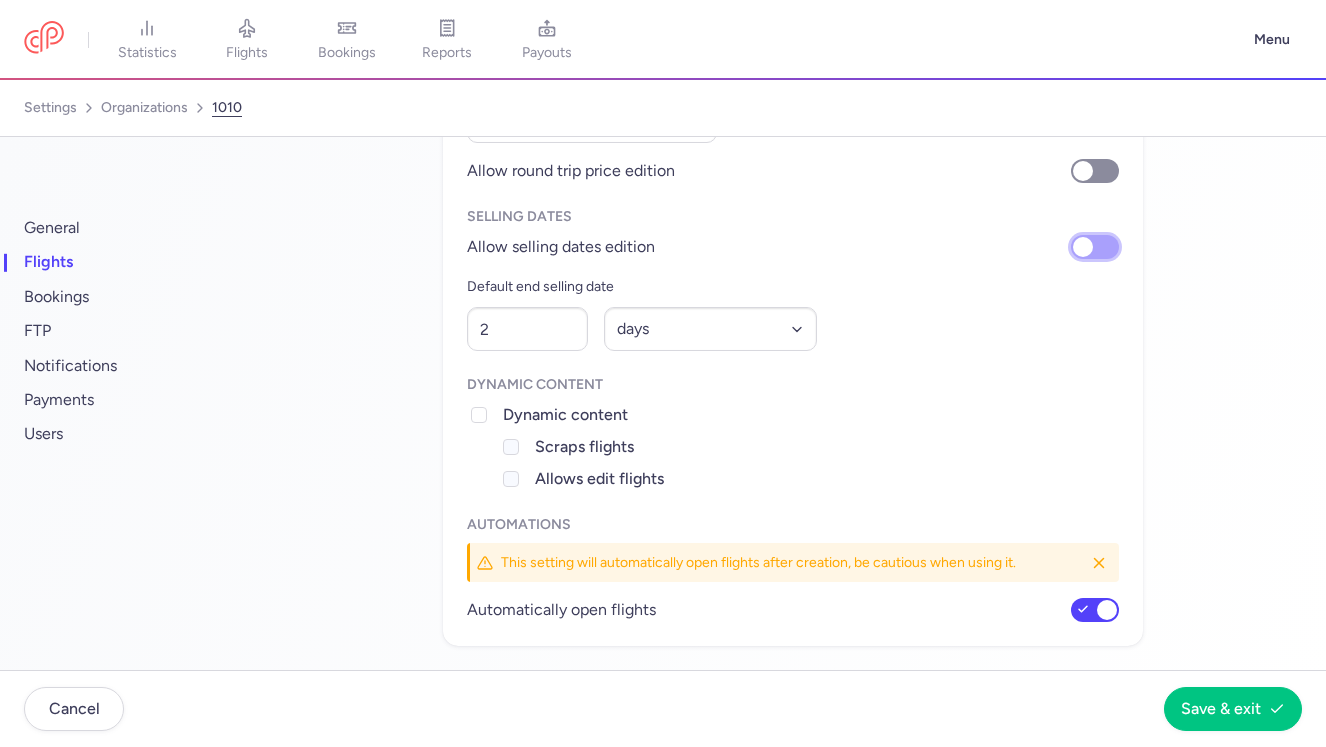 click on "Allow selling dates edition" at bounding box center (1095, 247) 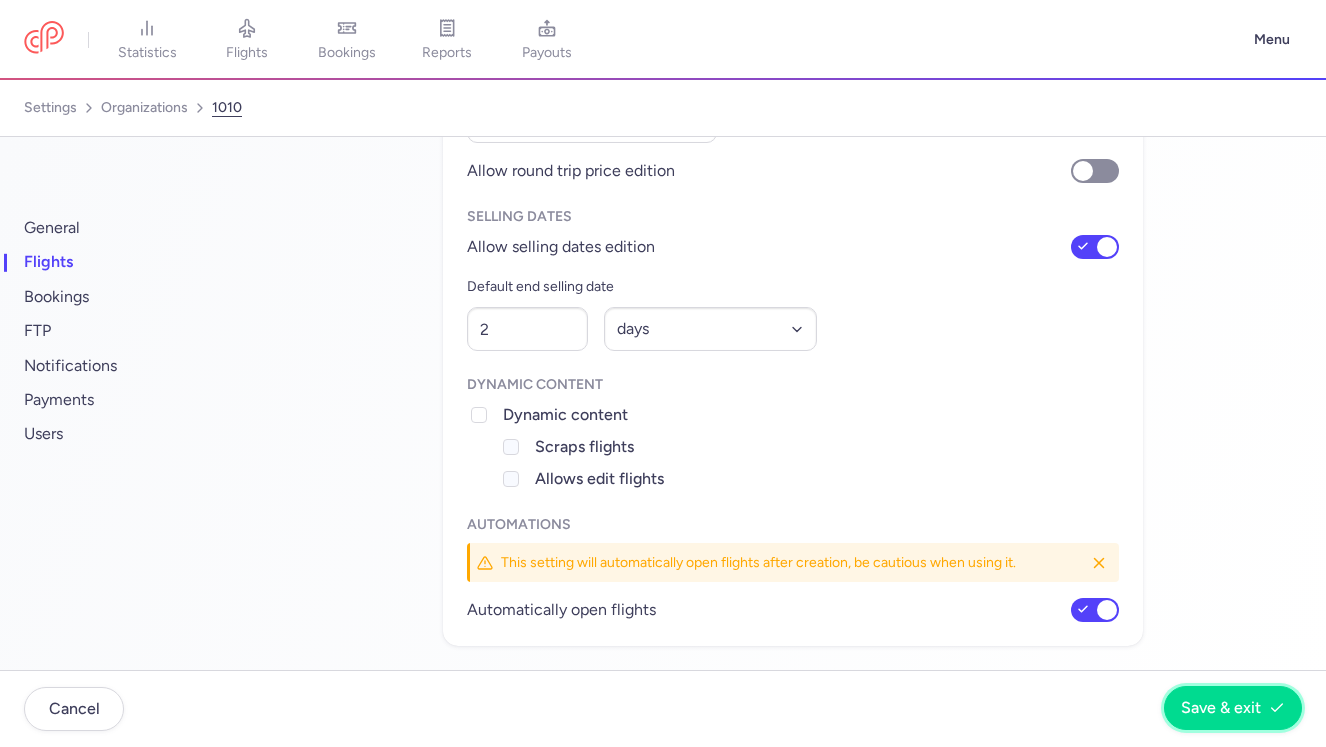 click on "Save & exit" at bounding box center (1221, 708) 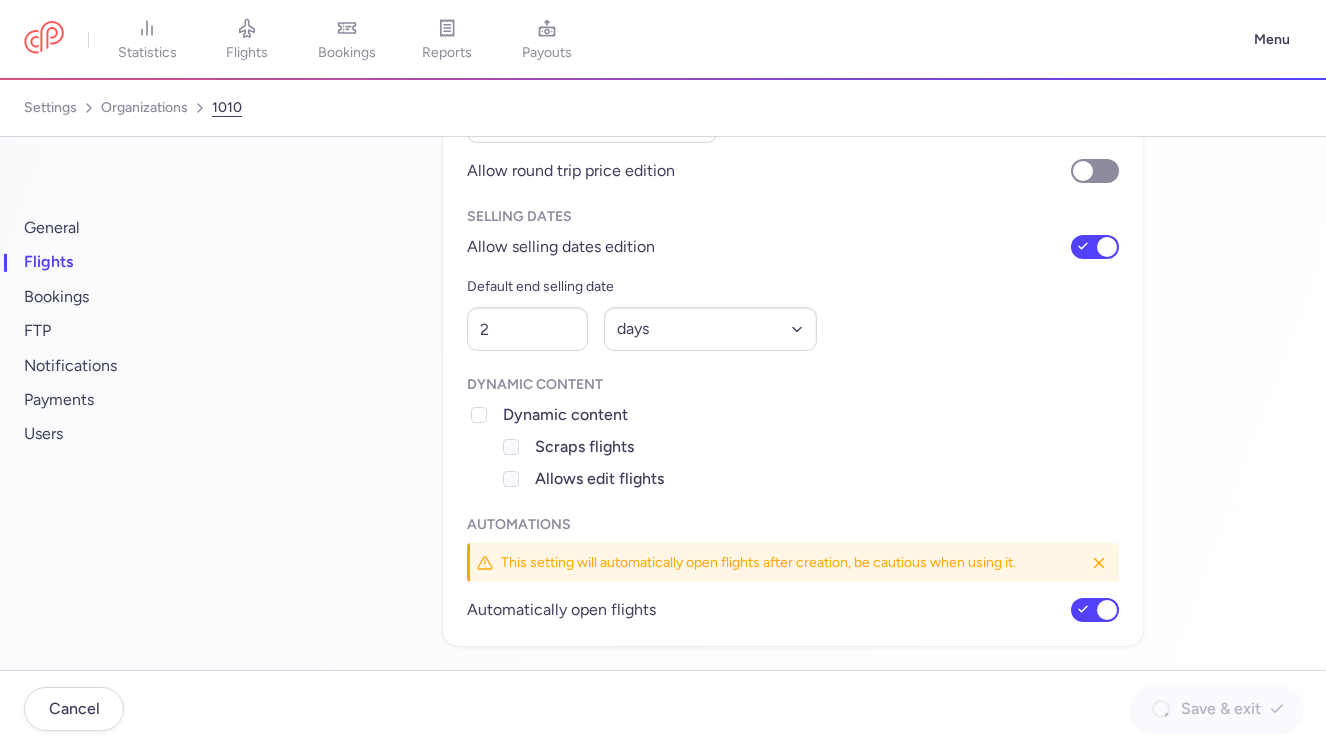 checkbox on "false" 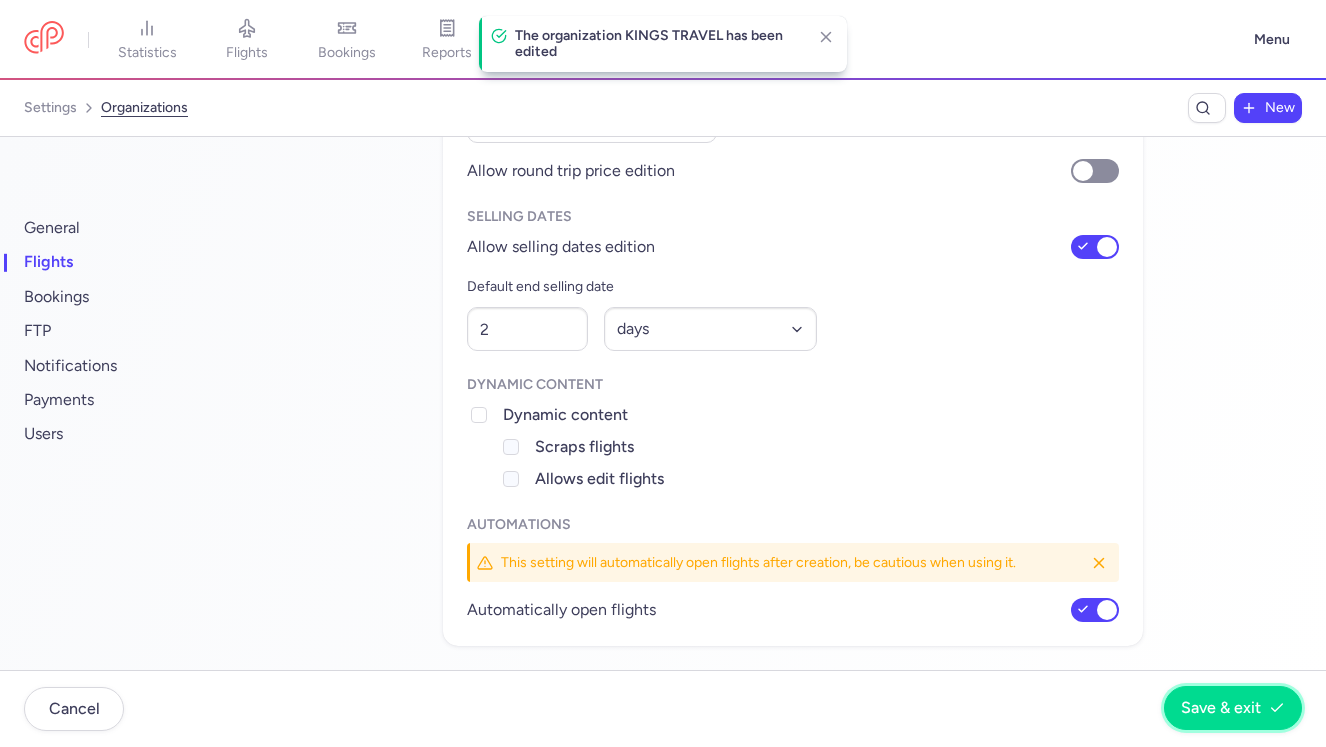 click on "Save & exit" at bounding box center (1221, 708) 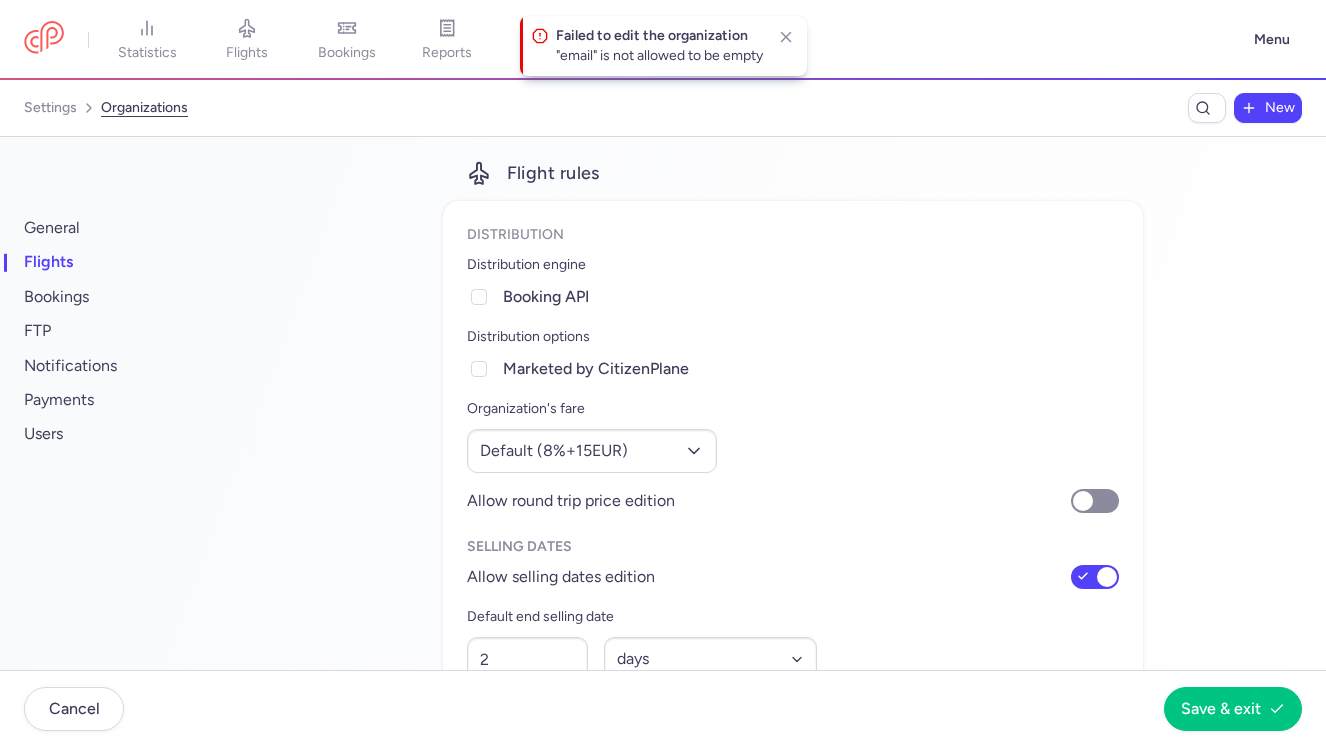 scroll, scrollTop: 2, scrollLeft: 0, axis: vertical 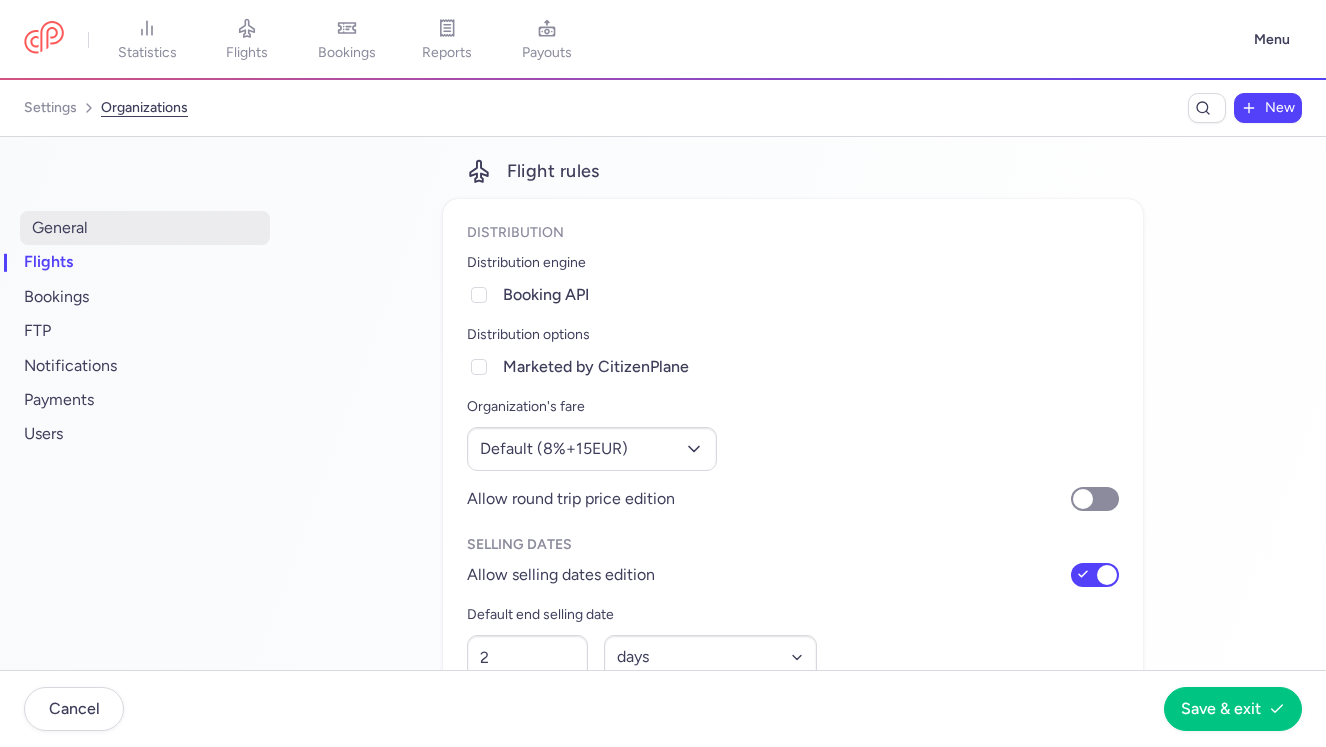 click on "general" at bounding box center (145, 228) 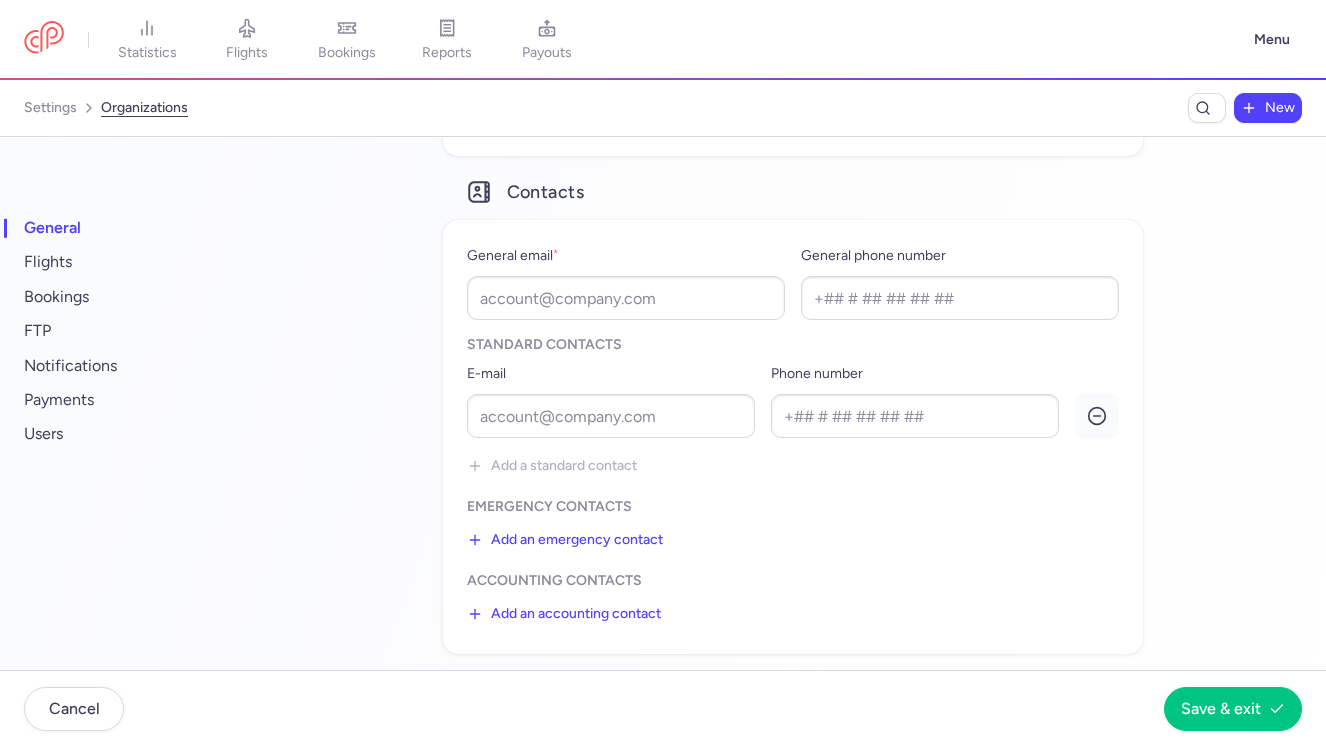scroll, scrollTop: 497, scrollLeft: 0, axis: vertical 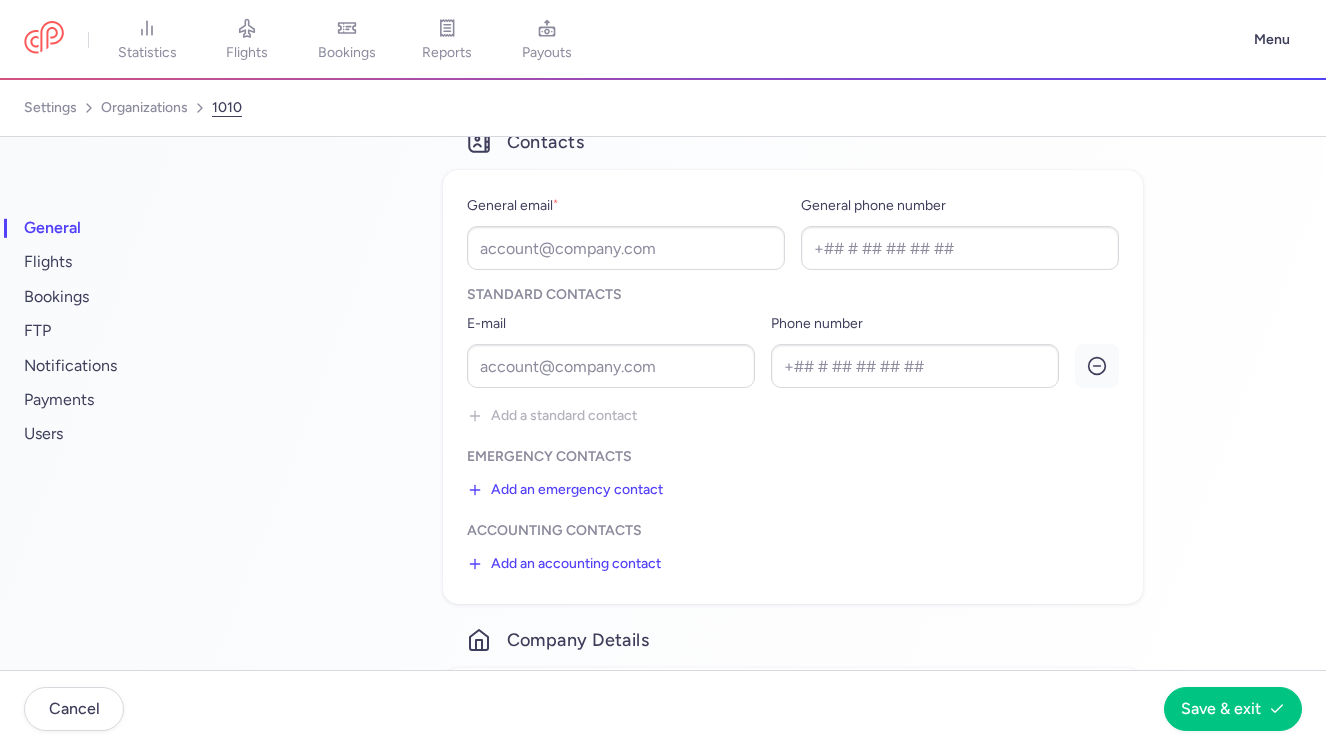 select on "days" 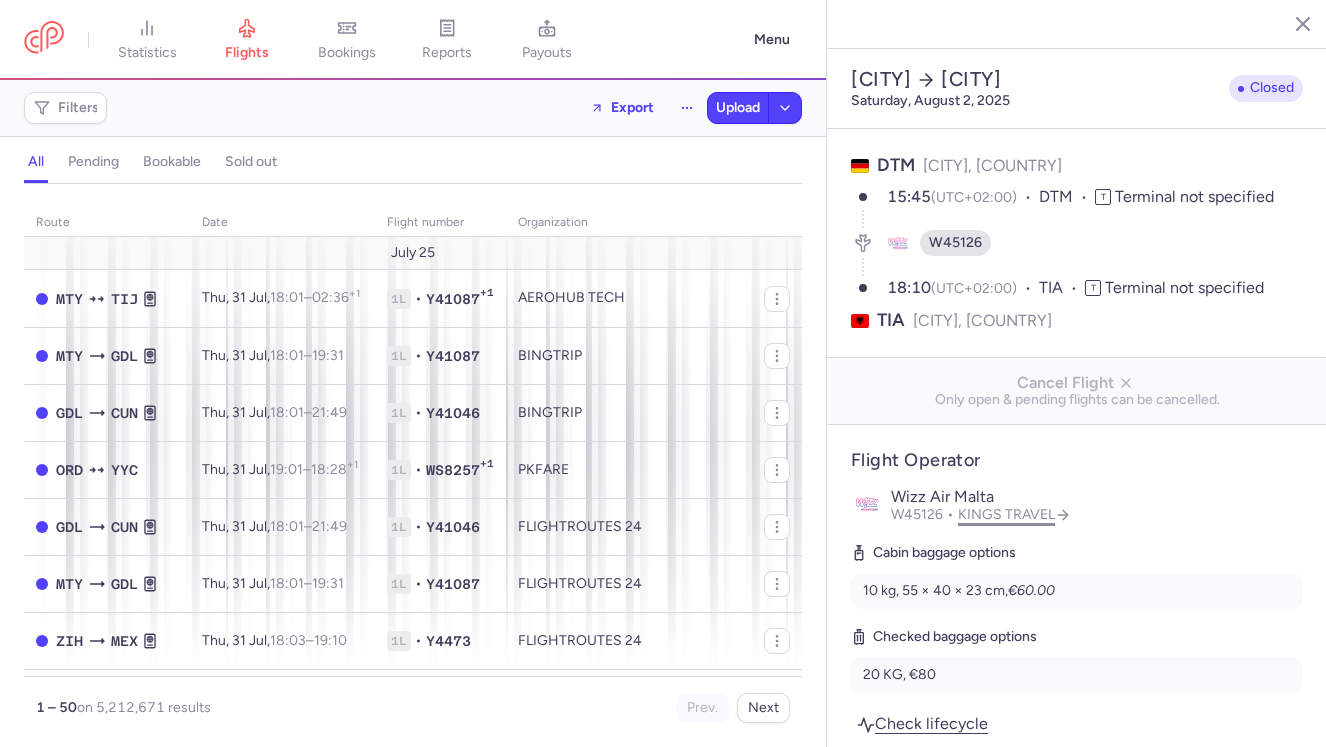 click on "KINGS TRAVEL" 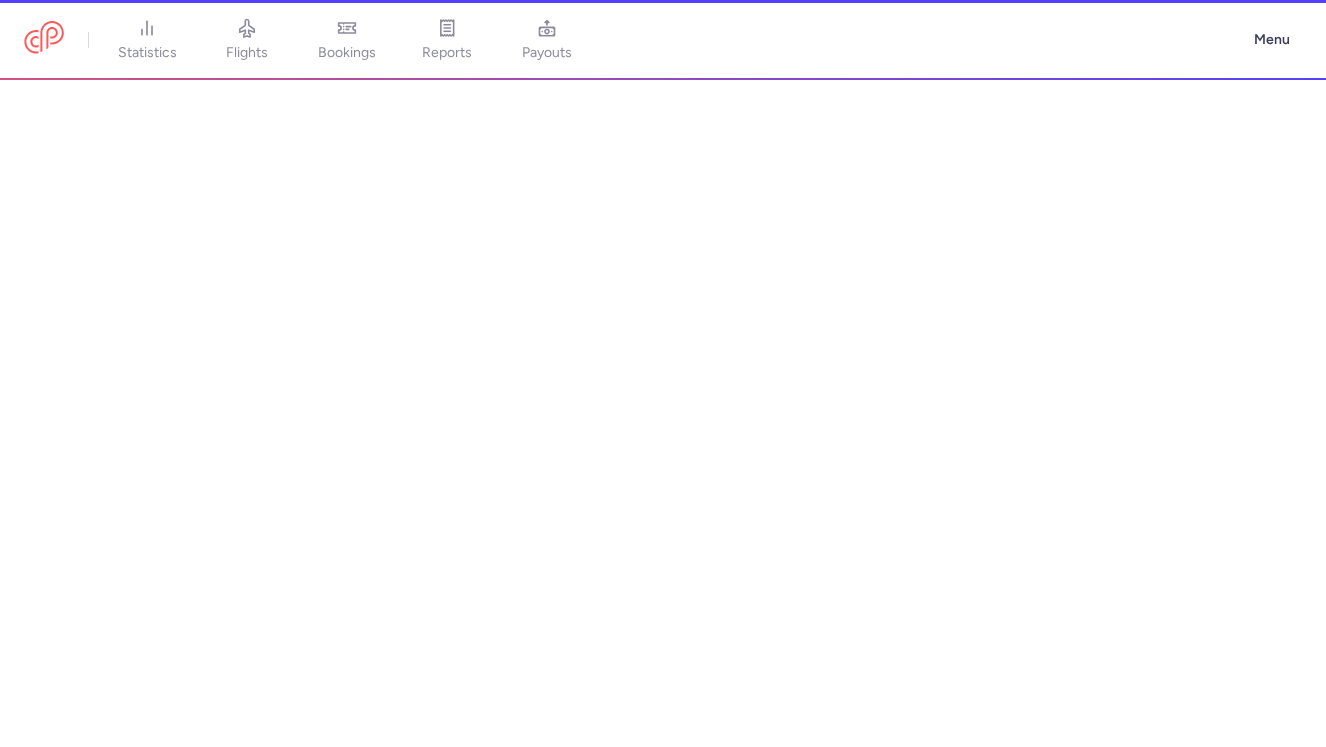 select on "DEDICATED" 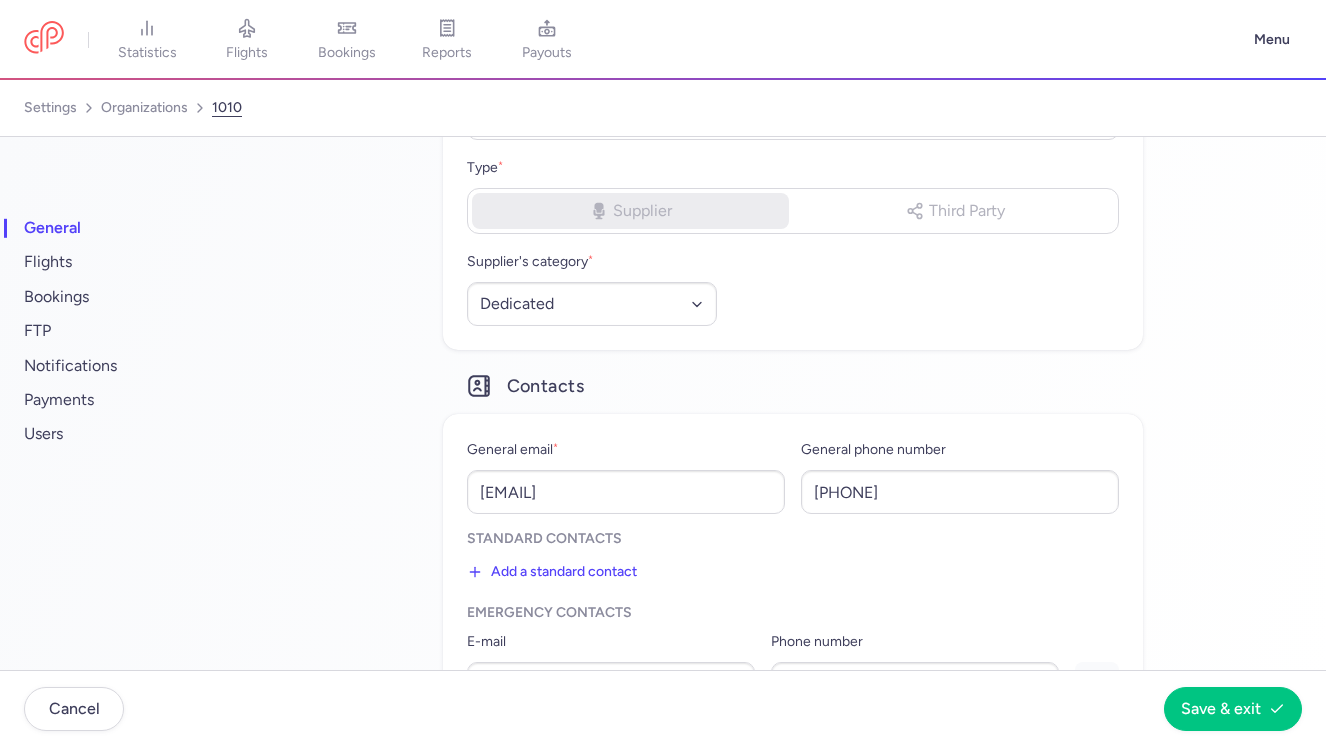 scroll, scrollTop: 273, scrollLeft: 0, axis: vertical 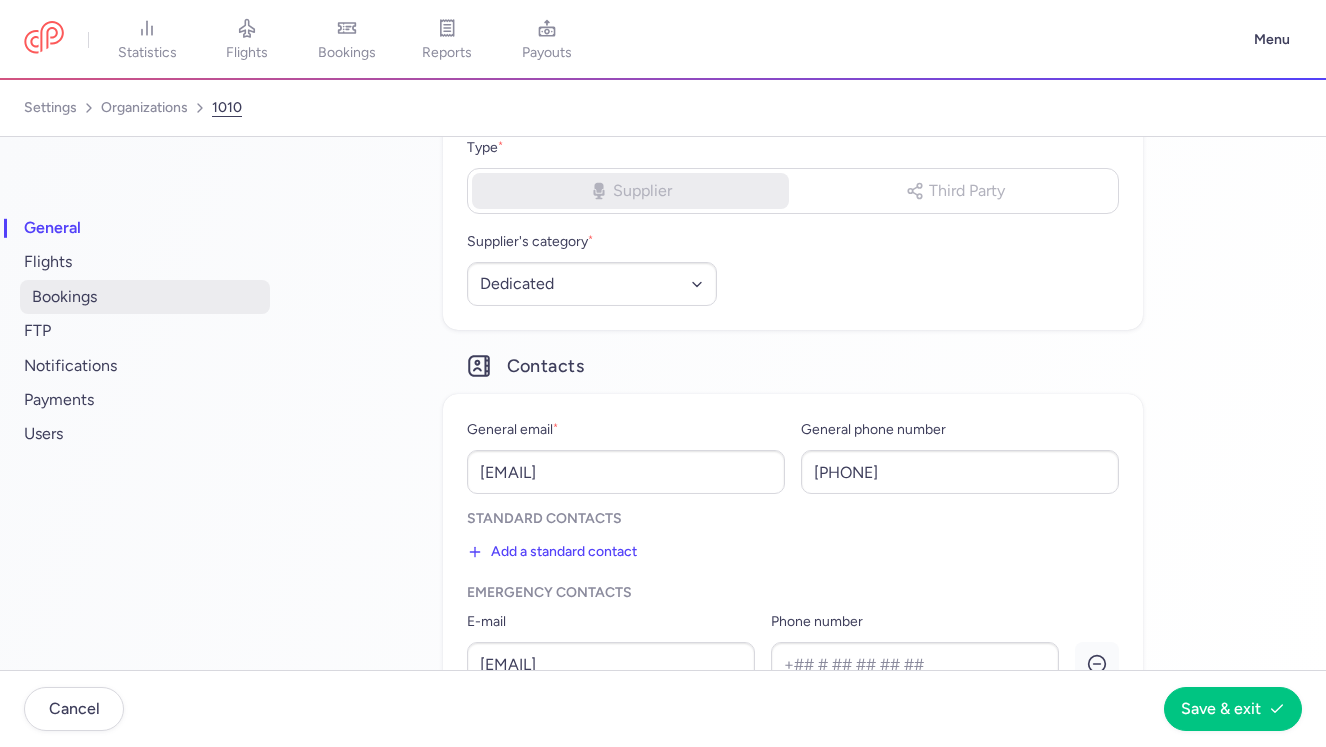 click on "bookings" at bounding box center [145, 297] 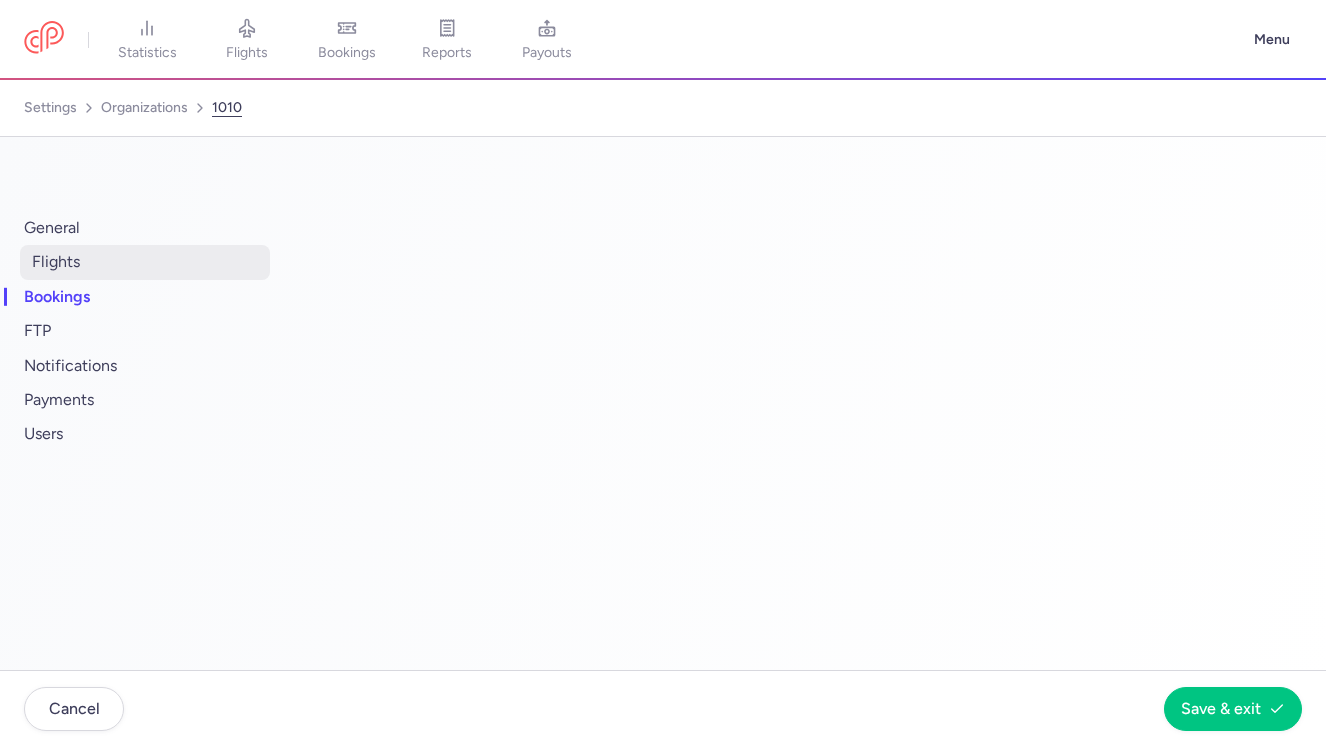 select on "2" 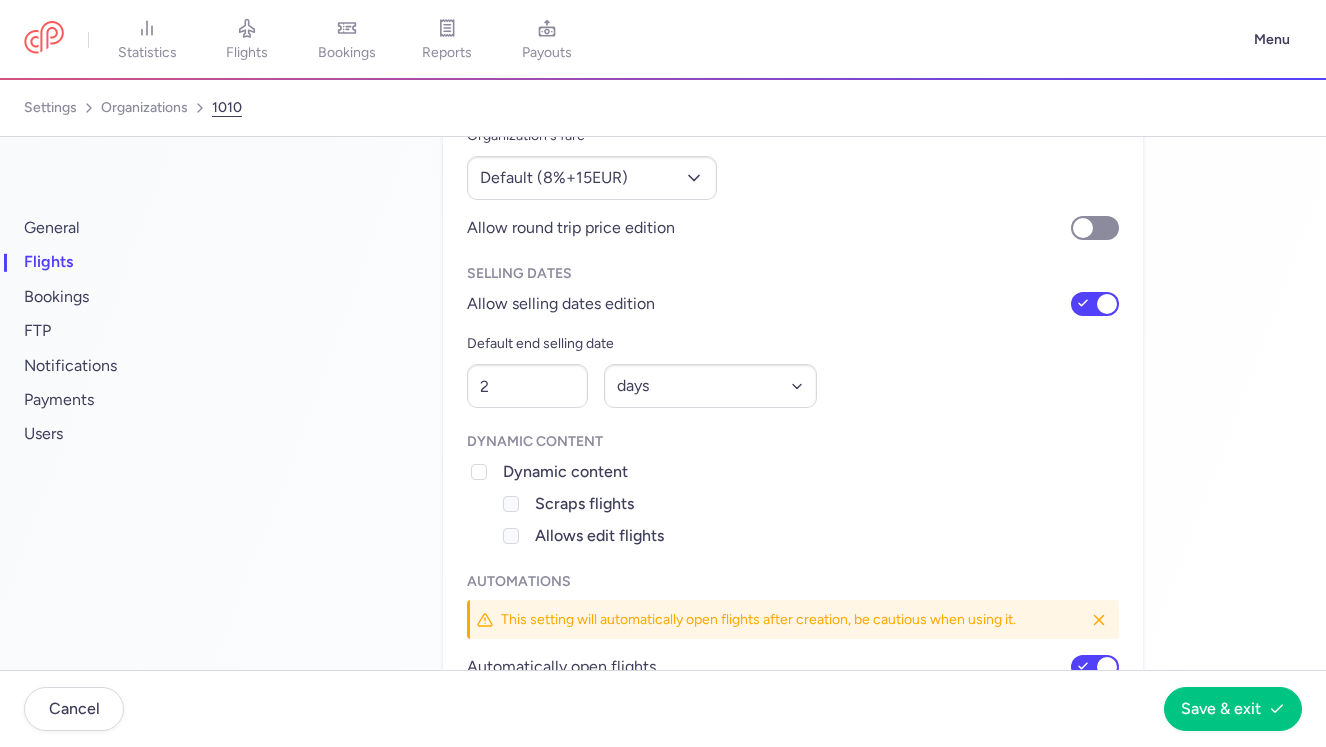 scroll, scrollTop: 330, scrollLeft: 0, axis: vertical 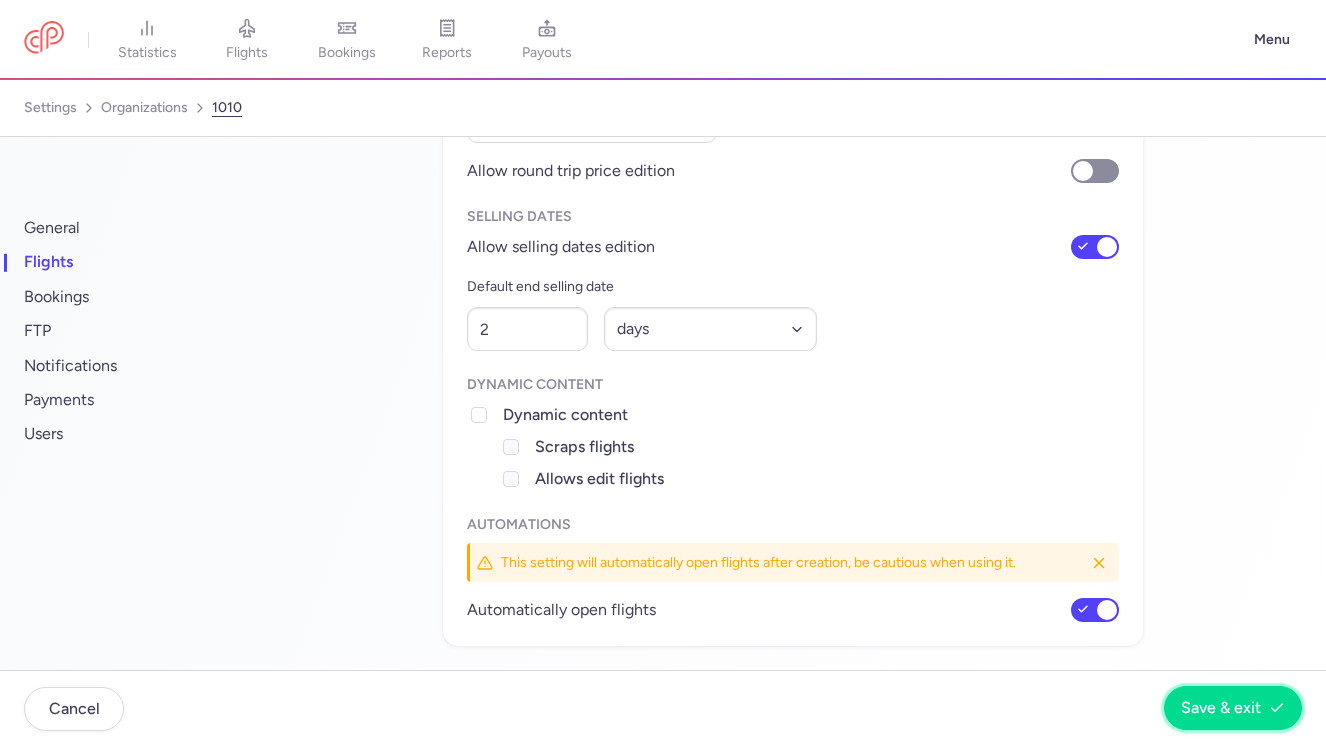 click on "Save & exit" at bounding box center [1221, 708] 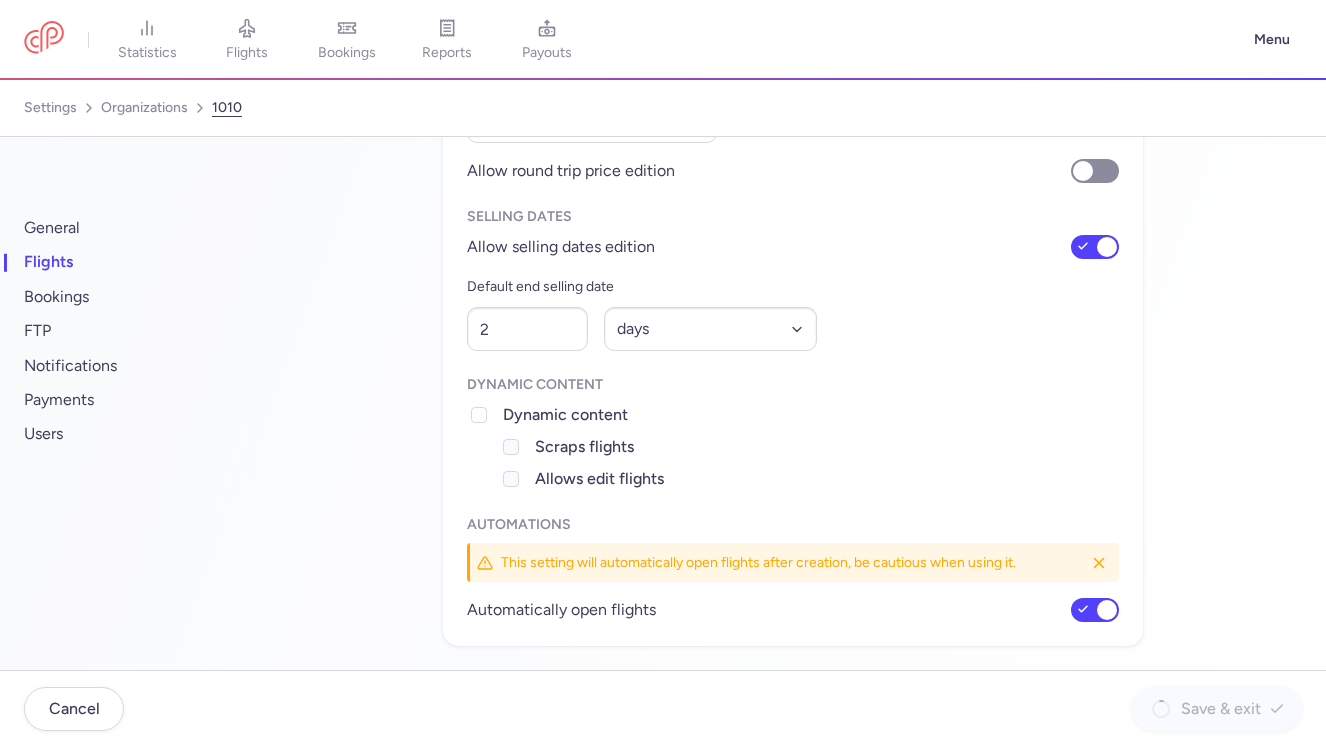 checkbox on "false" 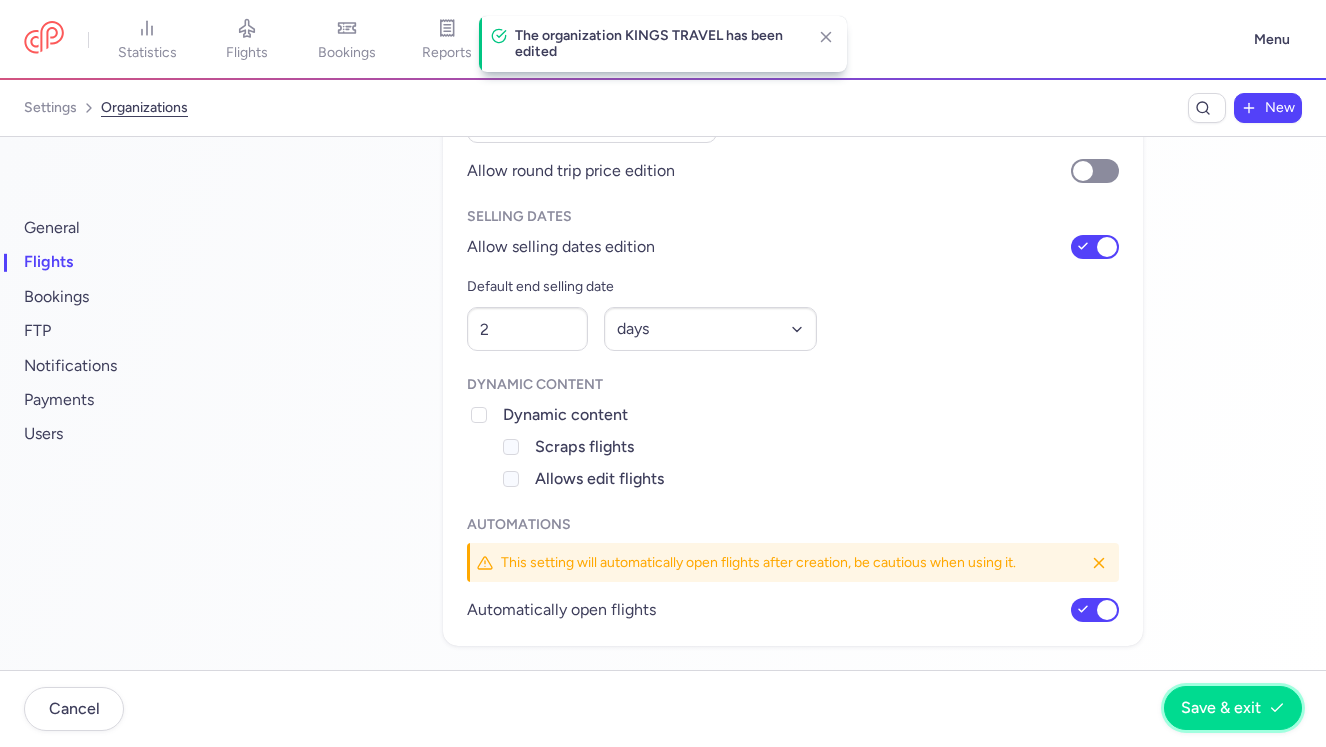 click on "Save & exit" at bounding box center [1221, 708] 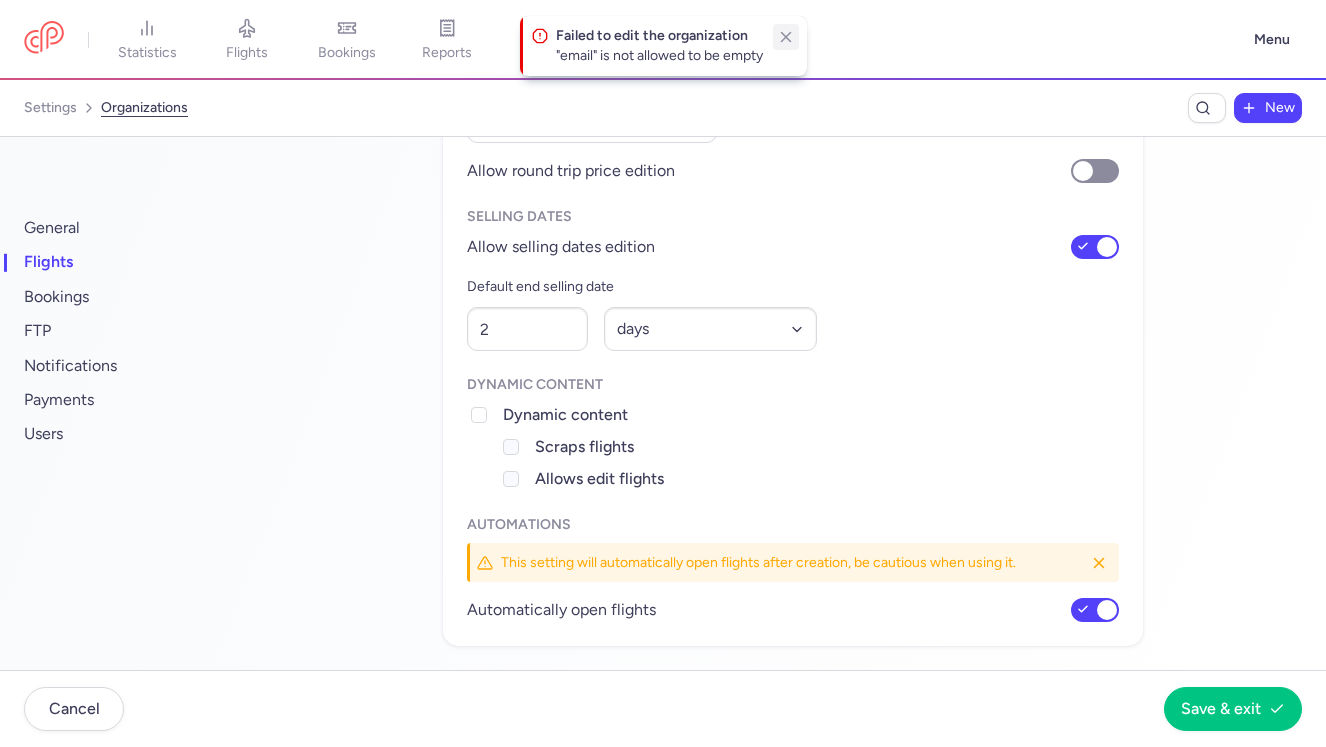 click 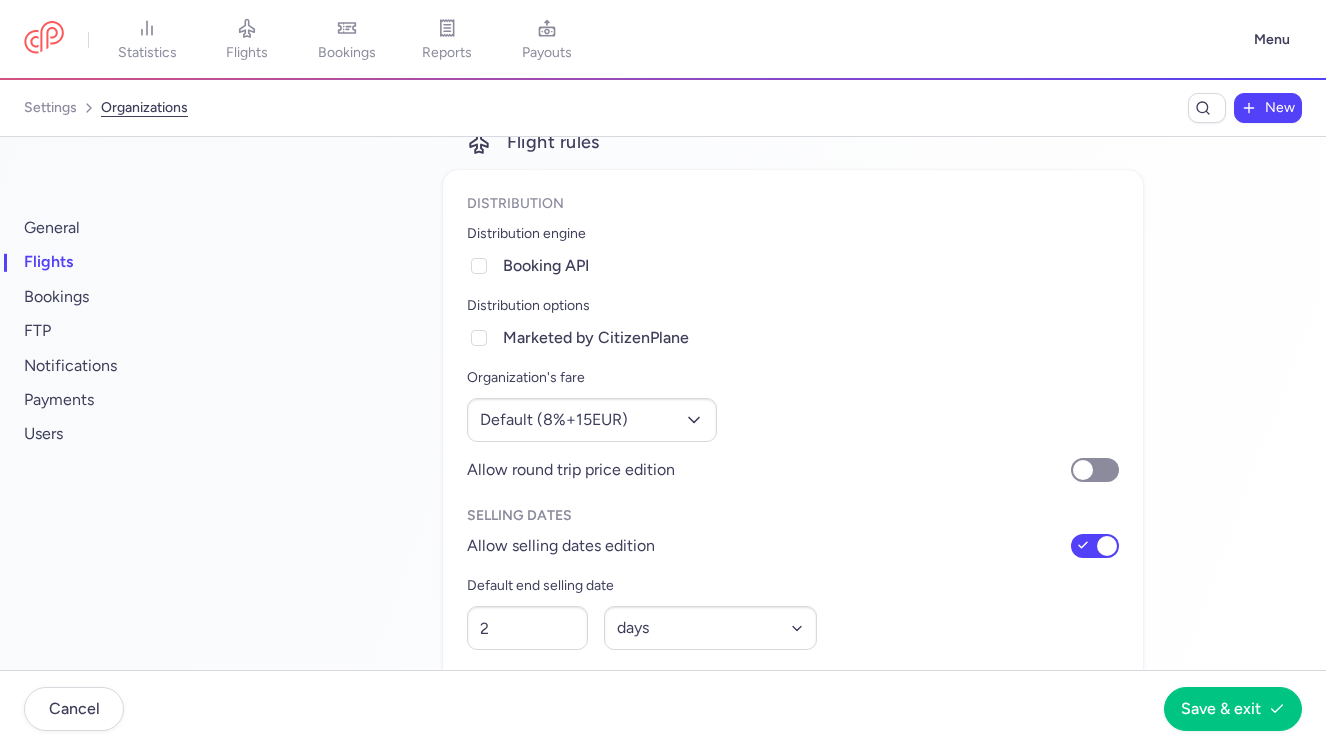 scroll, scrollTop: 0, scrollLeft: 0, axis: both 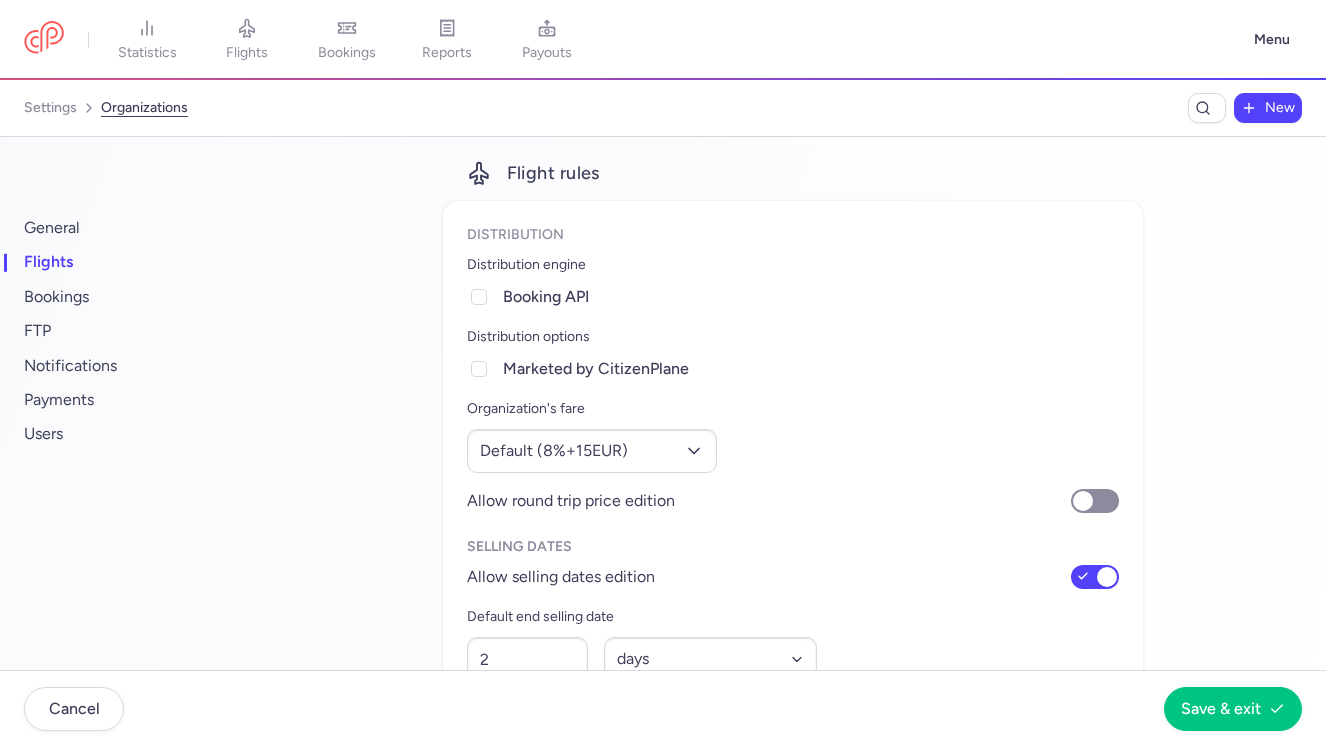 click on "general flights bookings FTP notifications payments users" at bounding box center [137, 331] 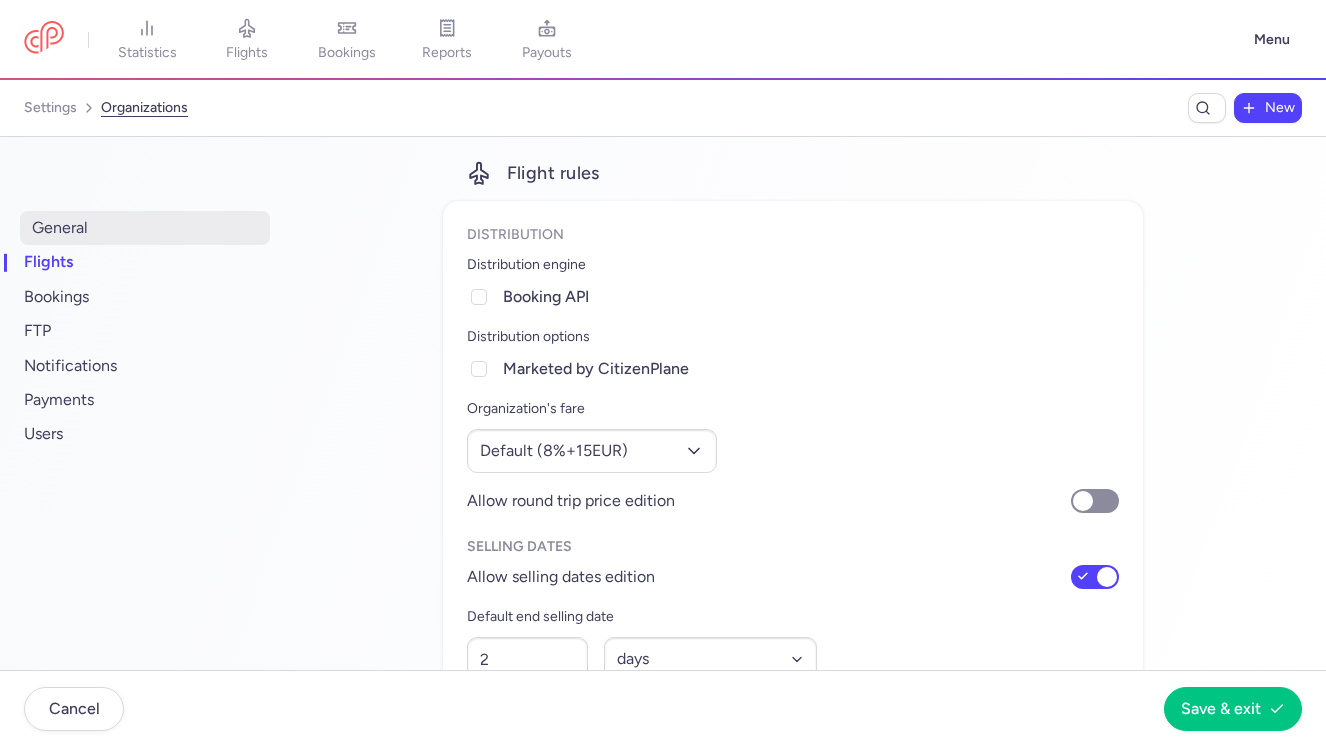 click on "general" at bounding box center [145, 228] 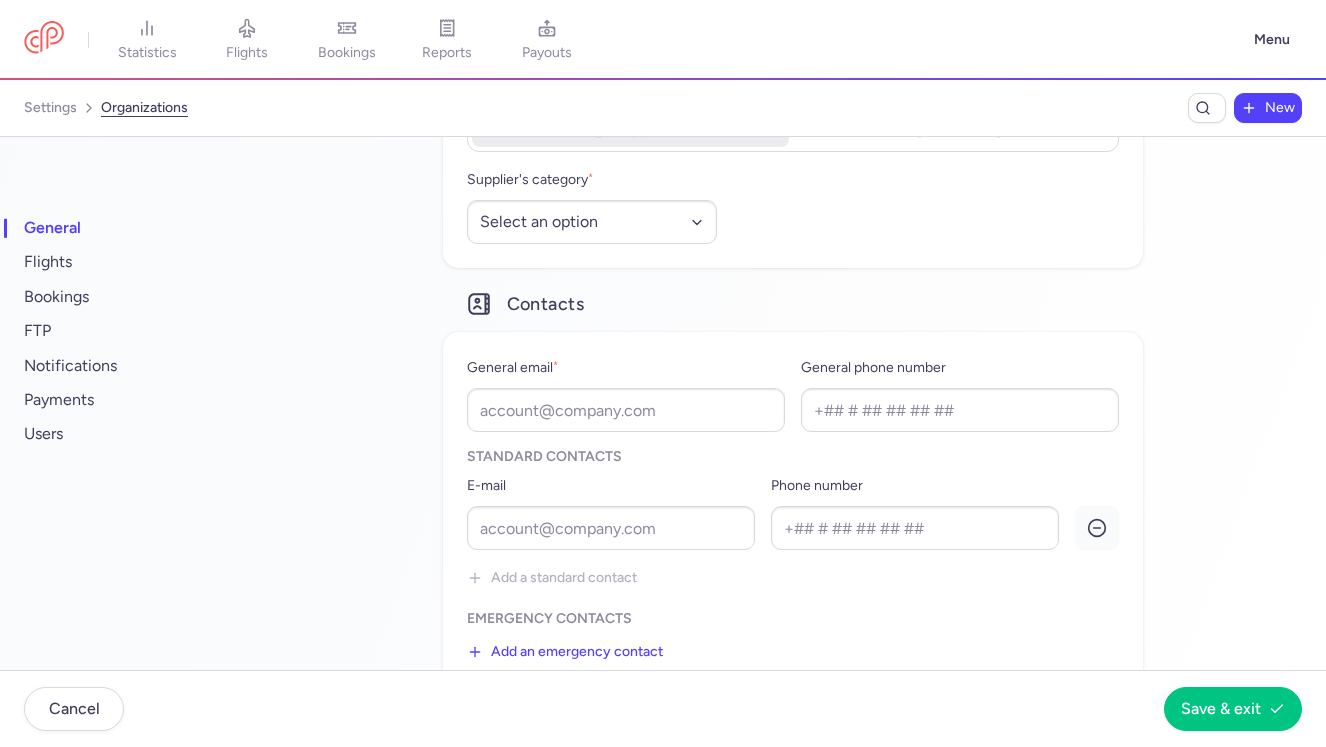 scroll, scrollTop: 389, scrollLeft: 0, axis: vertical 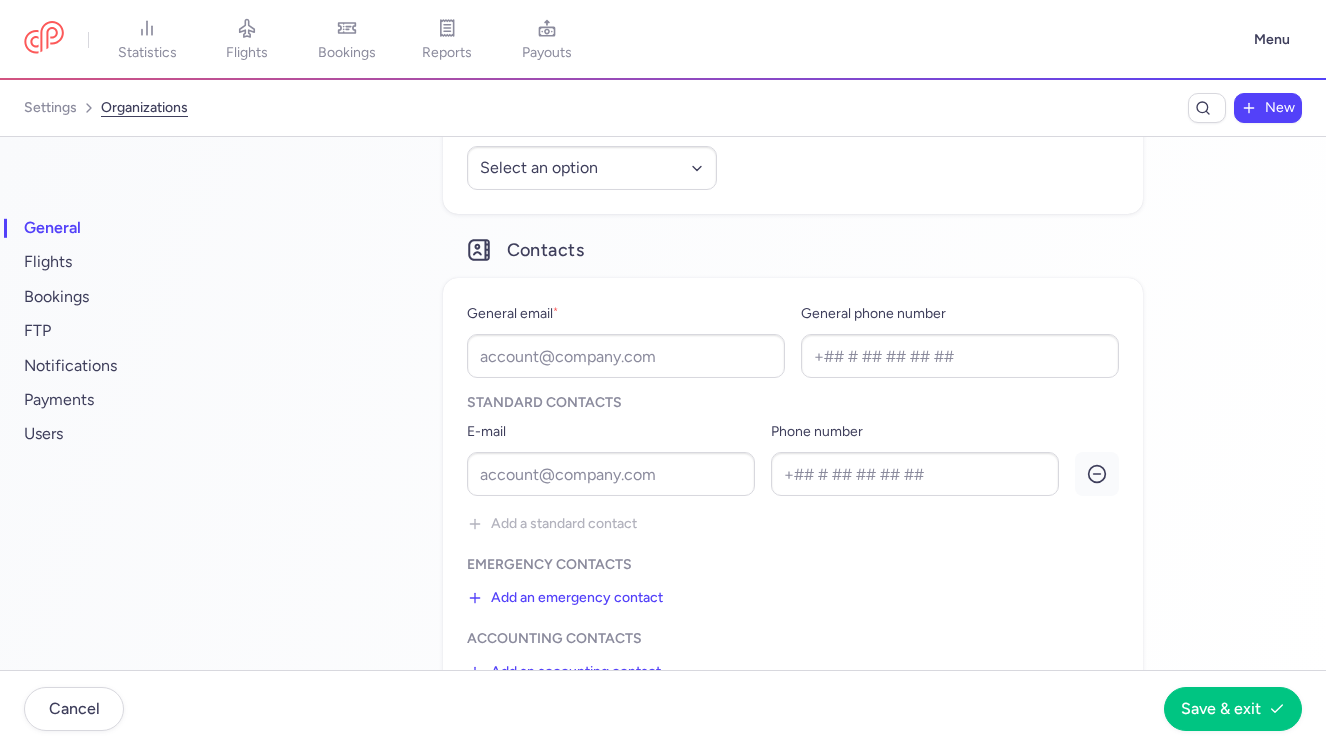 click on "flights" at bounding box center [247, 40] 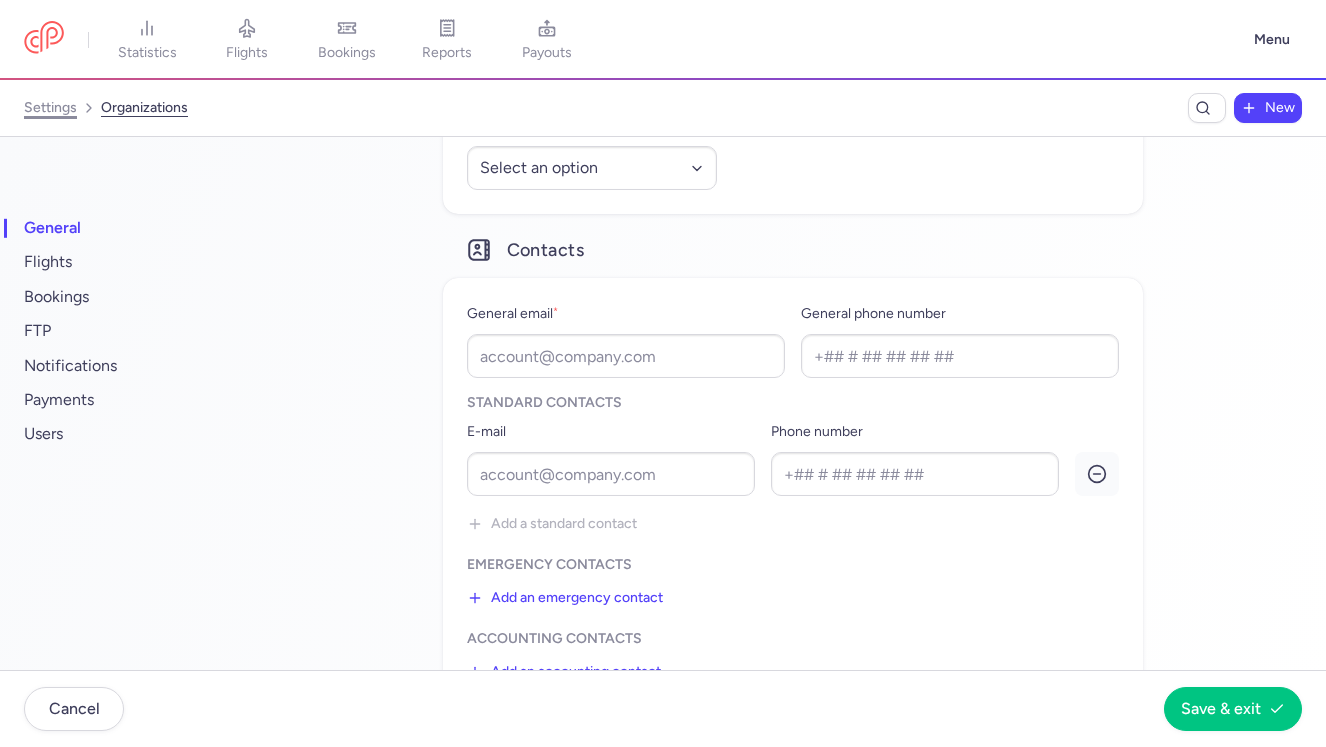 click on "settings" at bounding box center [50, 108] 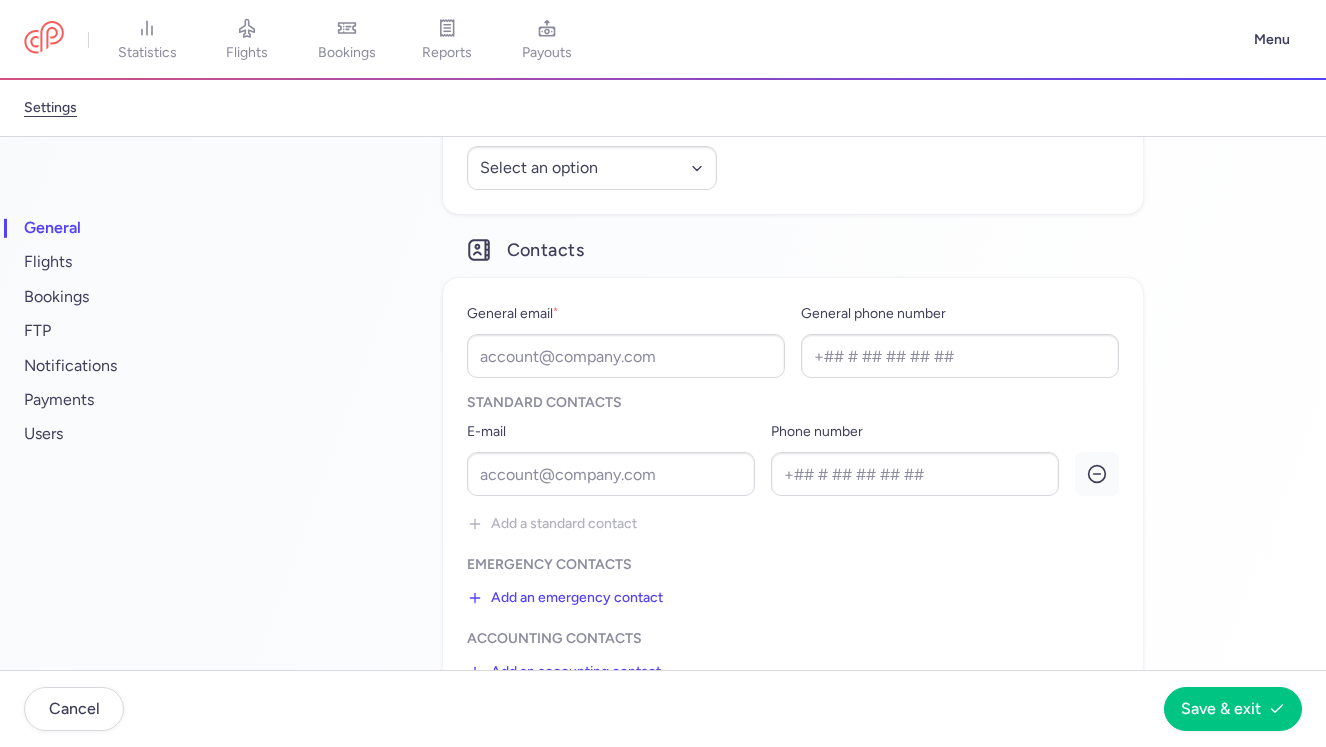 click on "flights" at bounding box center (247, 40) 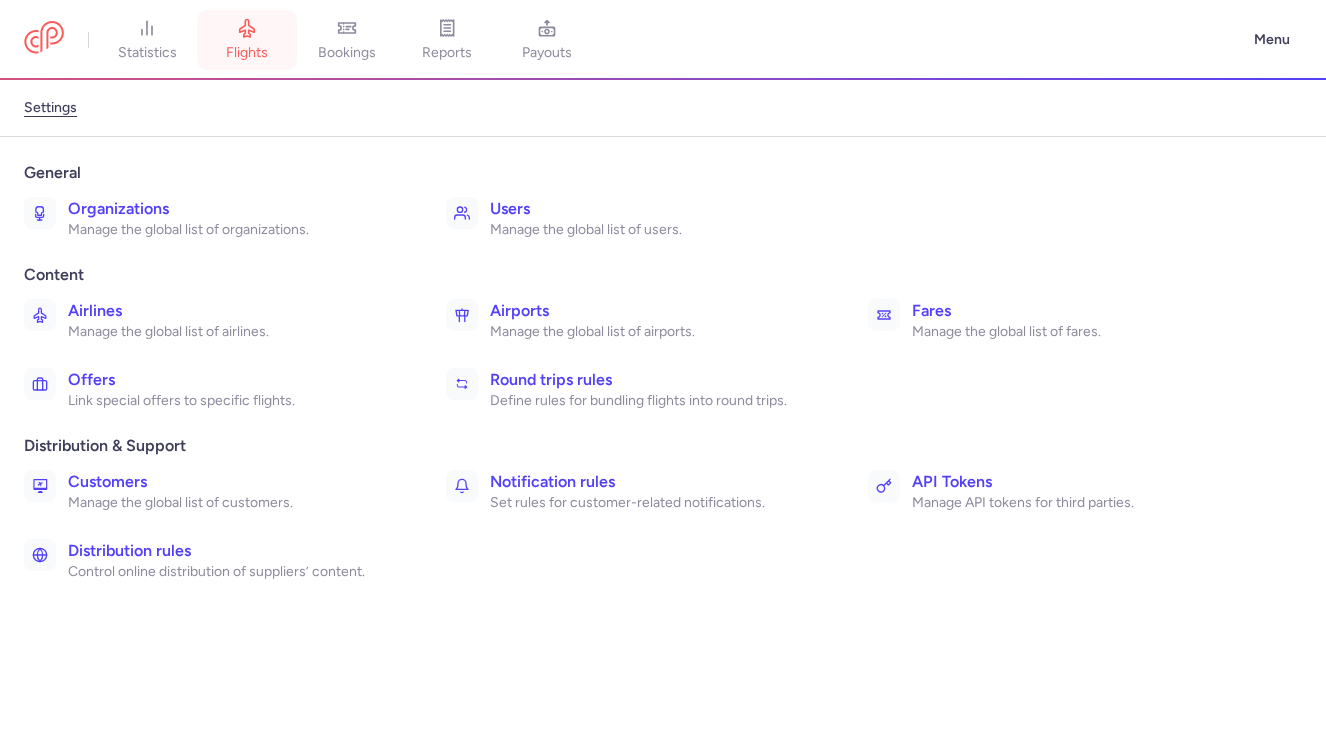 scroll, scrollTop: 0, scrollLeft: 0, axis: both 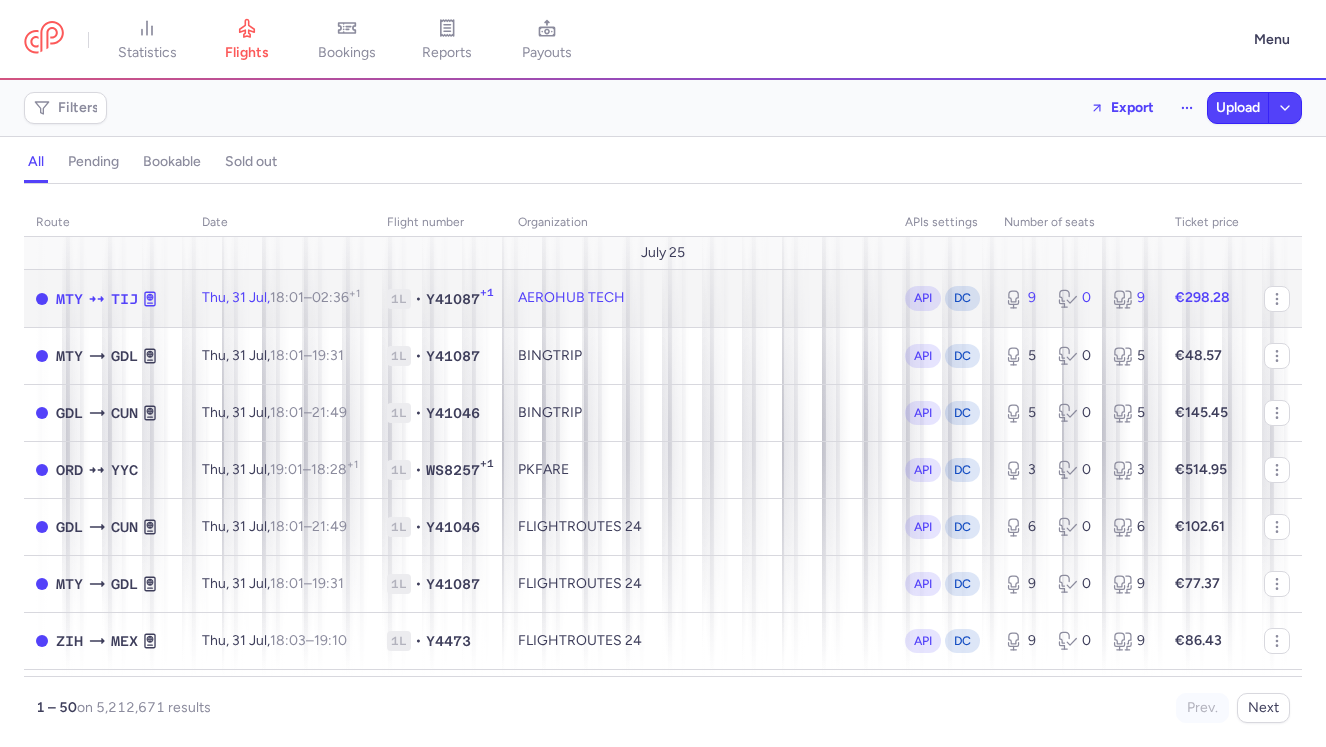 click on "+1" at bounding box center [354, 293] 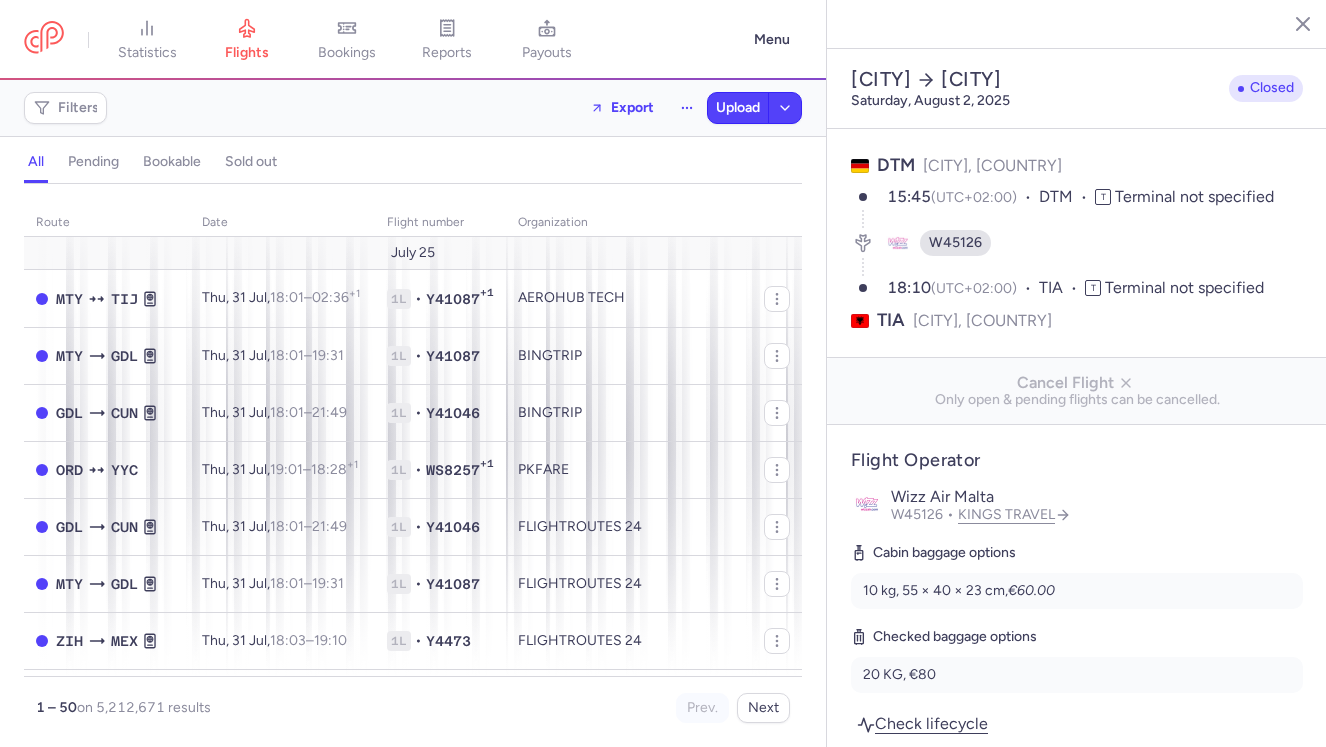 select on "days" 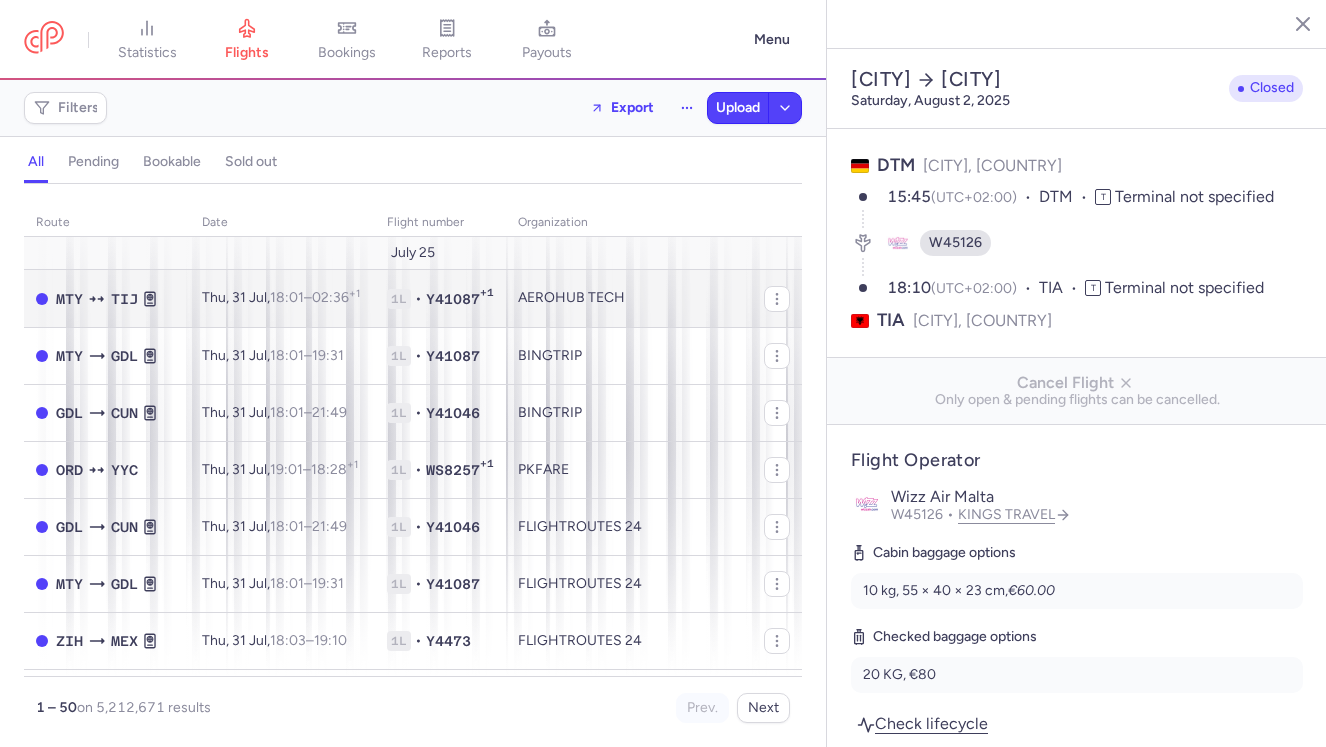 scroll, scrollTop: 0, scrollLeft: 0, axis: both 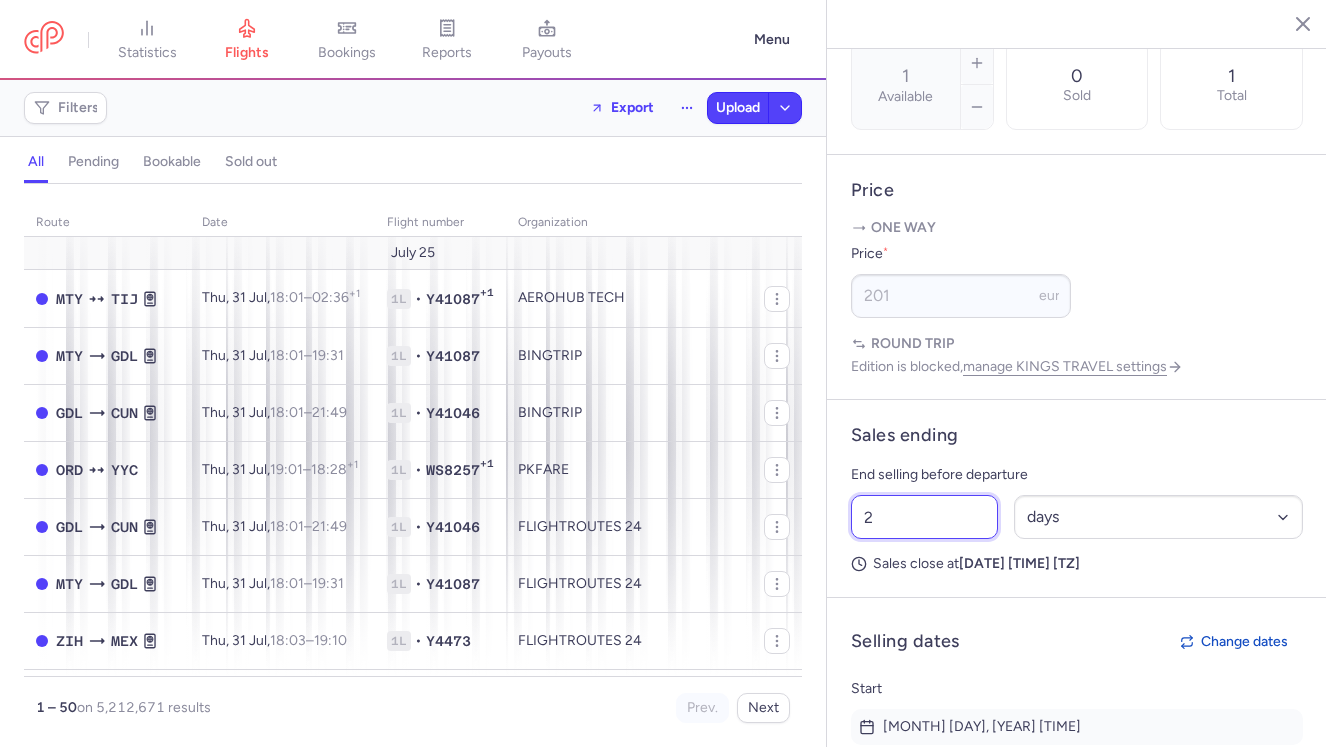 click on "2" at bounding box center (924, 517) 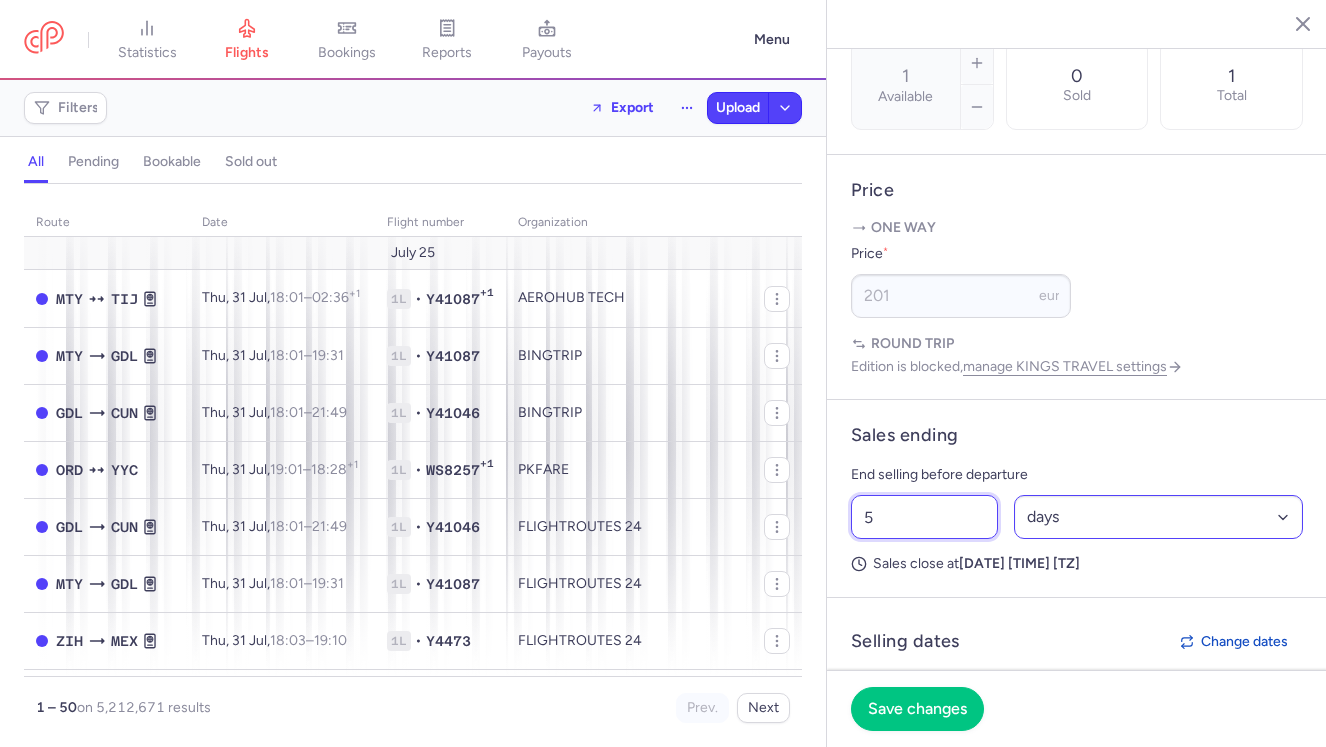 type on "5" 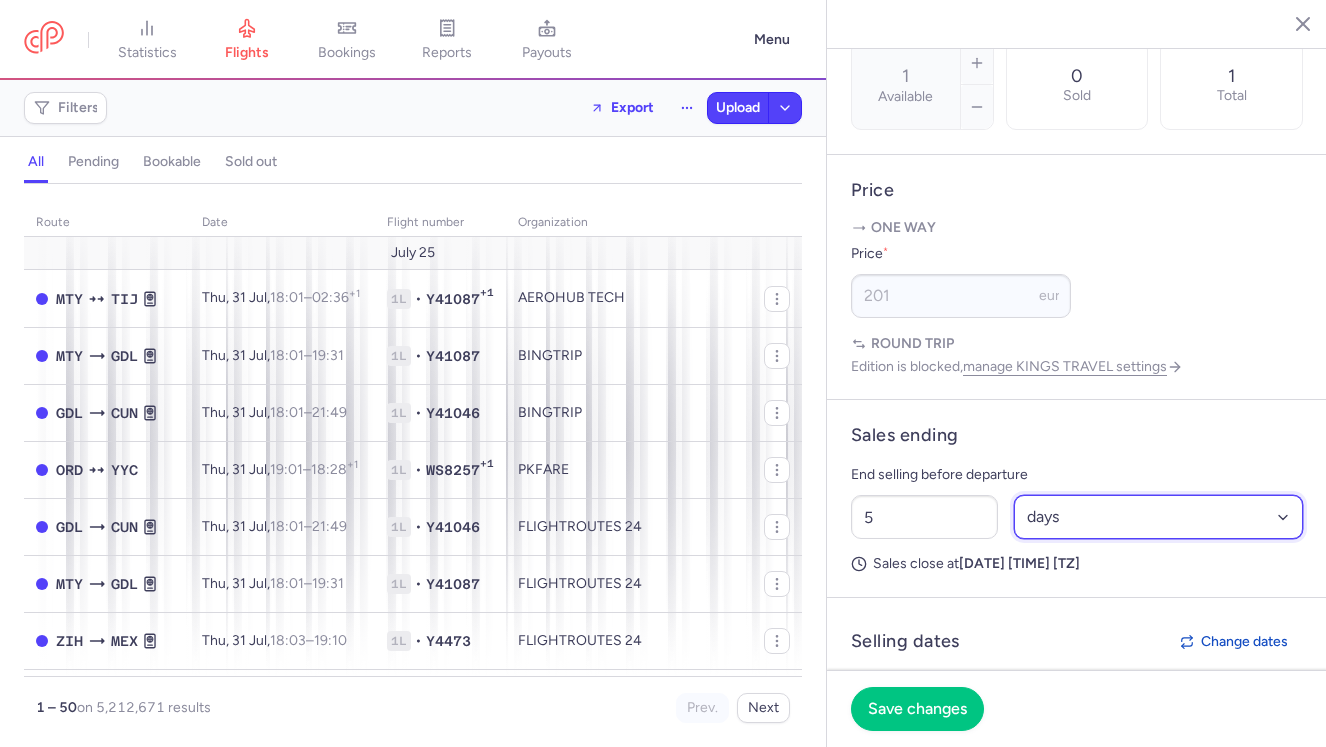 click on "Select an option hours days" at bounding box center [1159, 517] 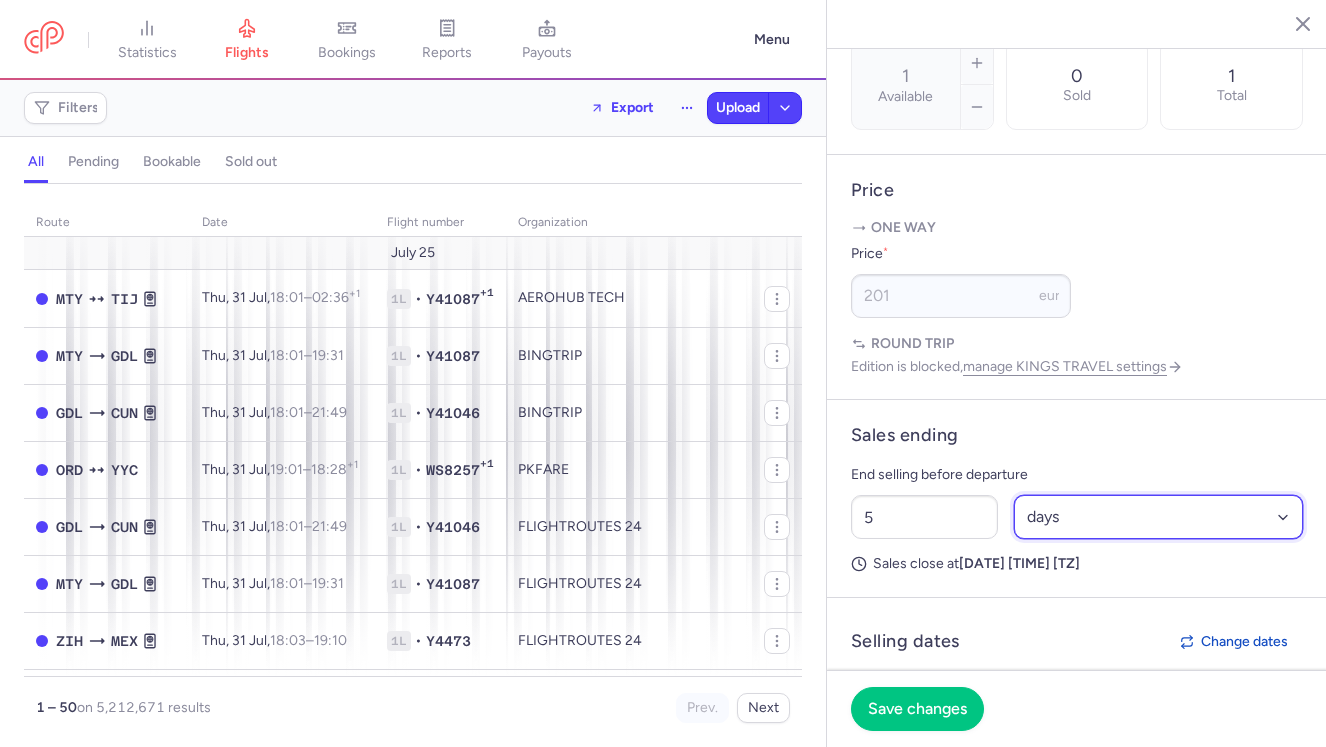 select on "hours" 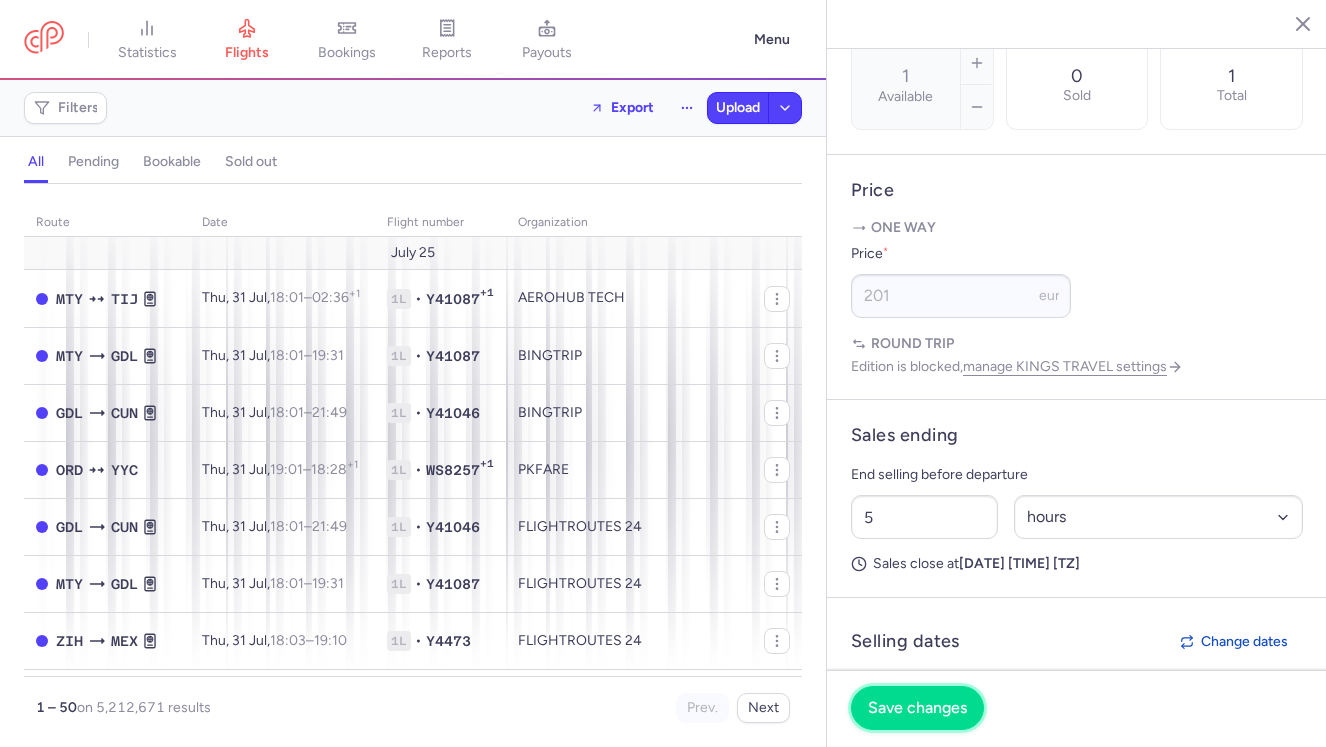 click on "Save changes" at bounding box center (917, 708) 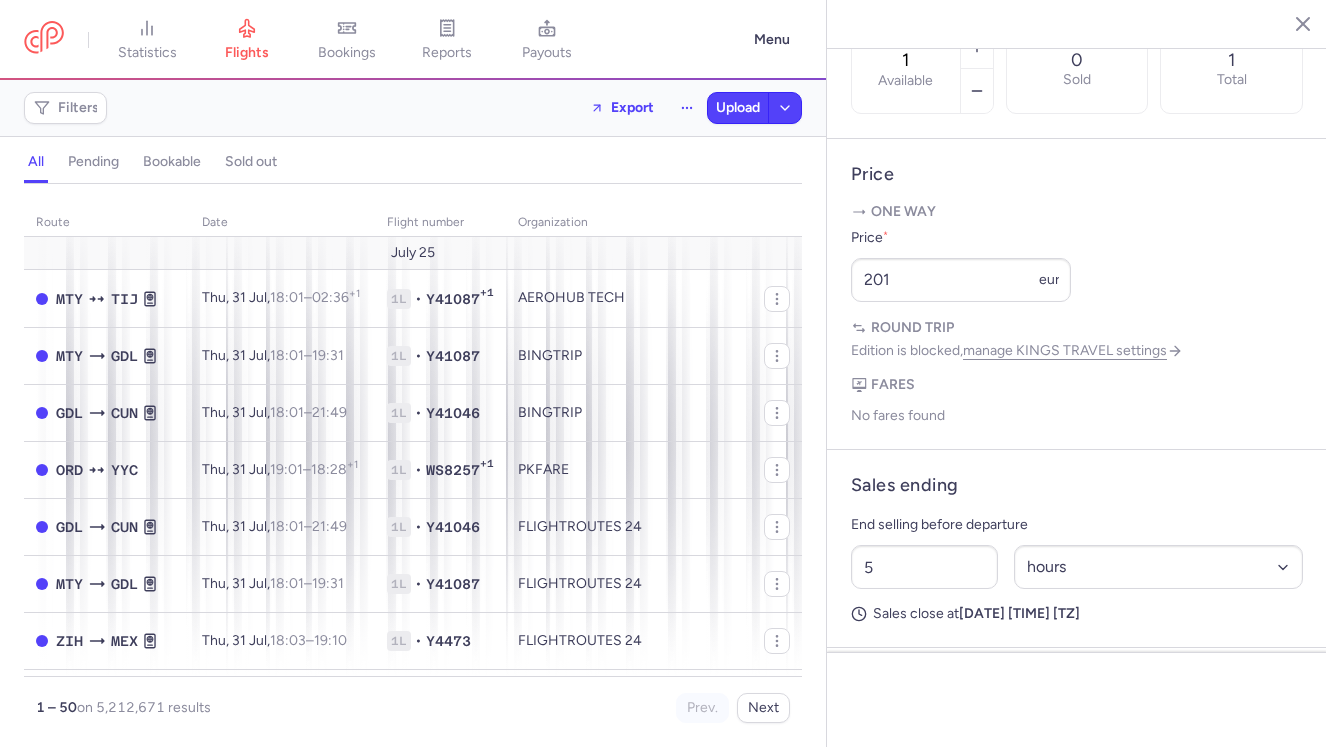 scroll, scrollTop: 770, scrollLeft: 0, axis: vertical 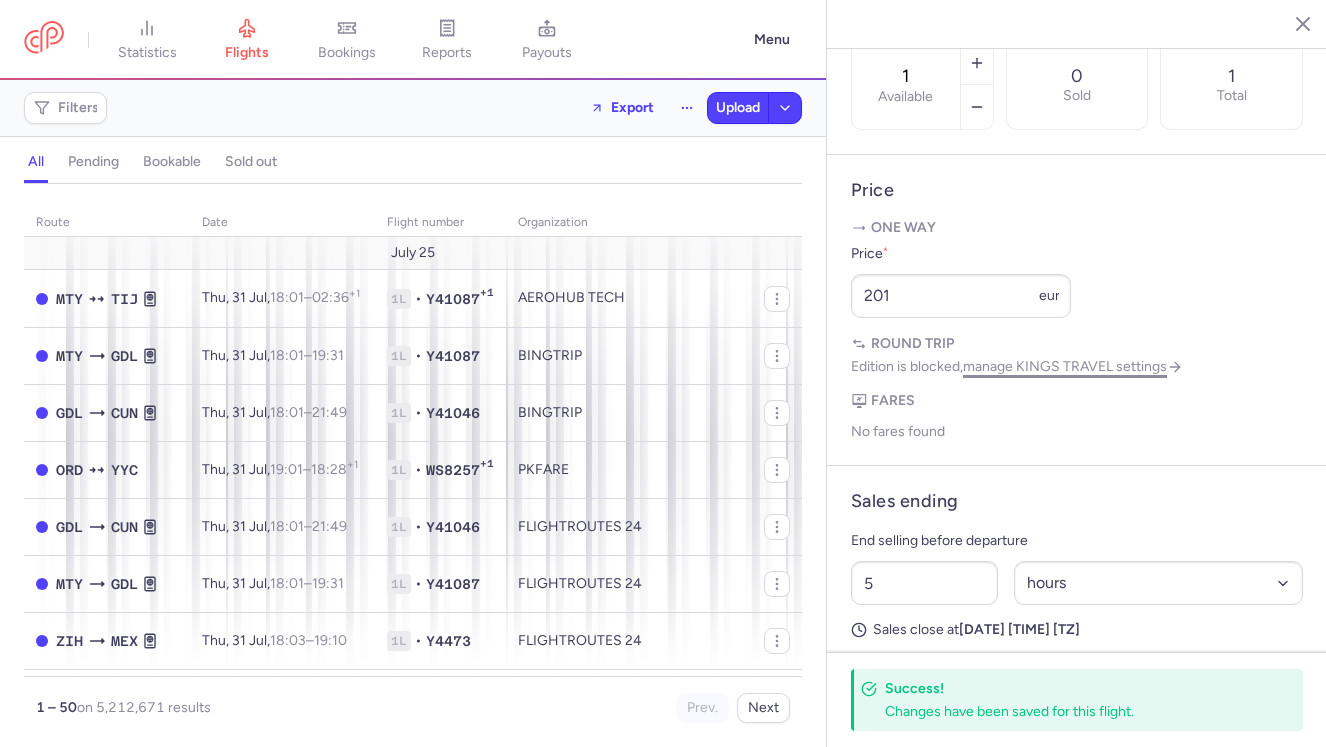 click on "manage KINGS TRAVEL settings" at bounding box center [1073, 366] 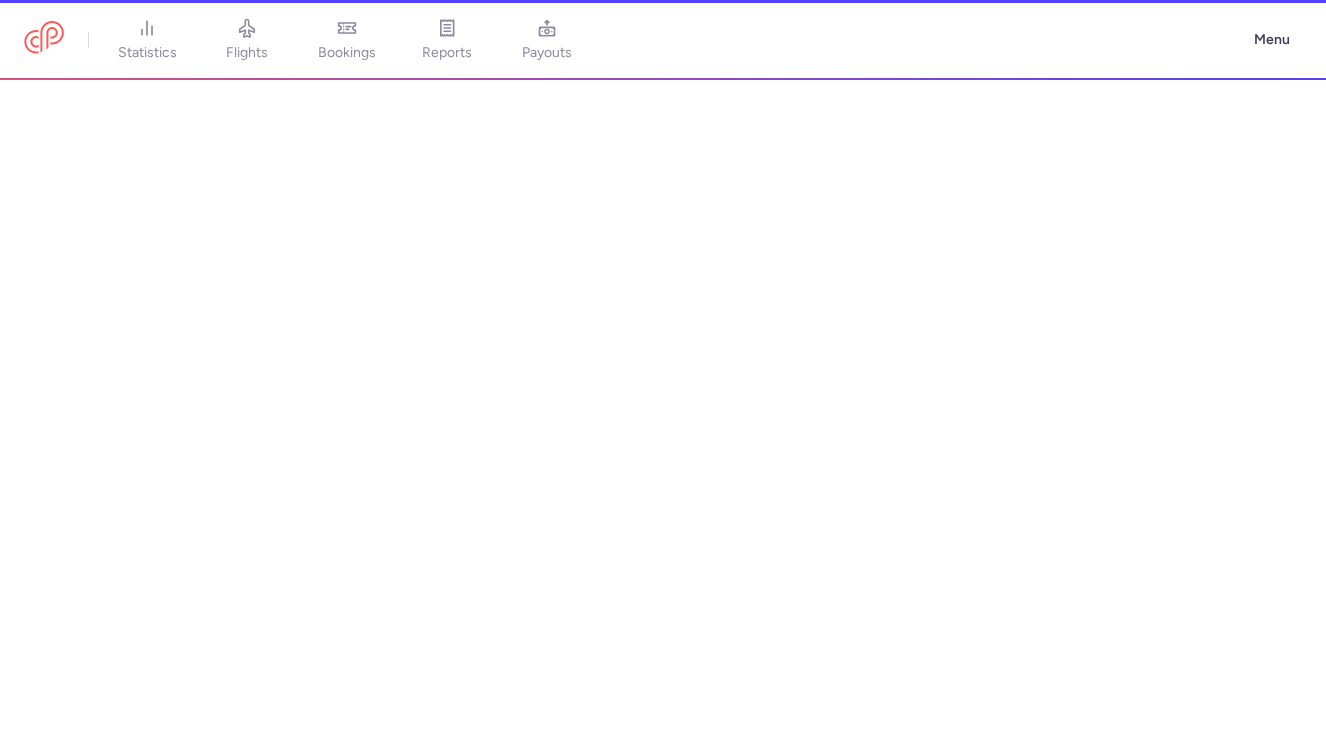 select on "DEDICATED" 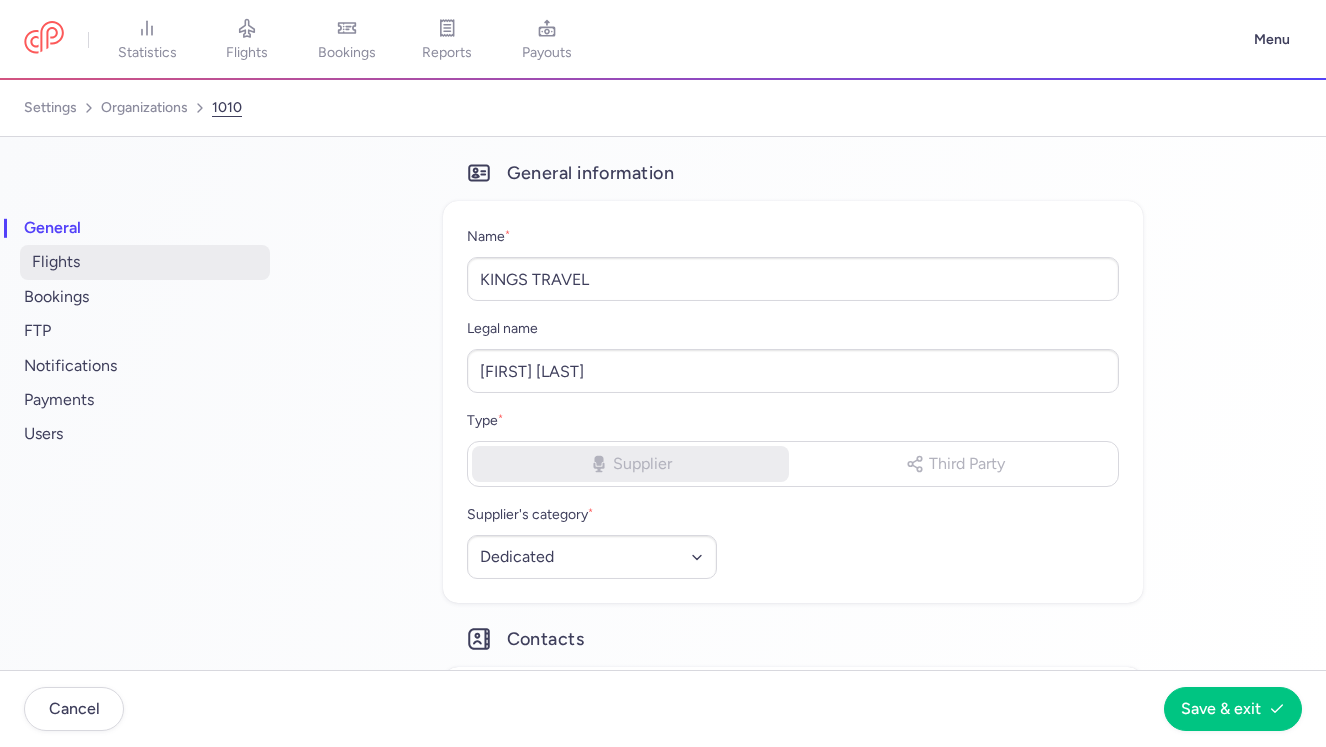 click on "flights" at bounding box center (145, 262) 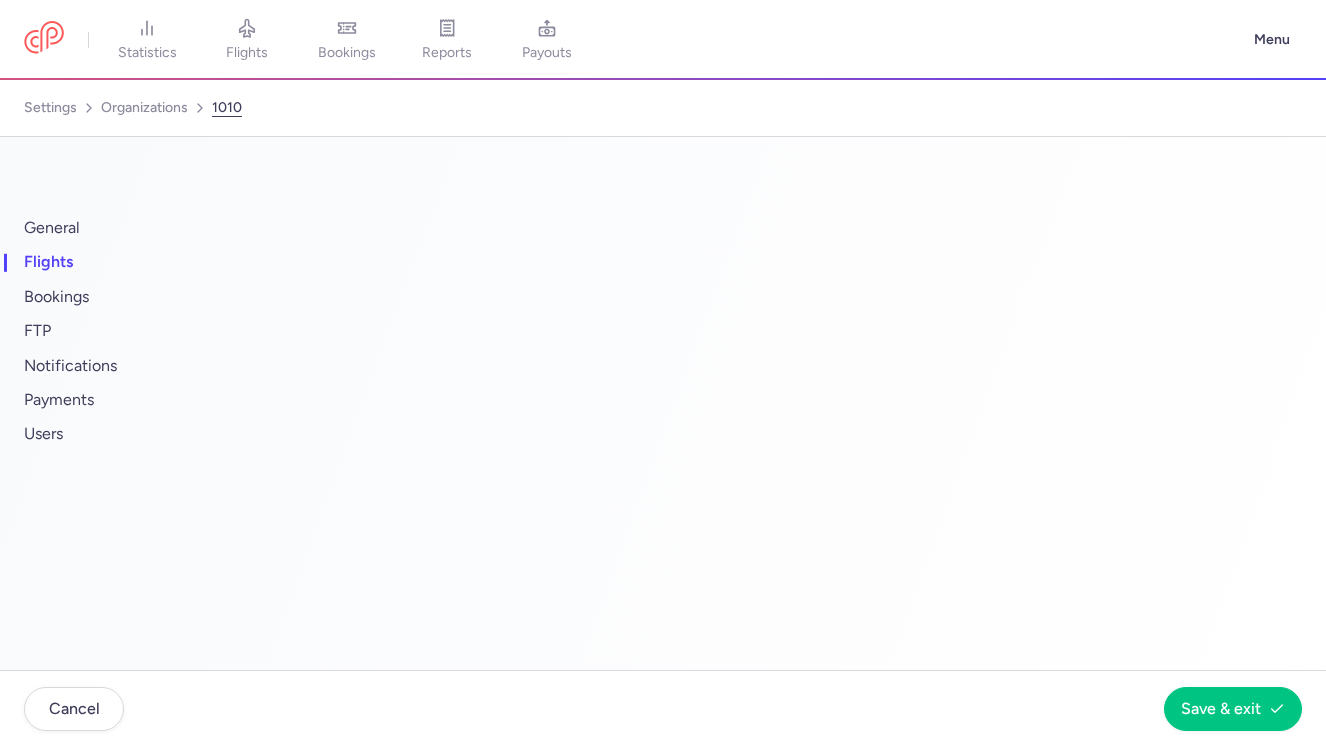 select on "days" 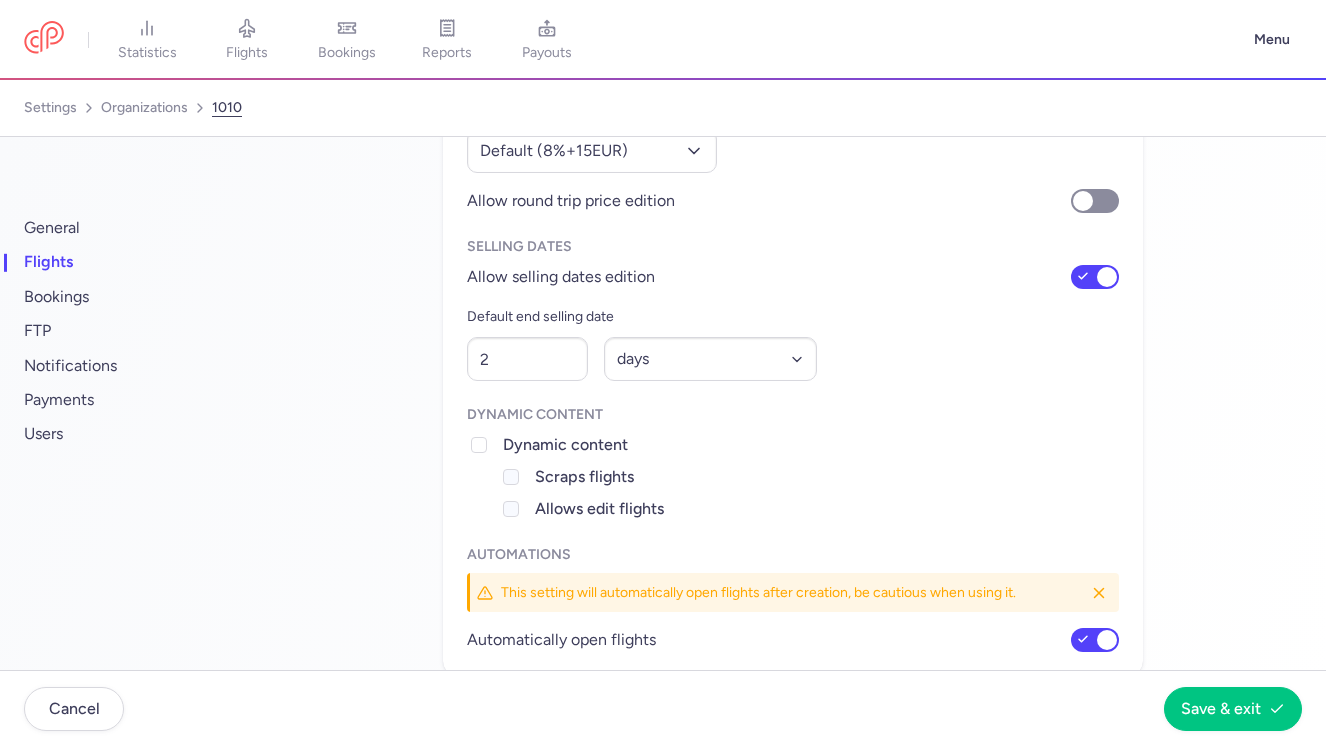 scroll, scrollTop: 302, scrollLeft: 0, axis: vertical 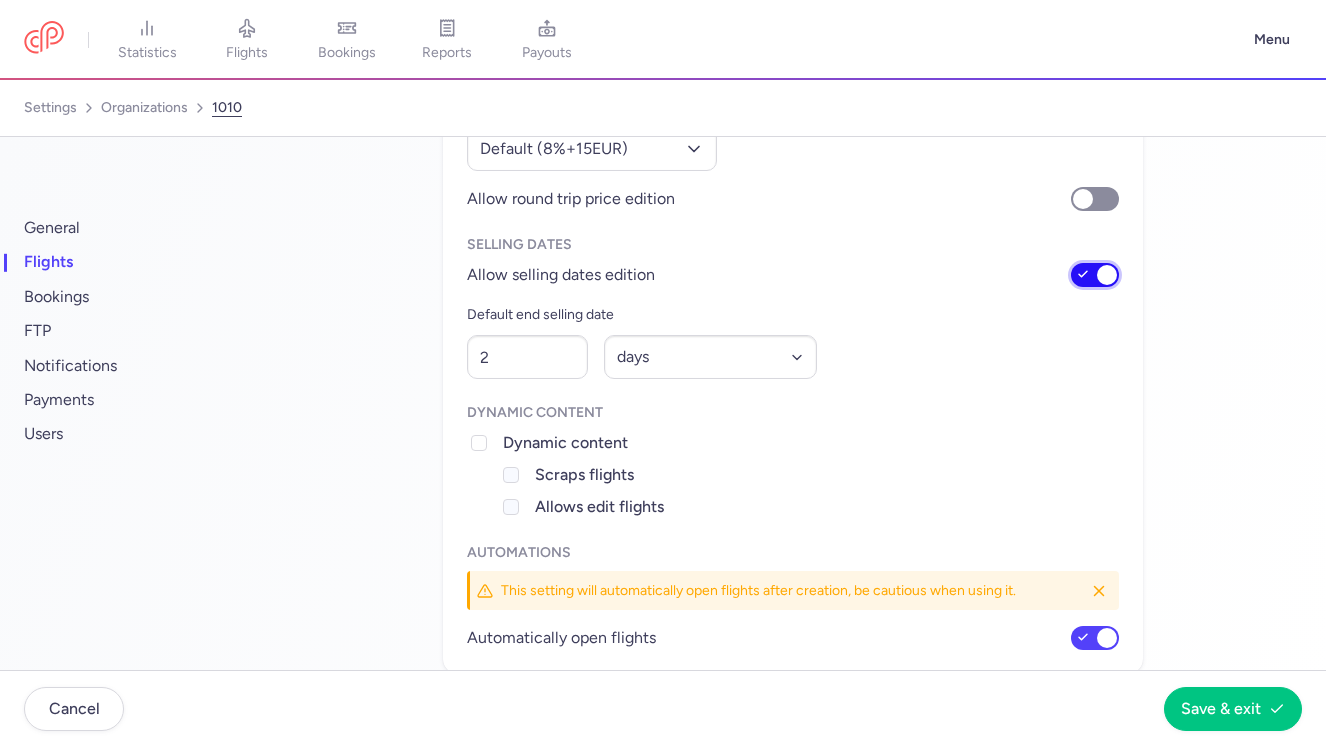 click on "Allow selling dates edition" at bounding box center (1095, 275) 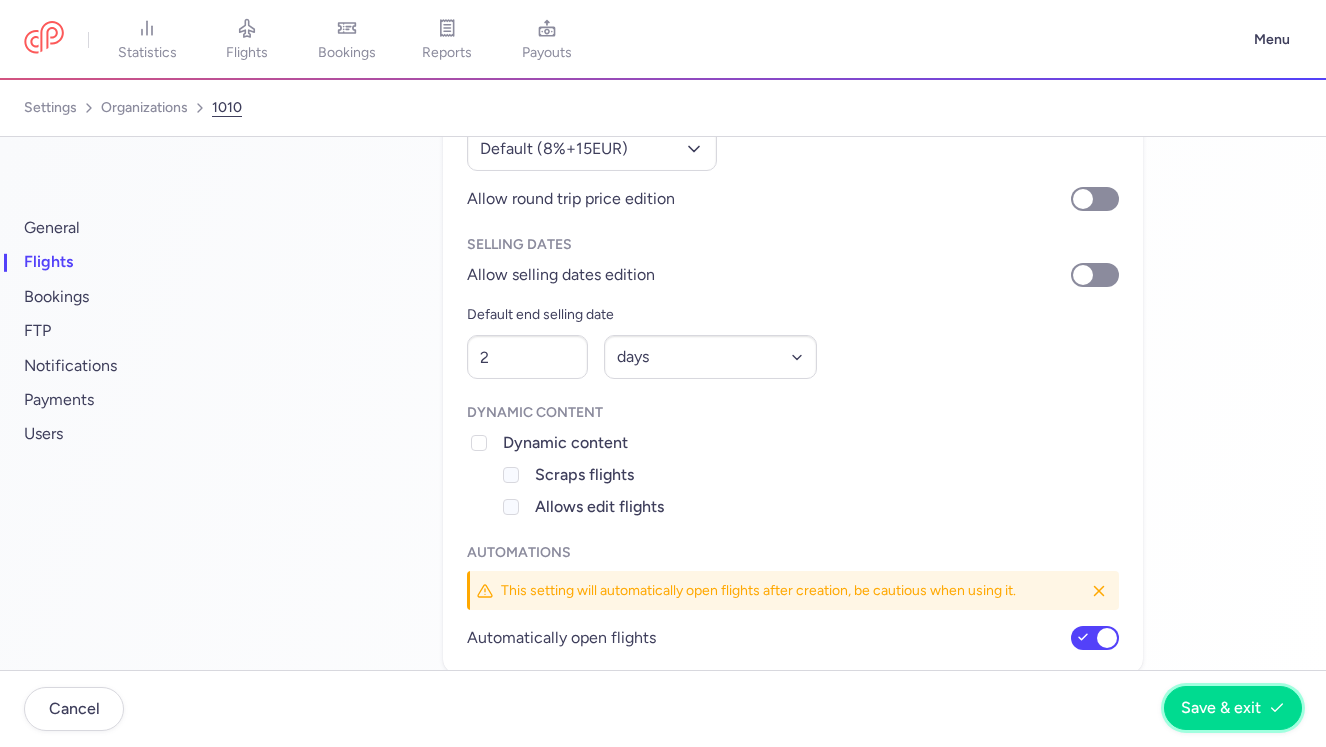 click on "Save & exit" 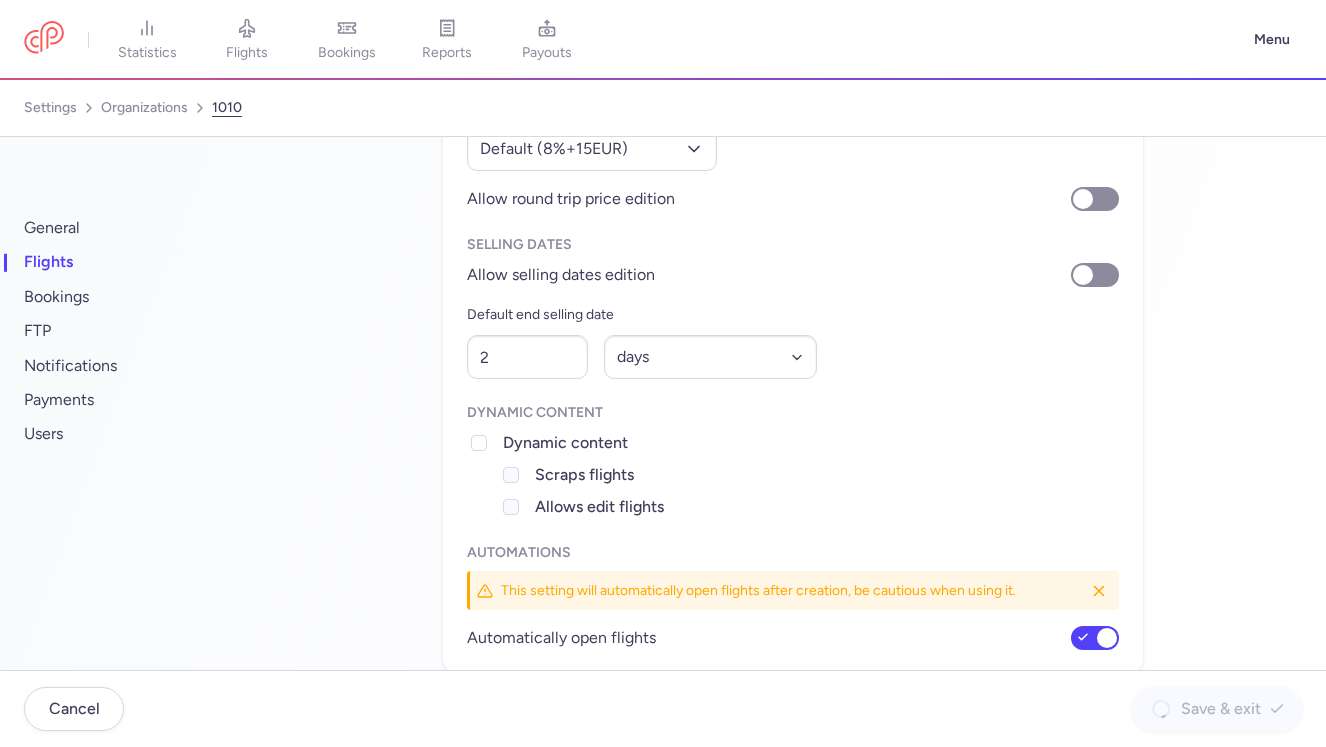 checkbox on "false" 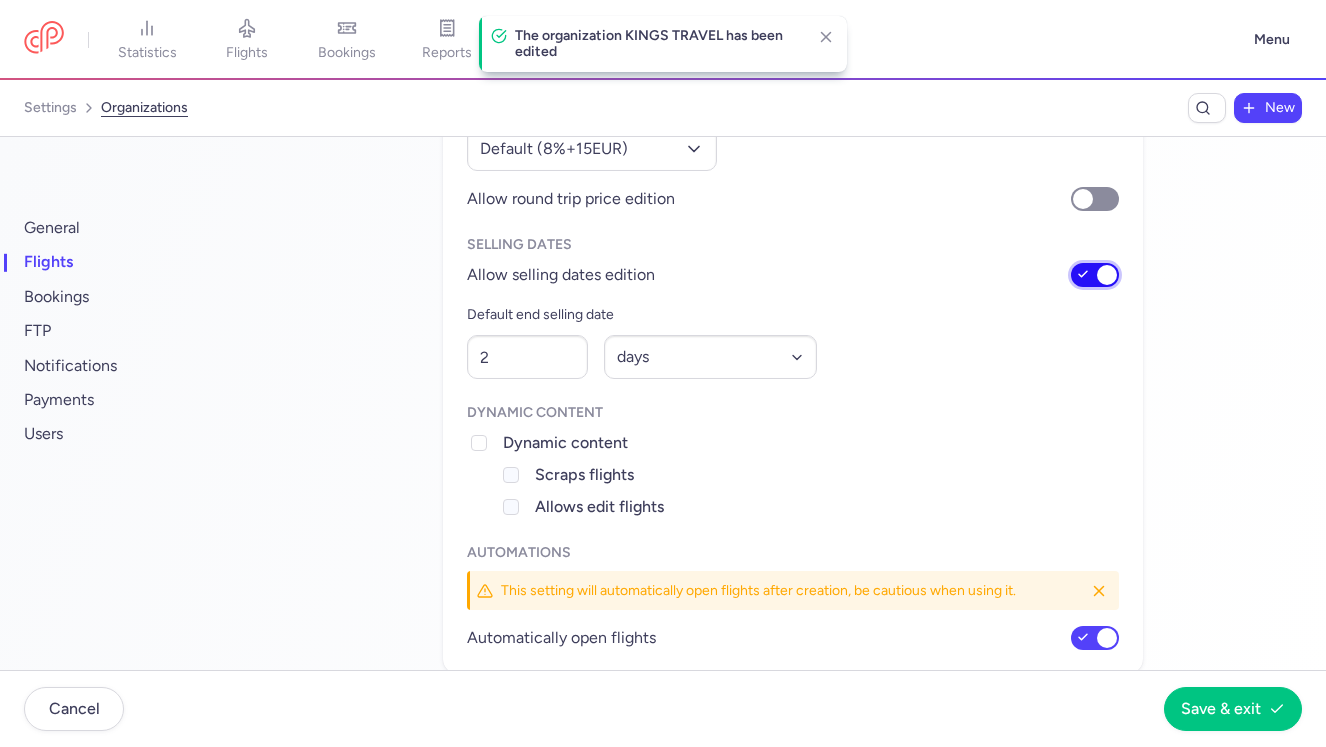 click on "Allow selling dates edition" at bounding box center (1095, 275) 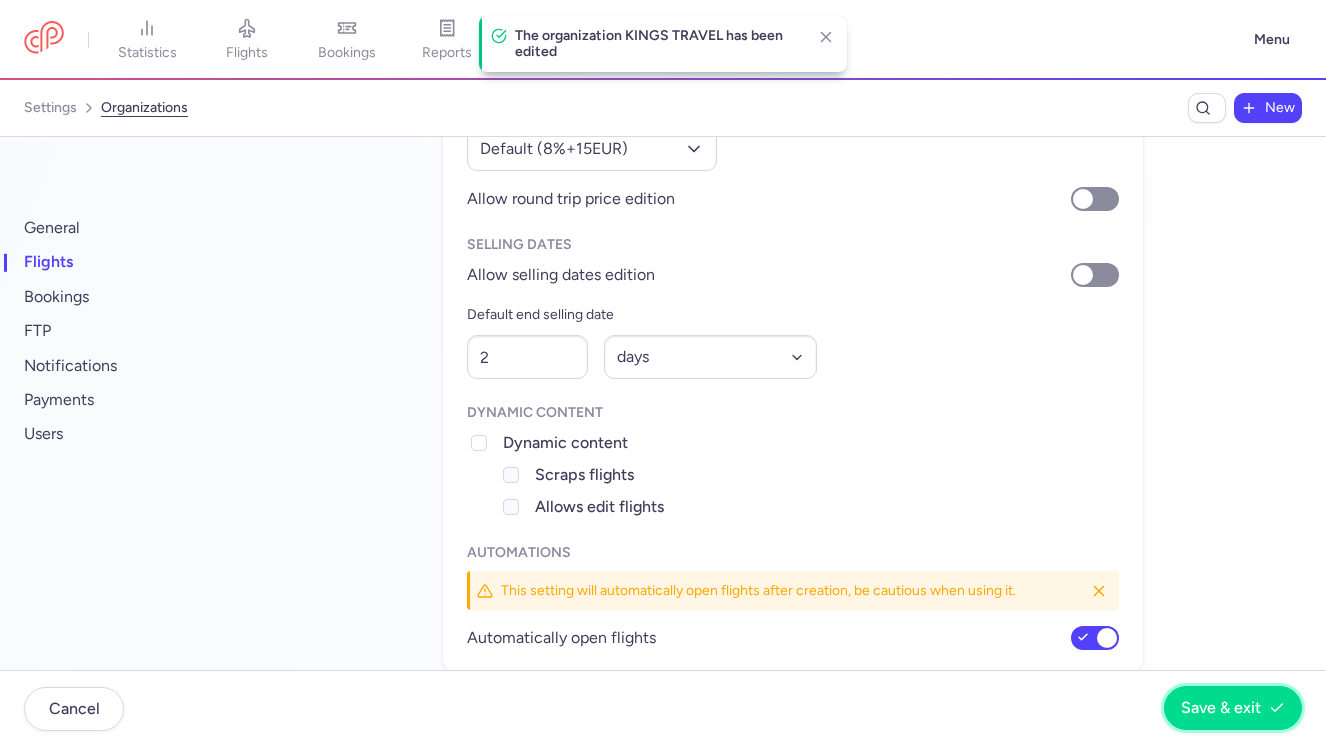 click on "Save & exit" at bounding box center (1221, 708) 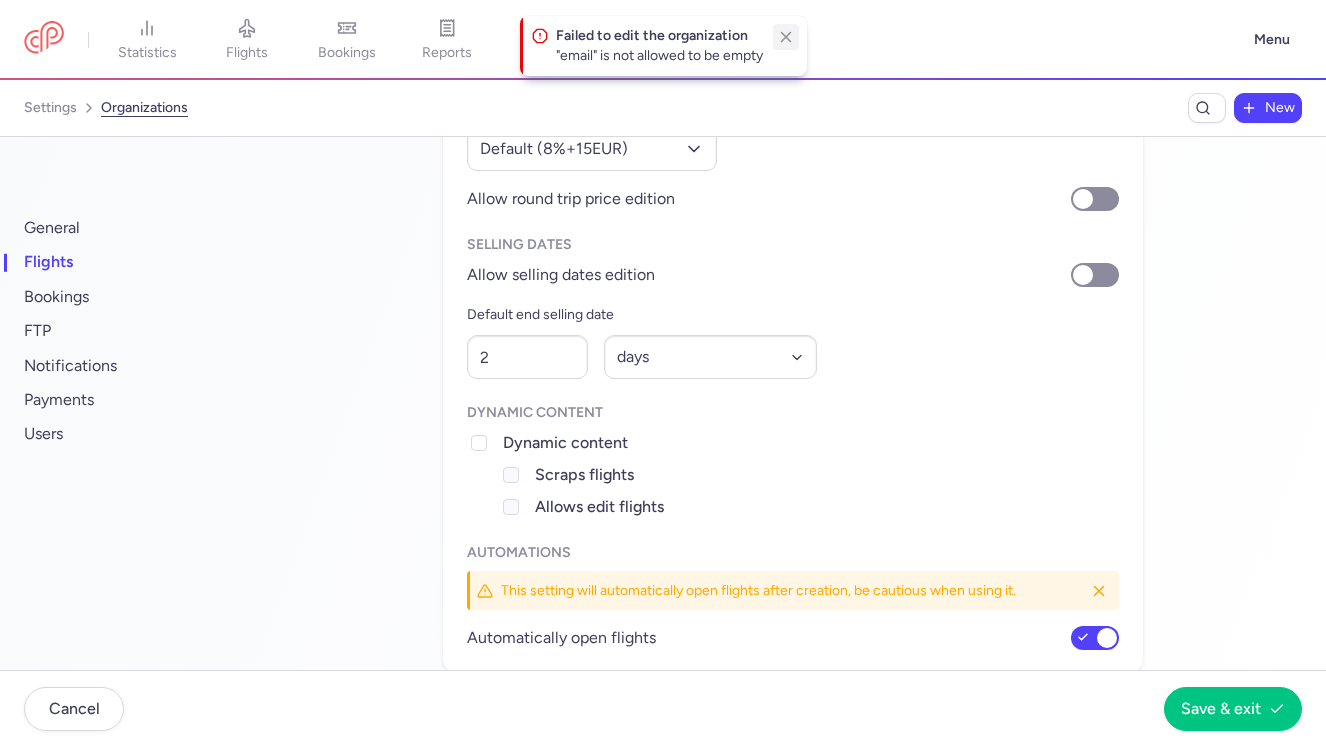 click 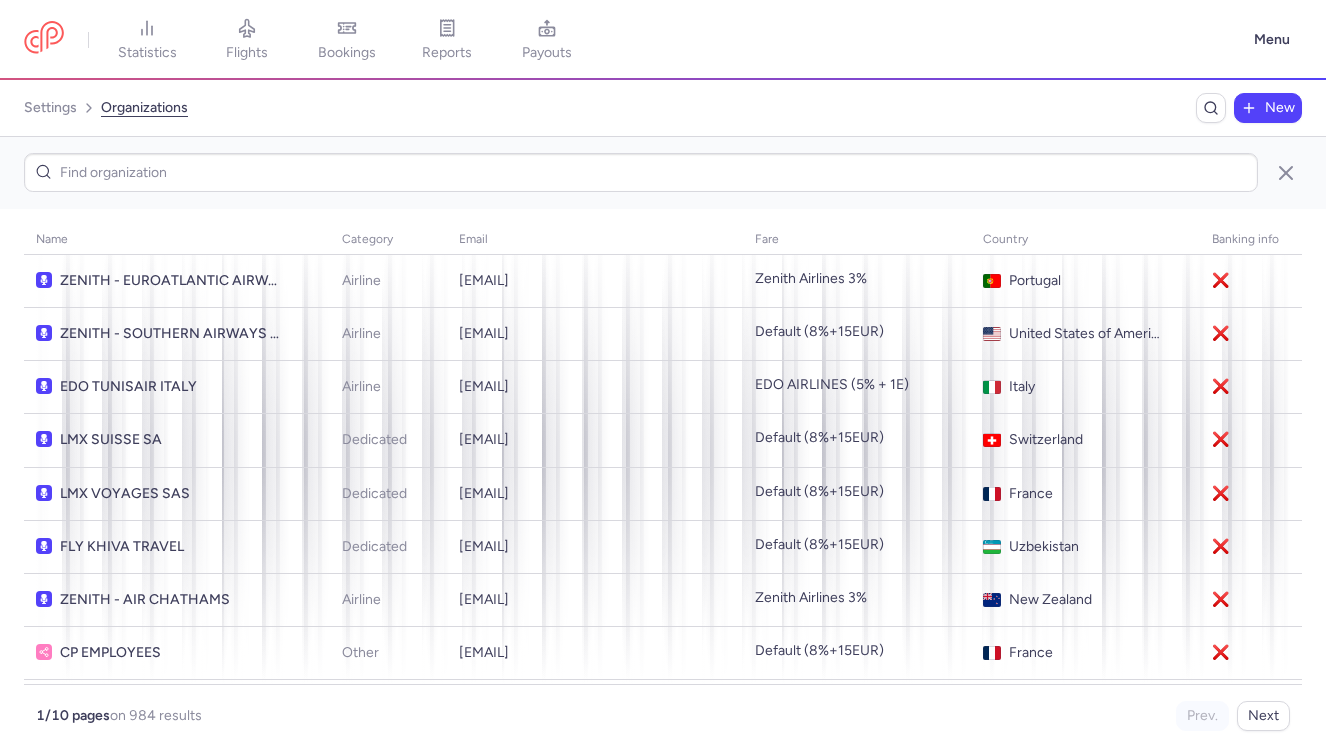 scroll, scrollTop: 0, scrollLeft: 0, axis: both 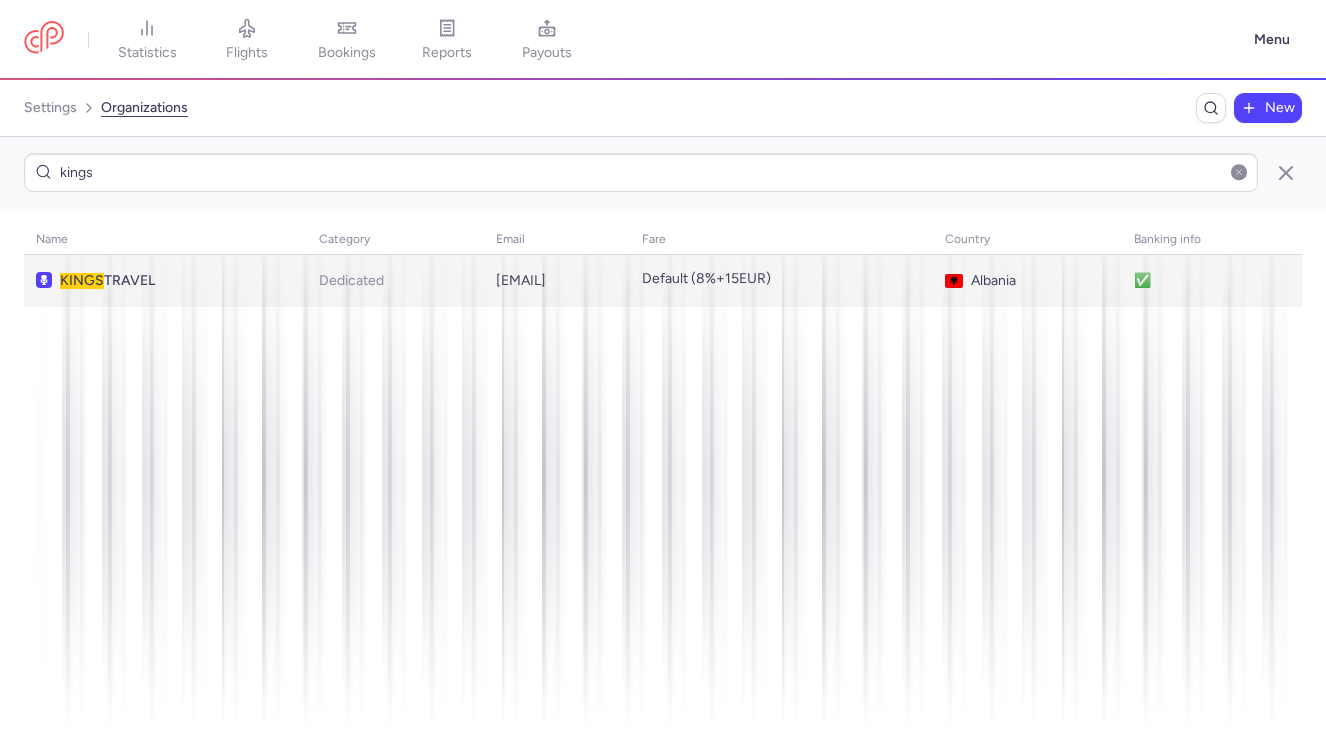 type on "kings" 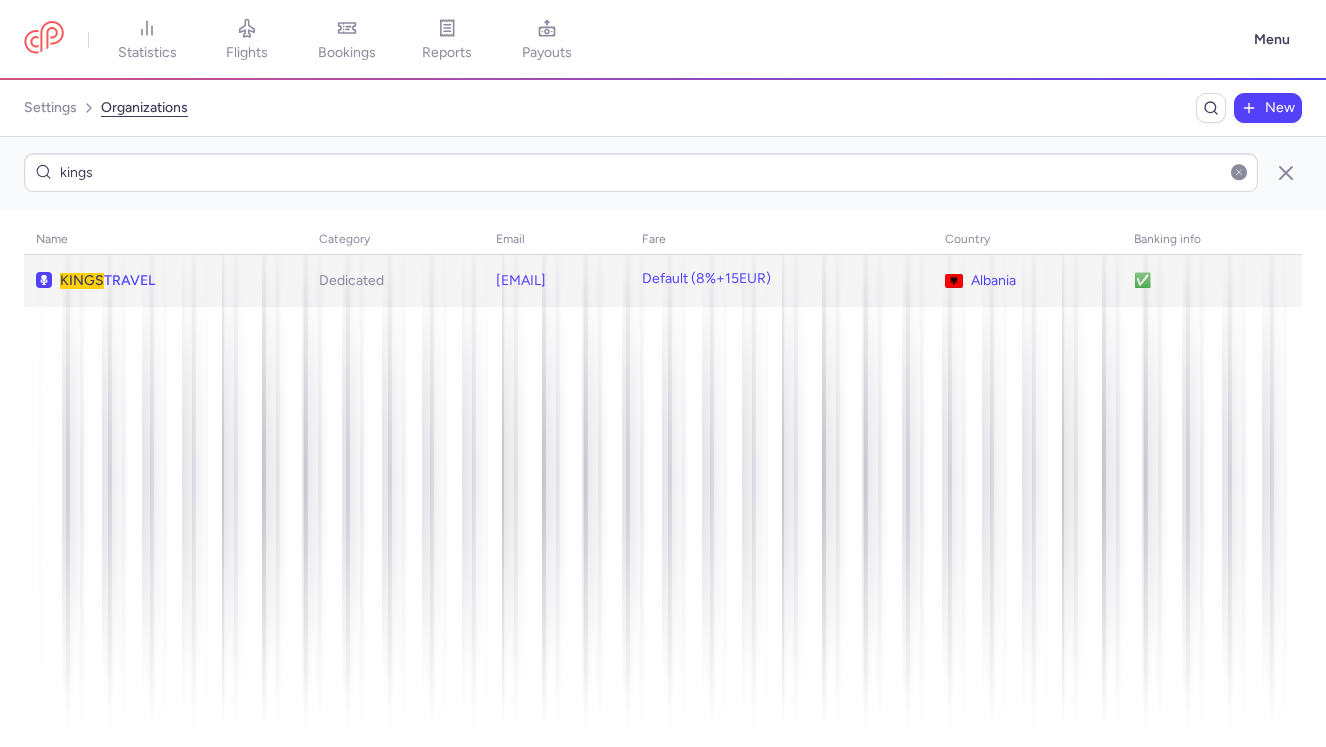 click on "KINGS  TRAVEL" at bounding box center (172, 281) 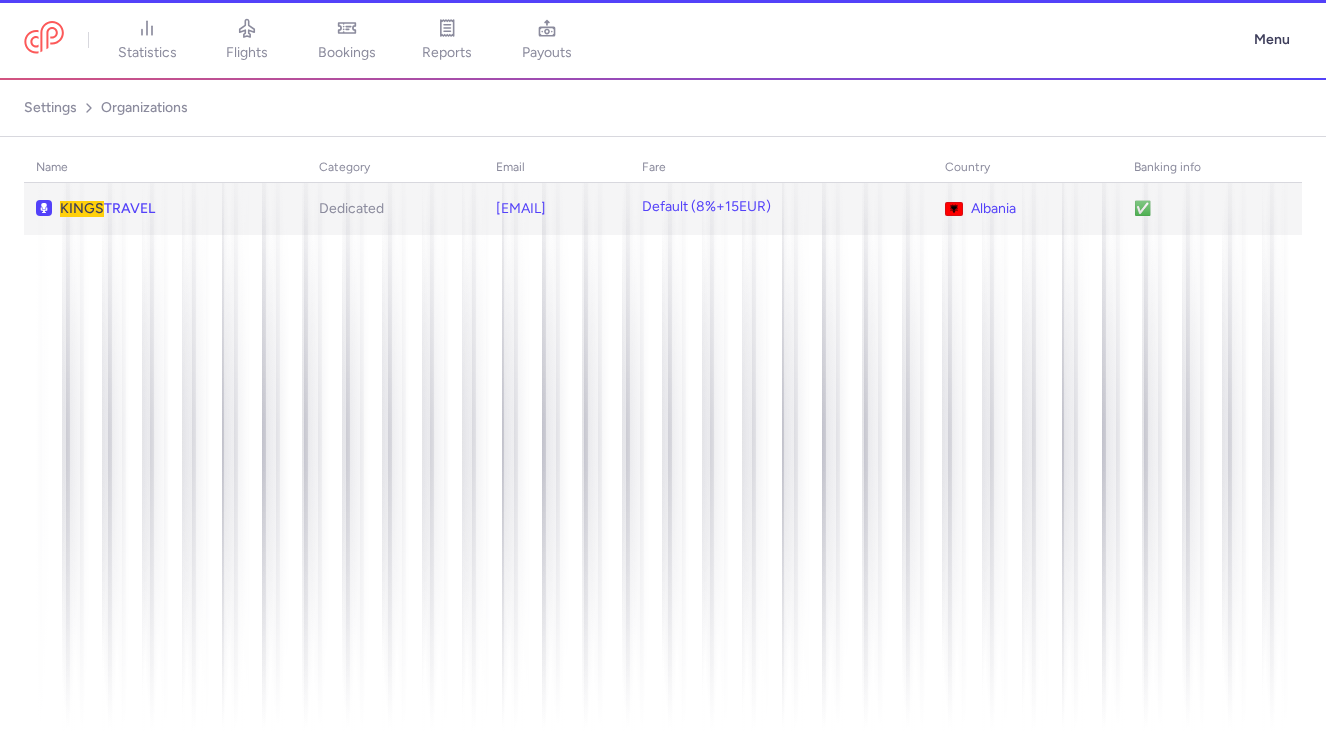 scroll, scrollTop: 0, scrollLeft: 0, axis: both 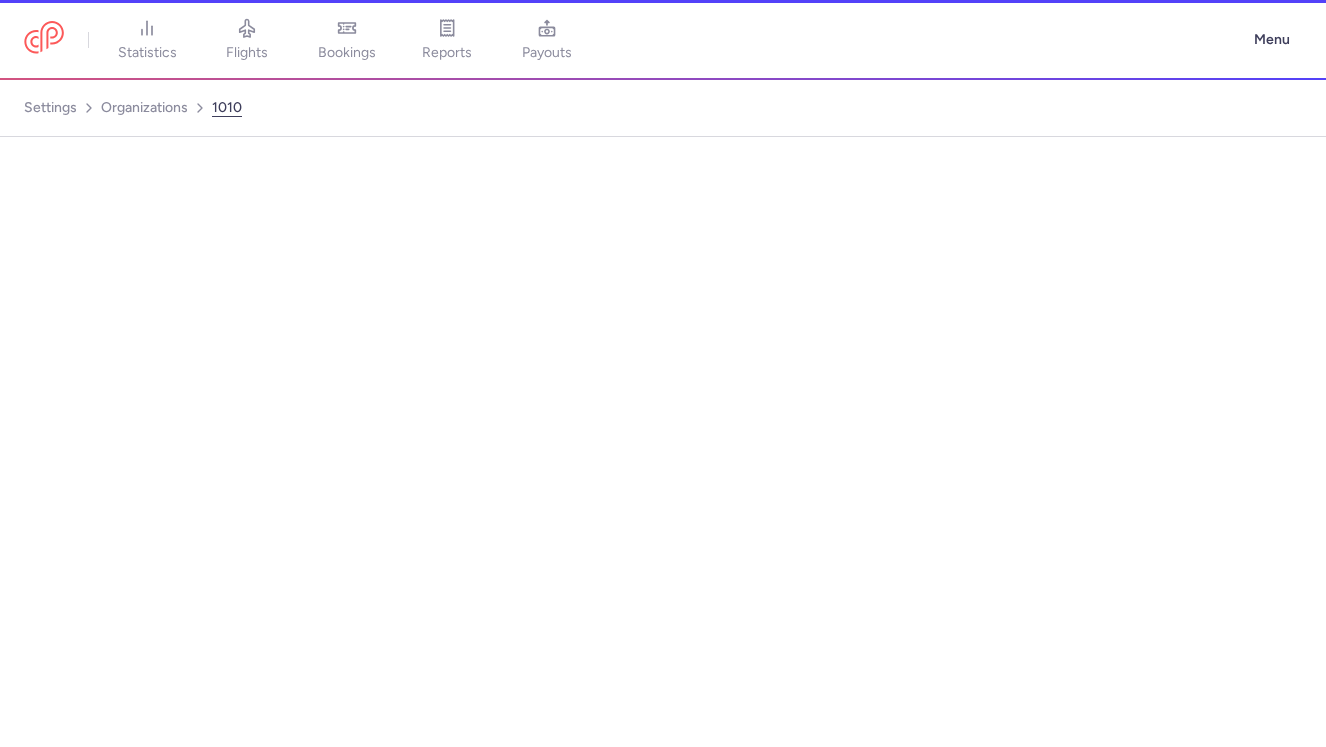 select on "DEDICATED" 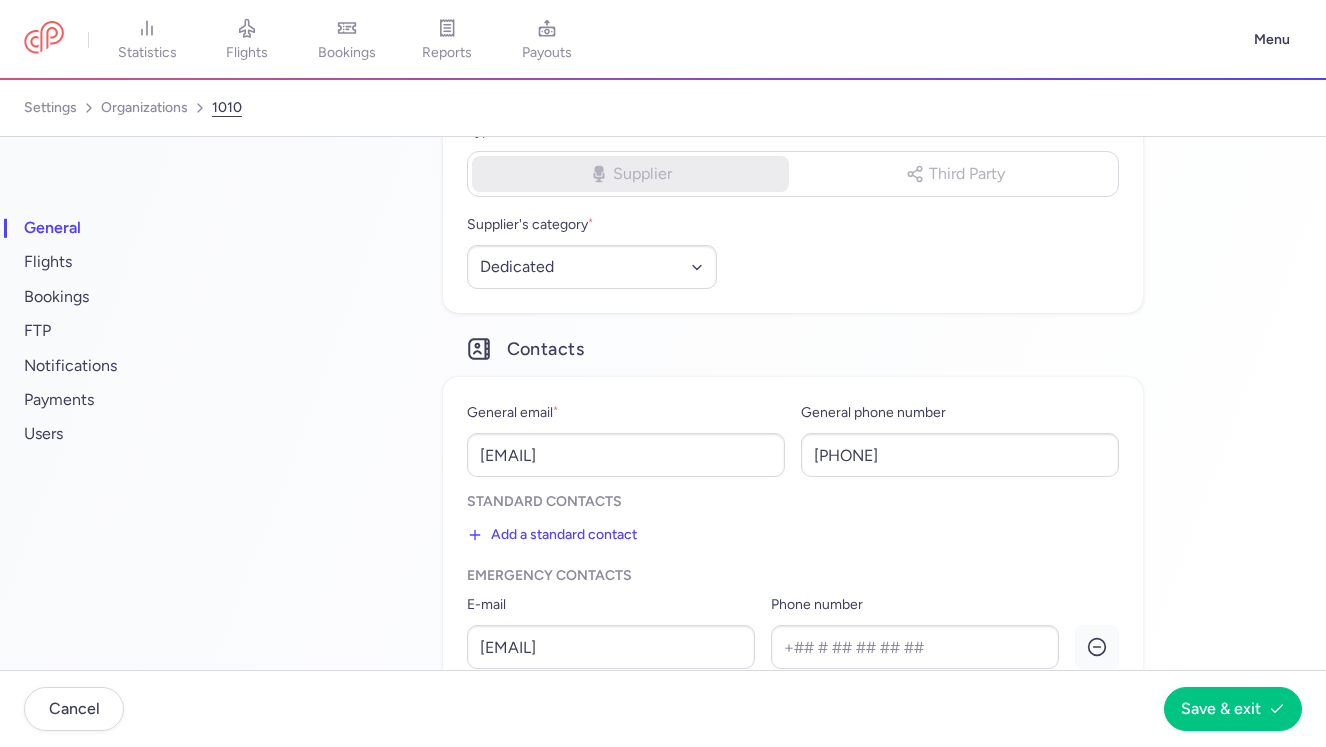 scroll, scrollTop: 329, scrollLeft: 0, axis: vertical 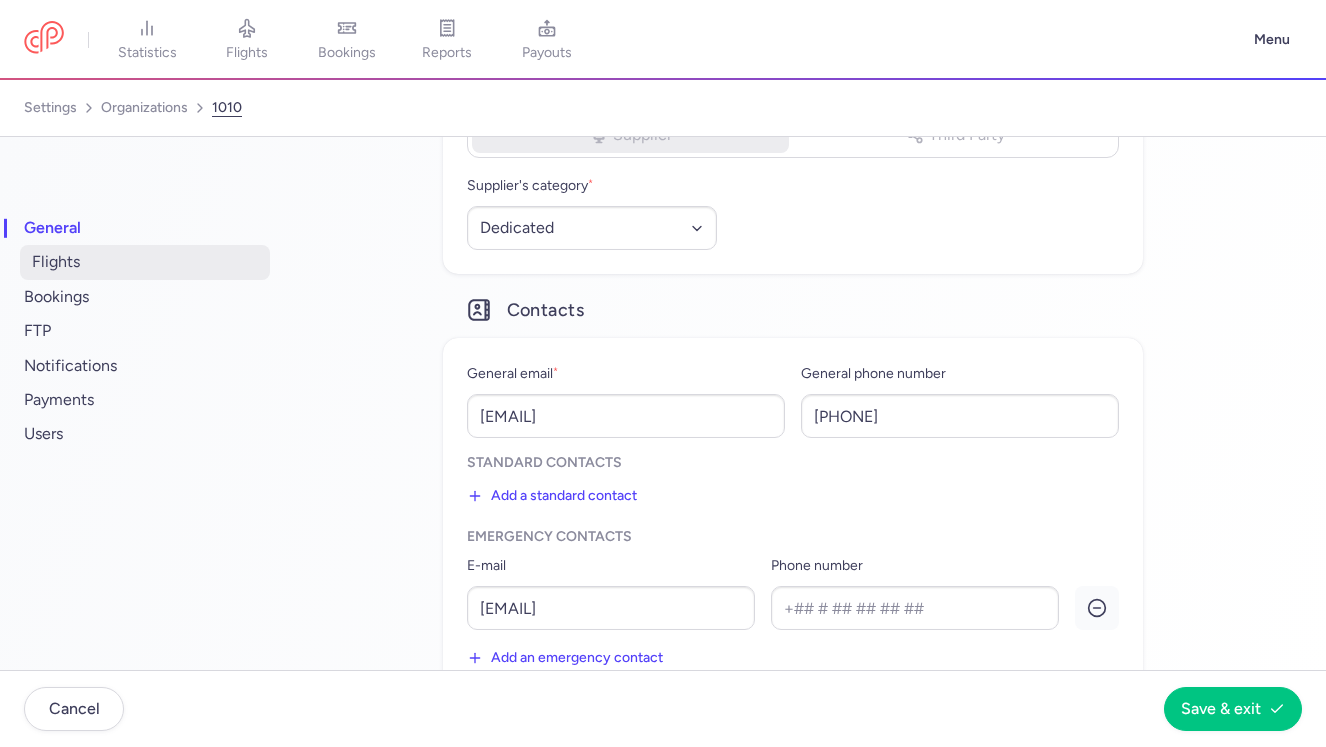 click on "flights" at bounding box center [145, 262] 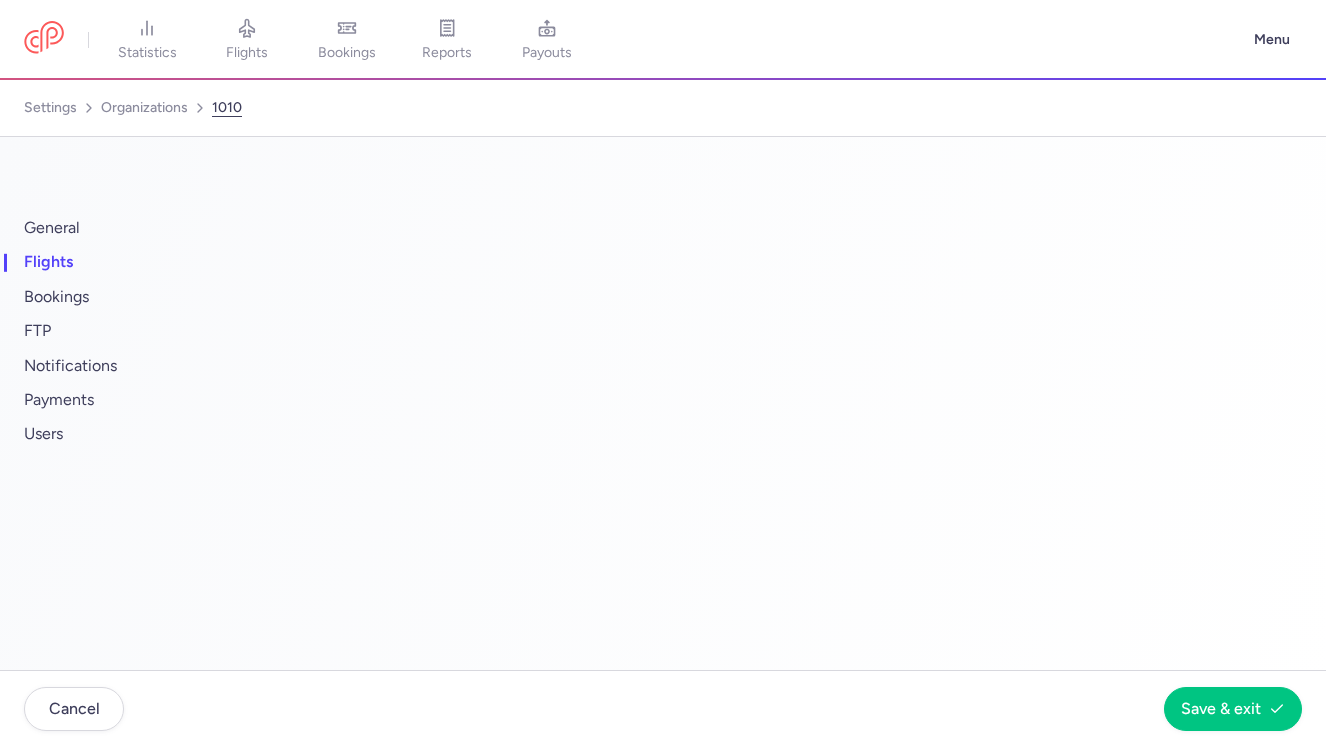select on "days" 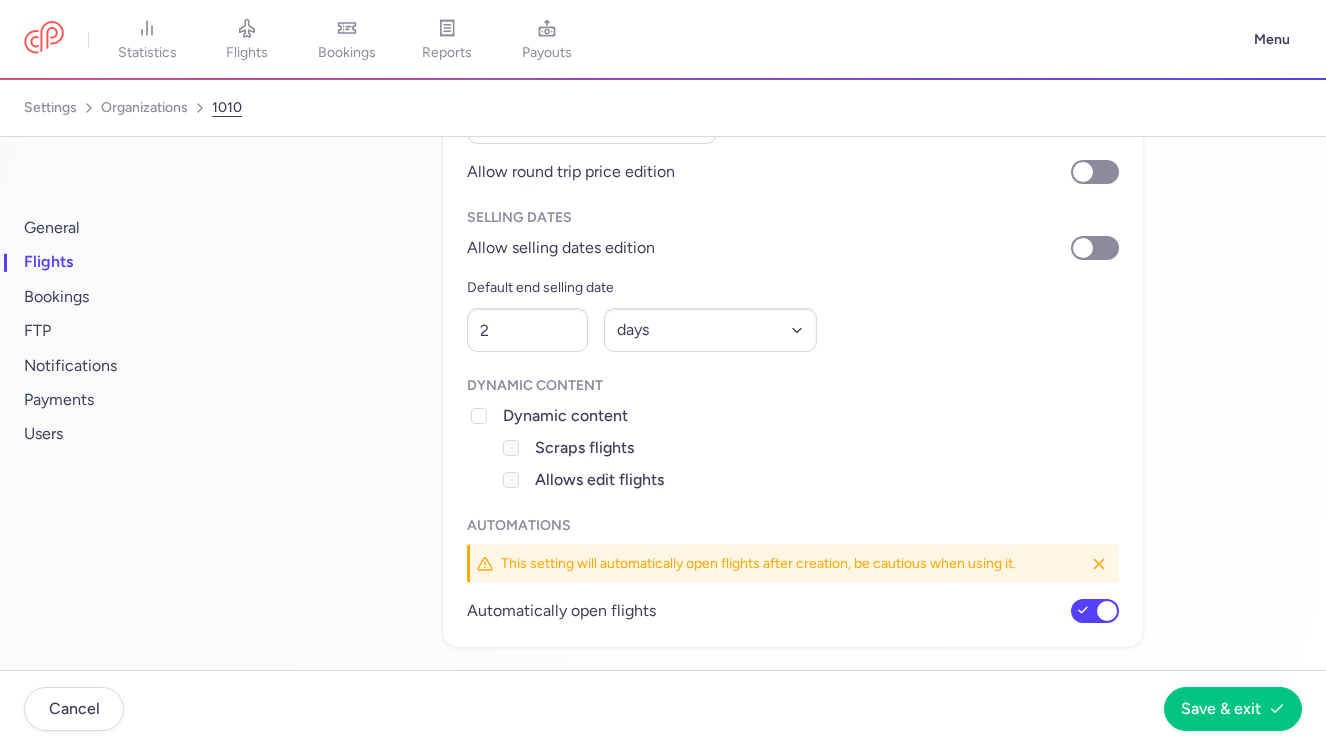 scroll, scrollTop: 330, scrollLeft: 0, axis: vertical 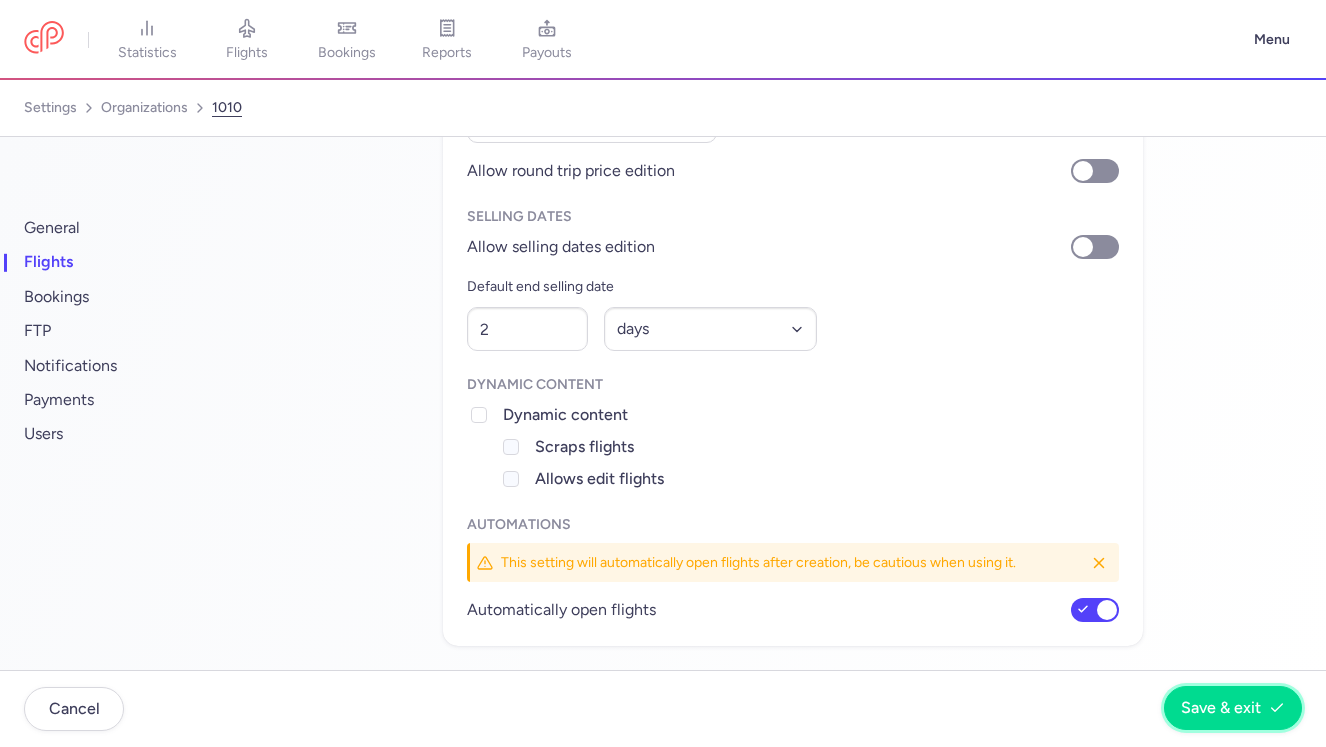 click on "Save & exit" at bounding box center (1221, 708) 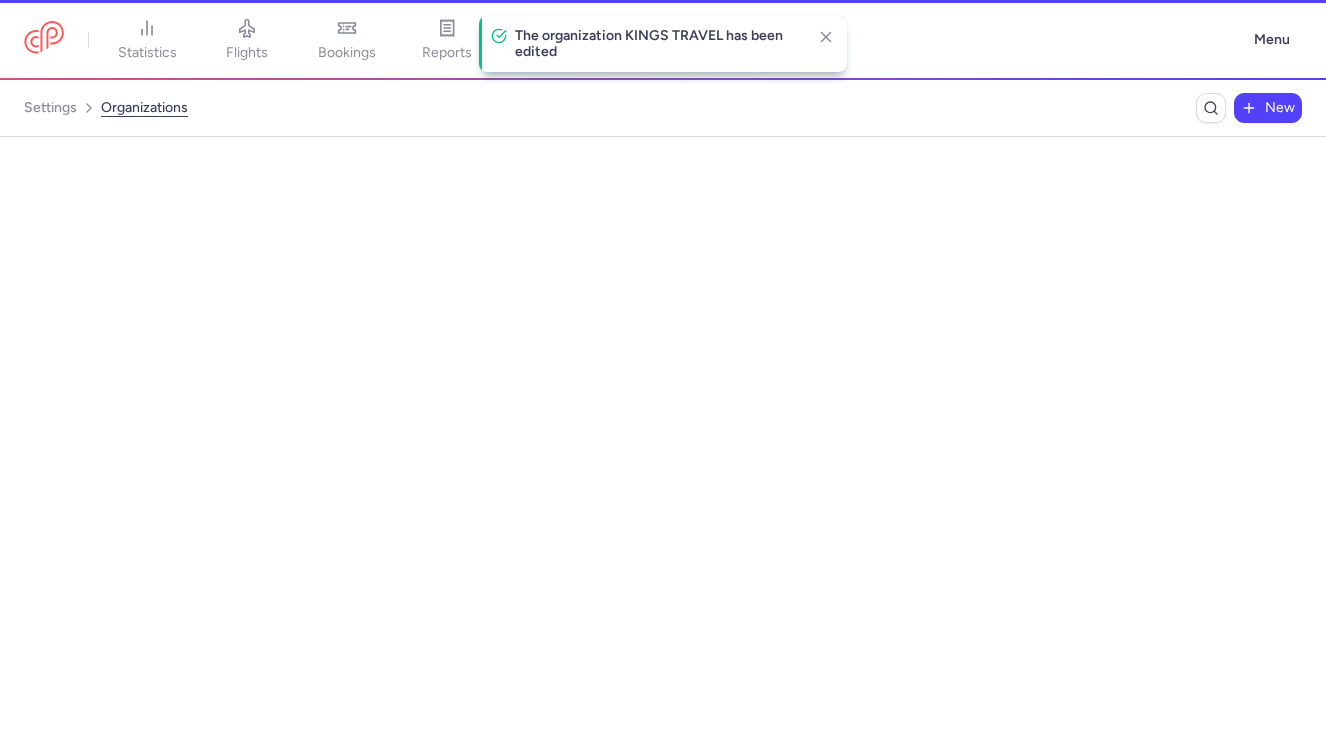 scroll, scrollTop: 0, scrollLeft: 0, axis: both 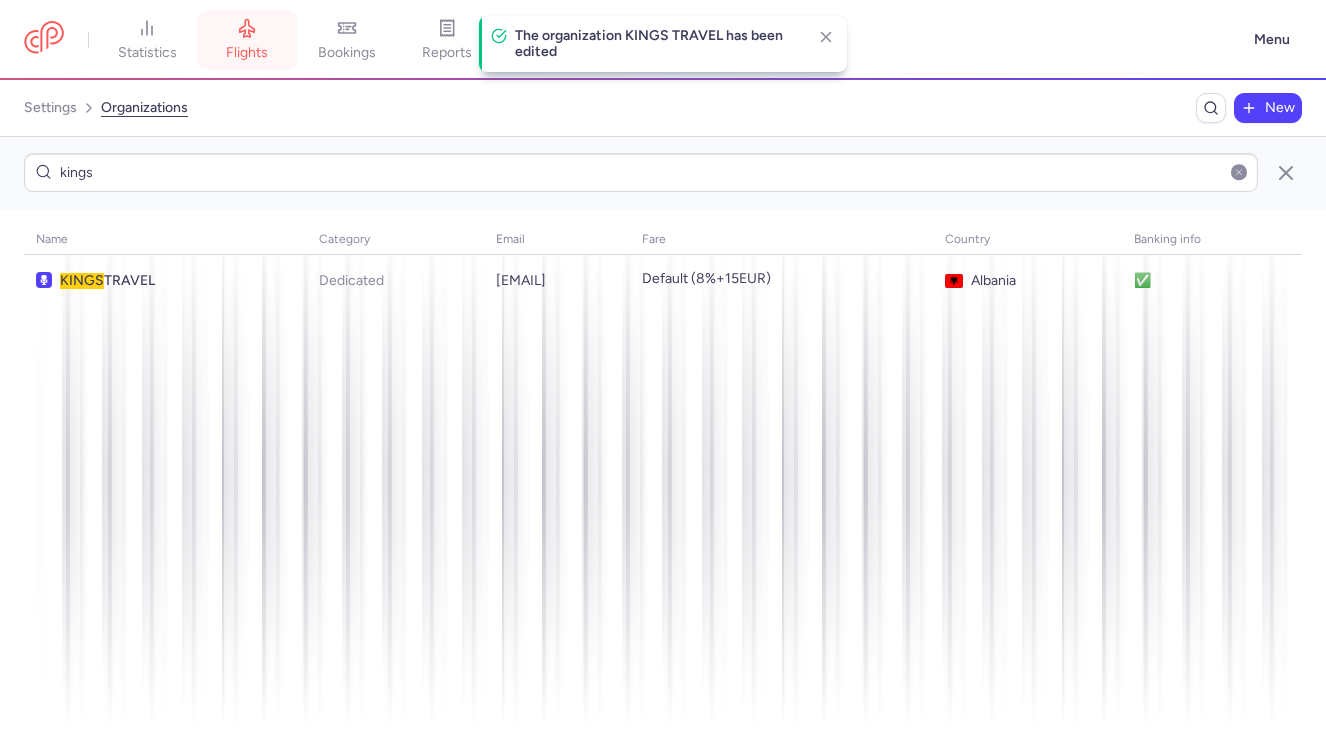 click on "flights" at bounding box center [247, 53] 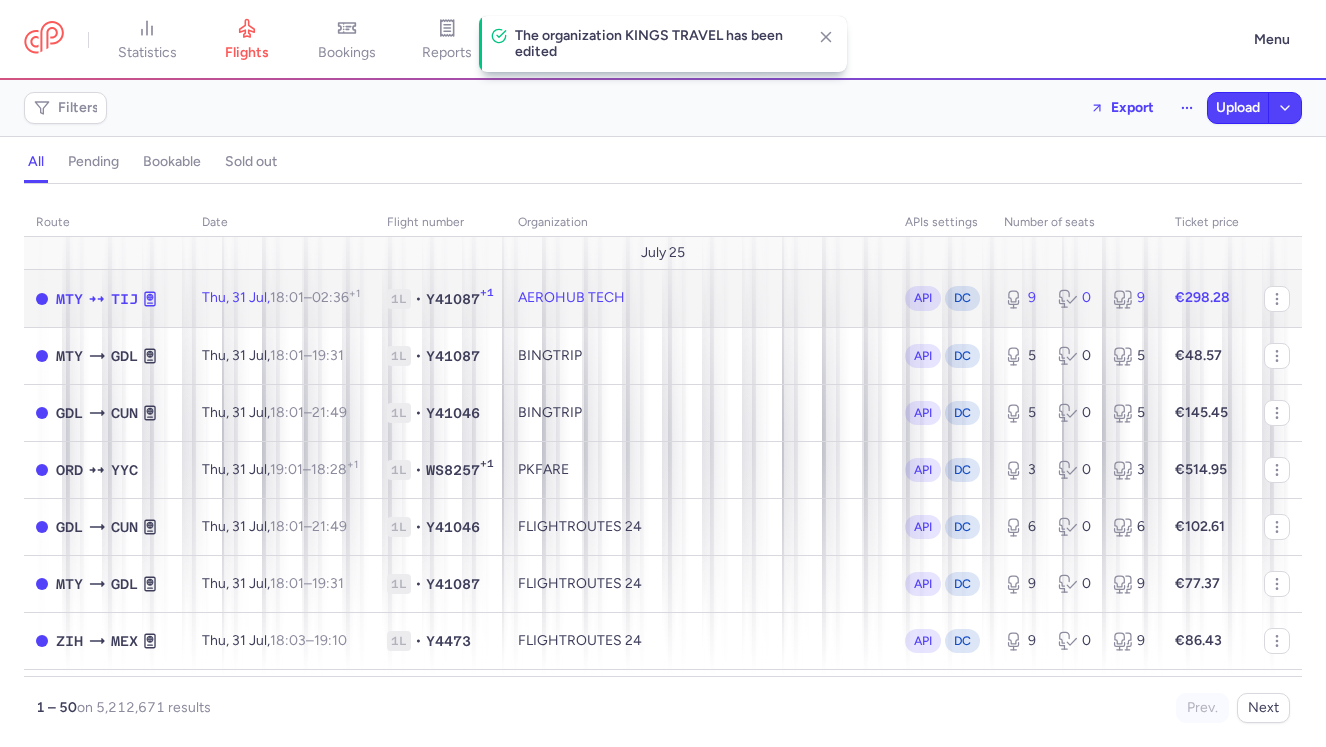 click on "Y41087" 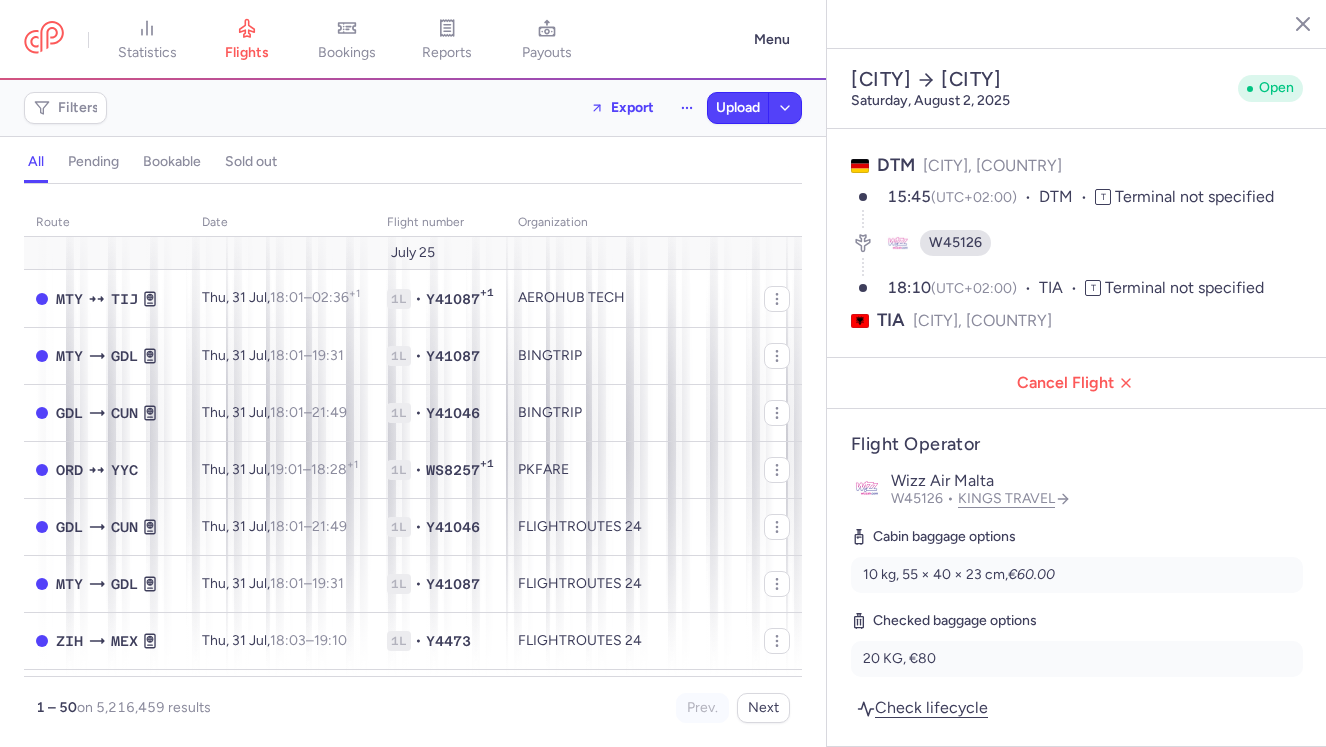 select on "hours" 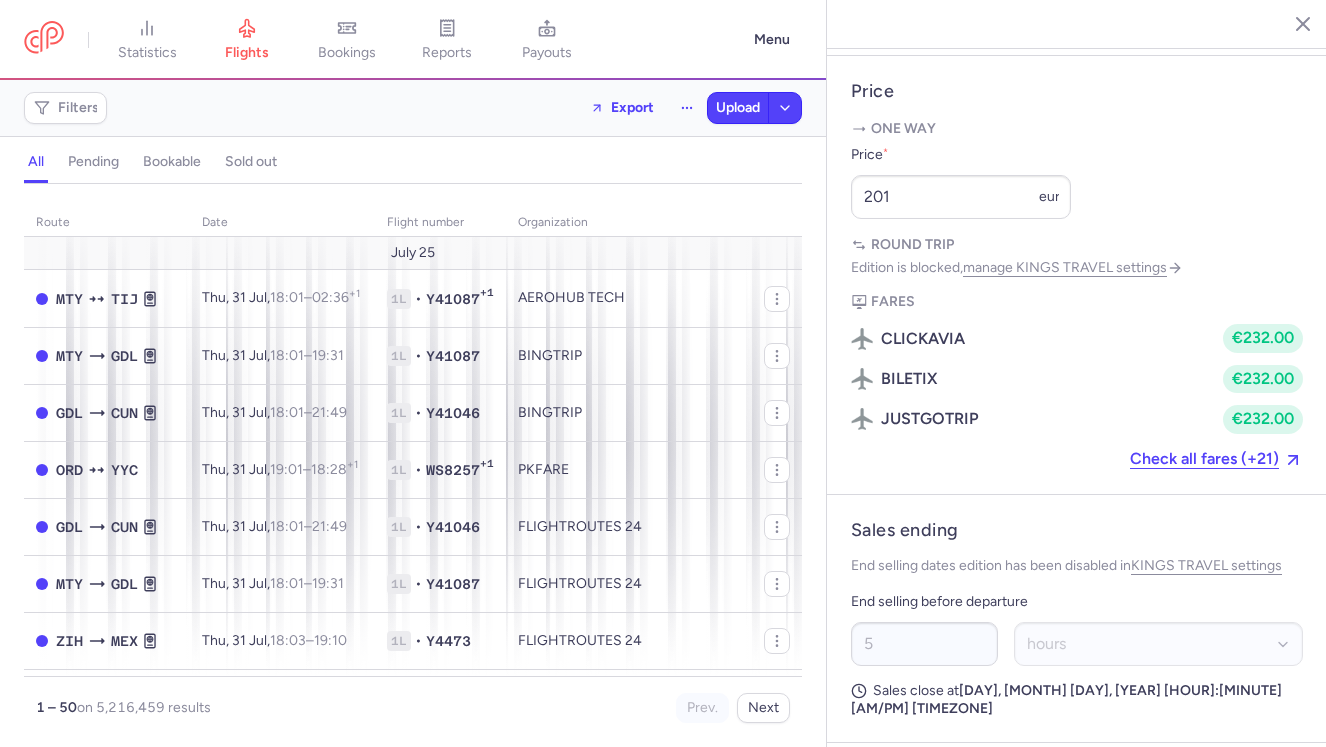 scroll, scrollTop: 890, scrollLeft: 0, axis: vertical 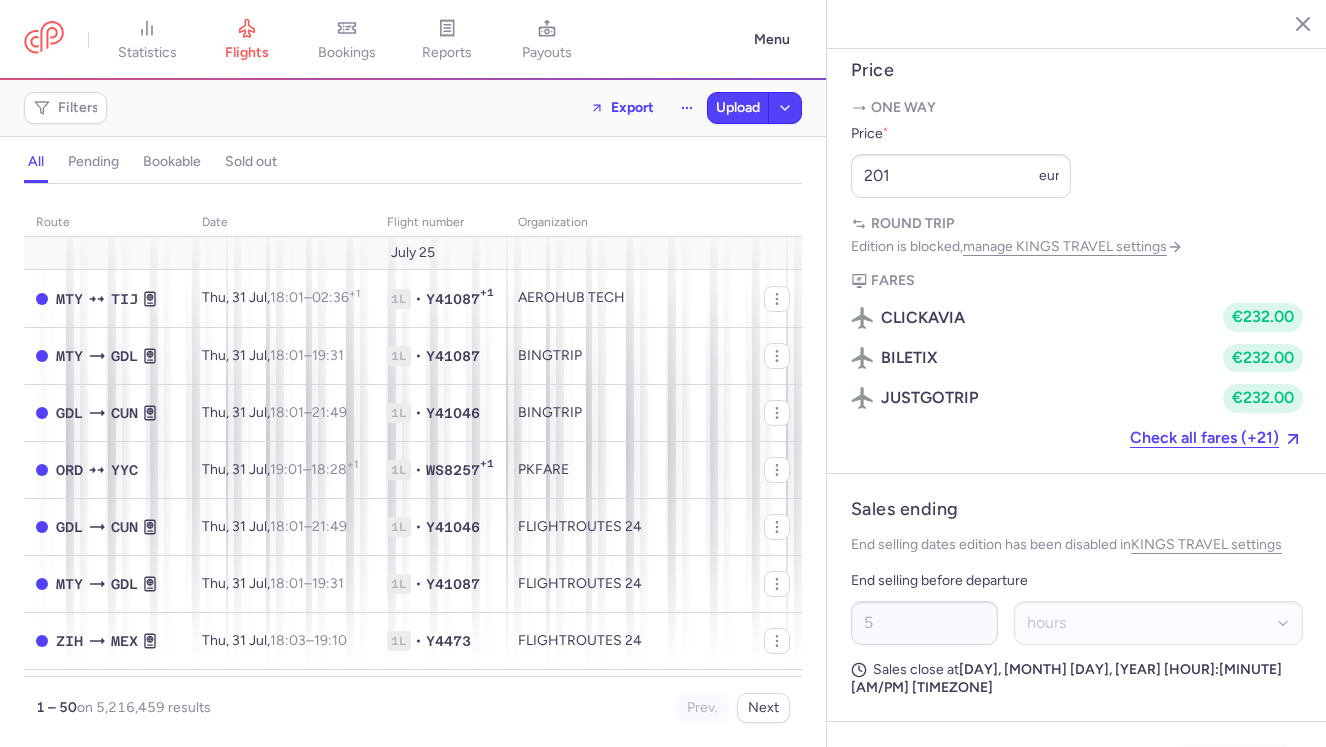 click 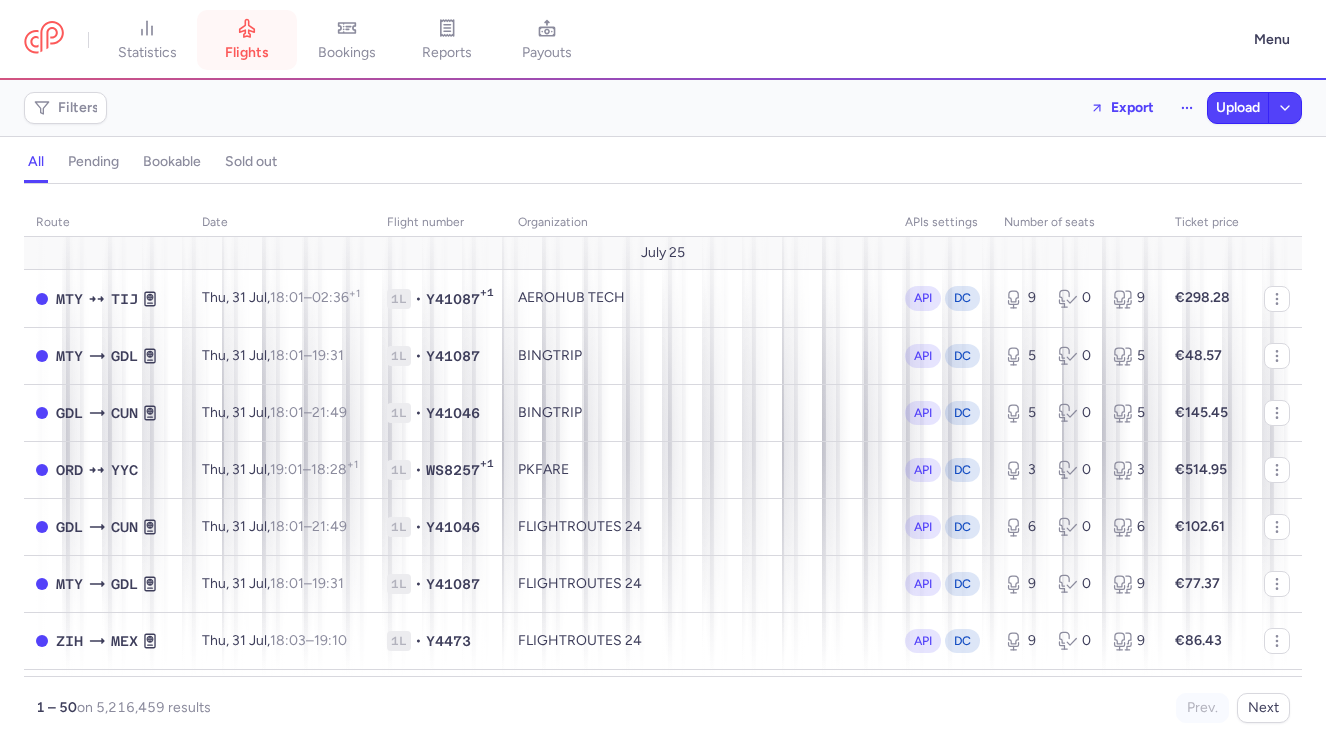 click on "flights" at bounding box center [247, 40] 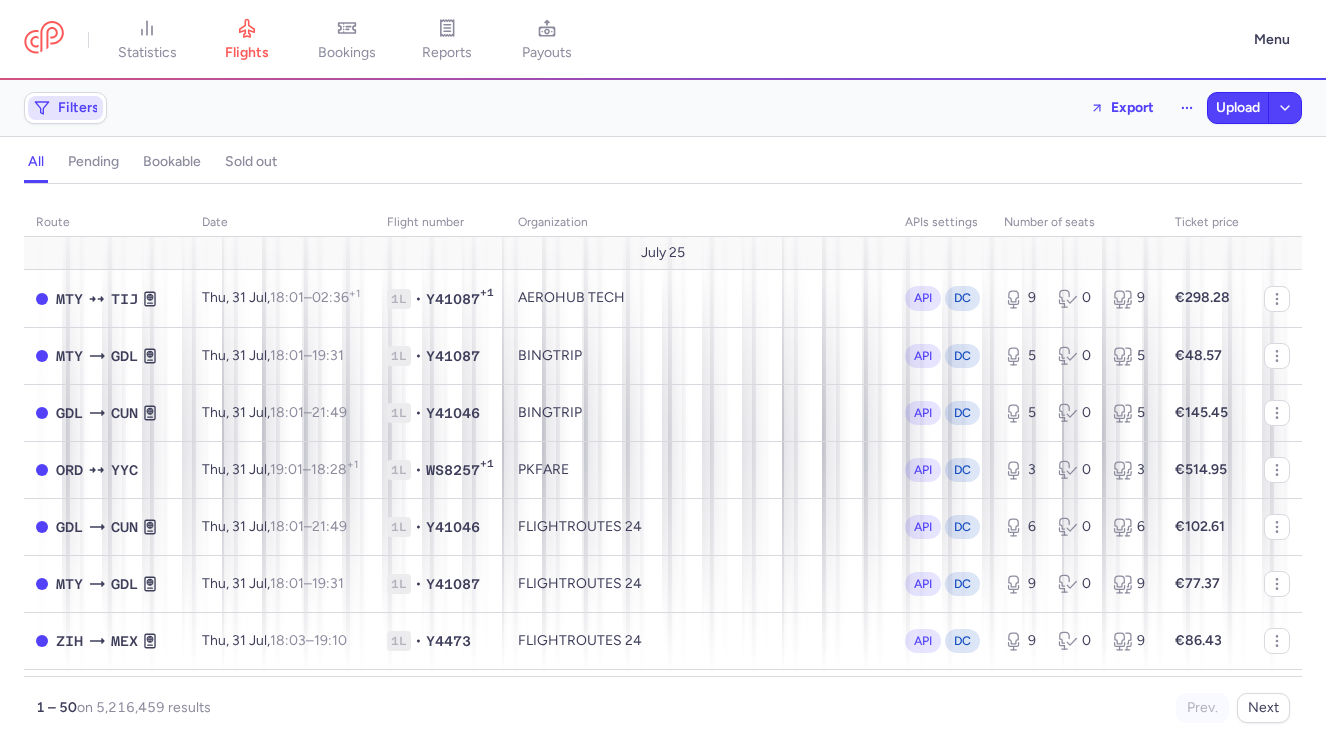 click on "Filters" at bounding box center (78, 108) 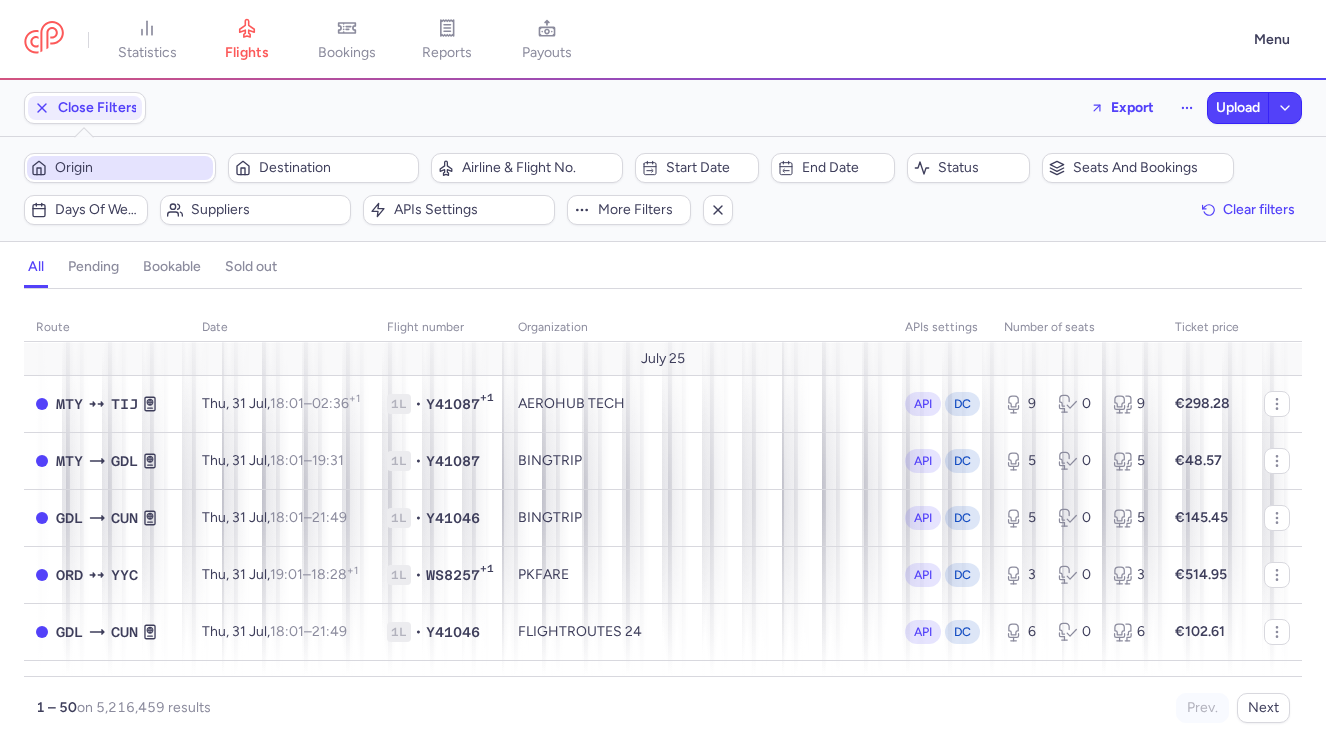 scroll, scrollTop: 0, scrollLeft: 0, axis: both 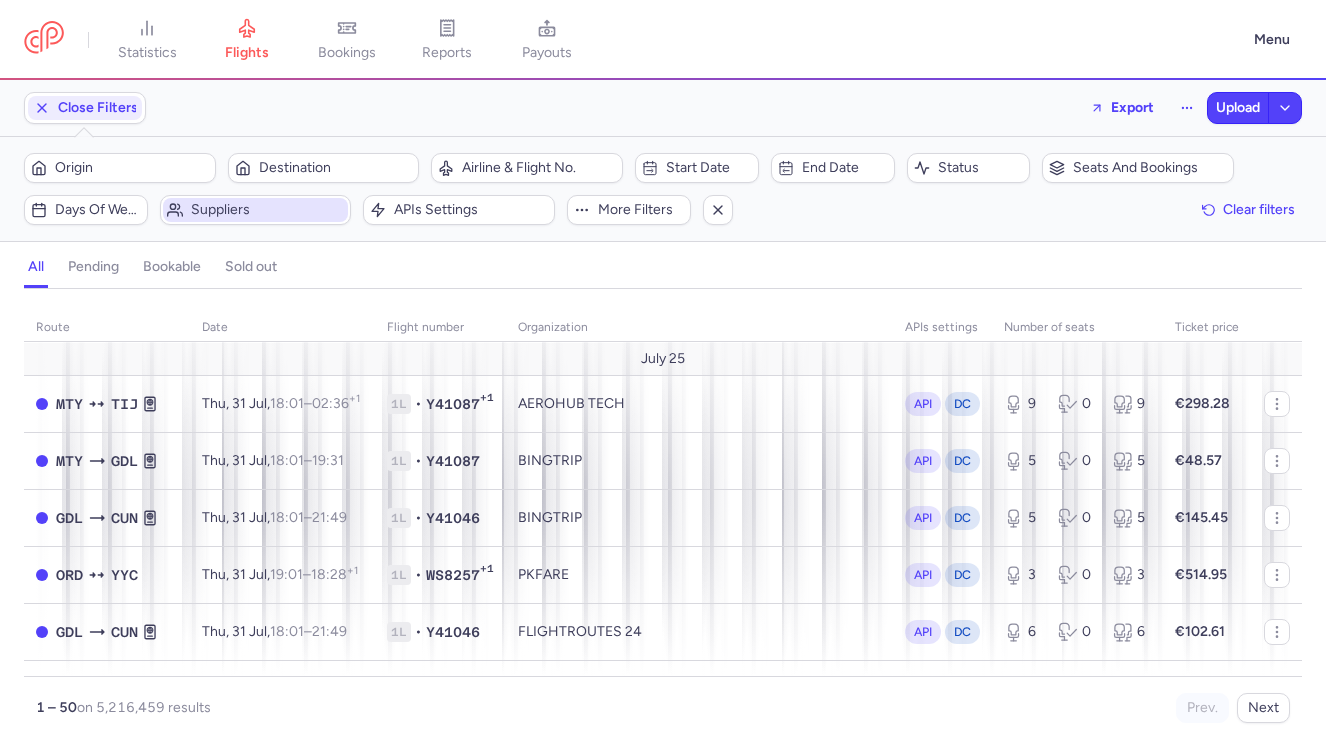 click on "Suppliers" at bounding box center (268, 210) 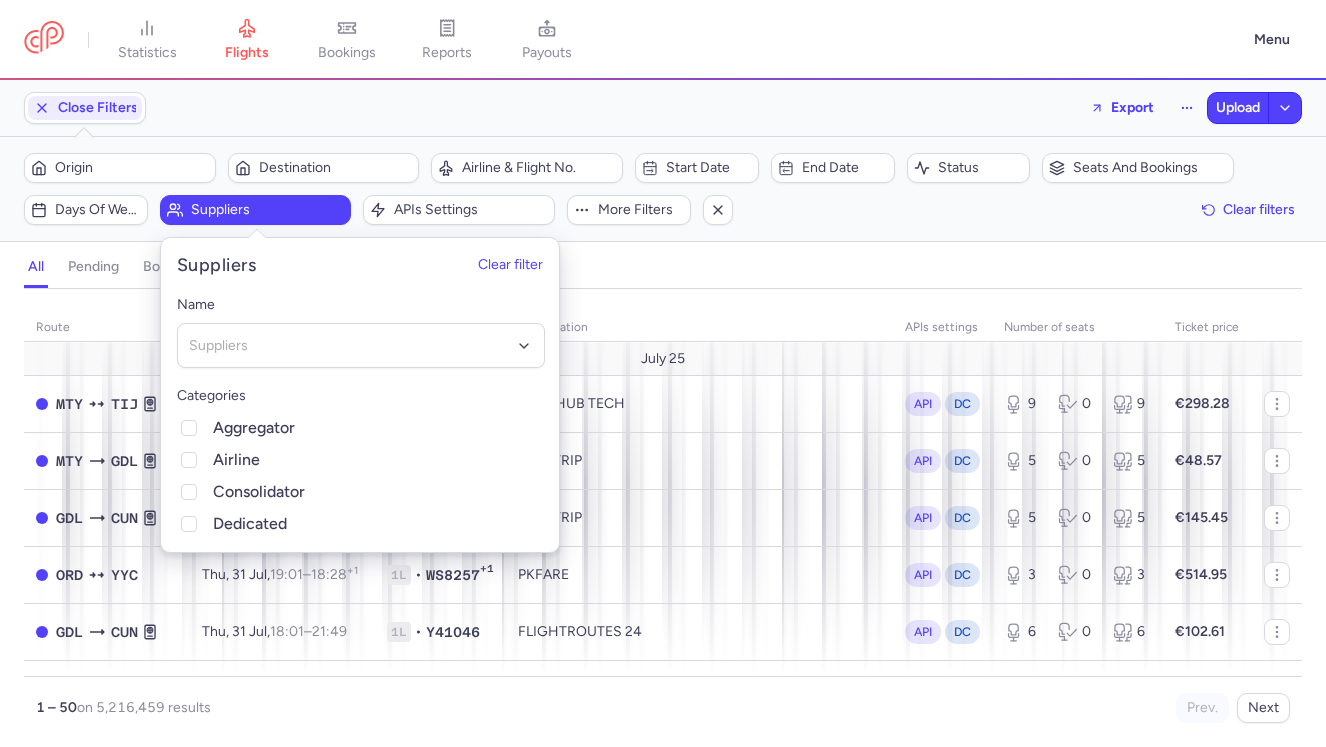 click on "Name" at bounding box center (361, 305) 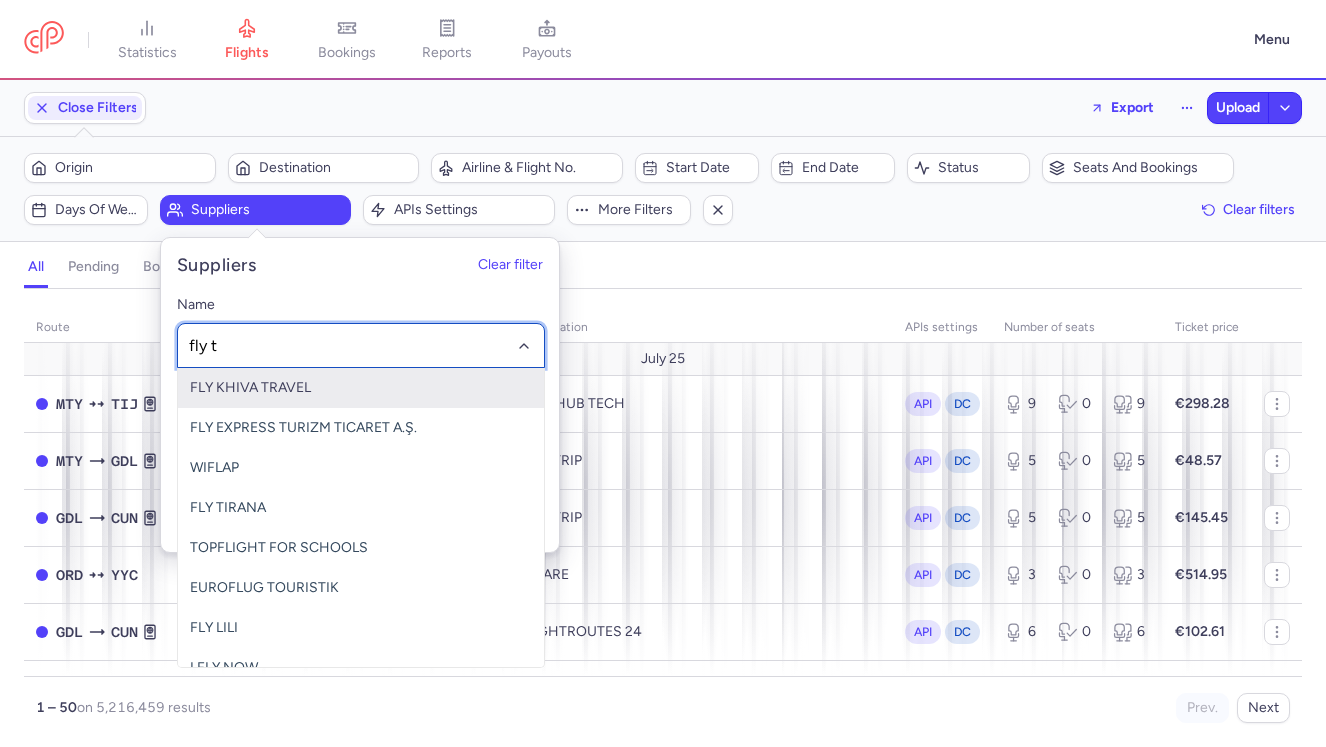 type on "fly ti" 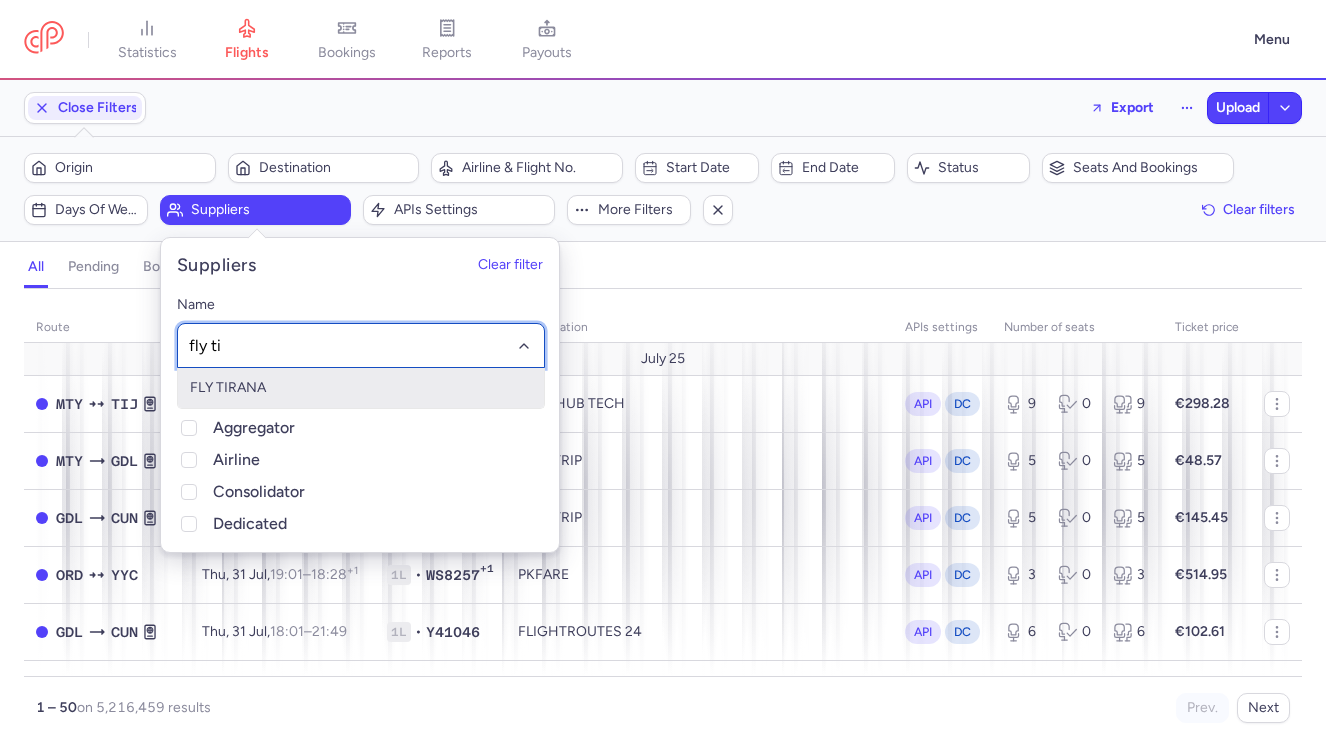 click on "FLY TIRANA" at bounding box center (361, 388) 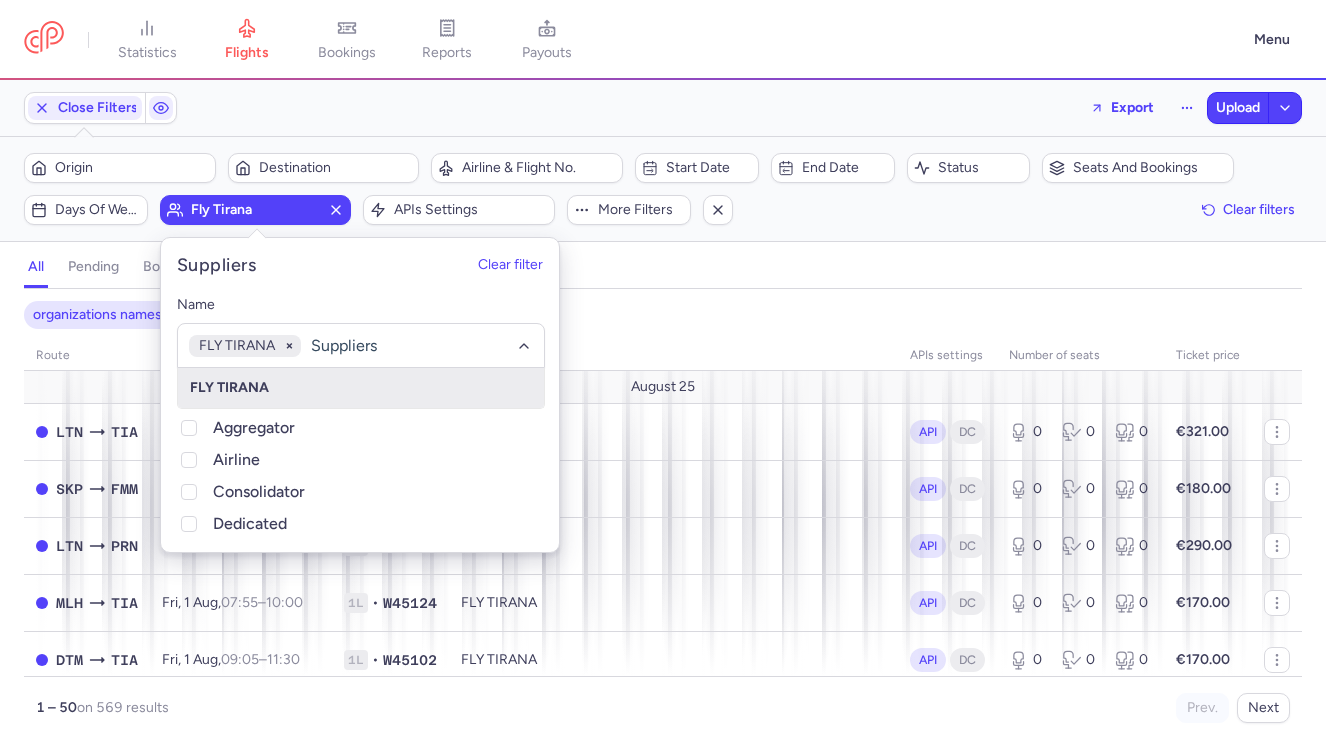 click on "organizations names: [AIRLINE] route date Flight number organization APIs settings number of seats Ticket price [MONTH] [DAY]  [AIRPORT_CODE]  [AIRPORT_CODE] [DAY], [DAY] [MONTH],  [HOUR]:[MINUTE]  –  [HOUR]:[MINUTE]  [TIMEZONE] [FLIGHT_INFO] • [FLIGHT_NUMBER] [AIRLINE] API DC [SEATS] [SEATS] [SEATS] €[PRICE]  [AIRPORT_CODE]  [AIRPORT_CODE] [DAY], [DAY] [MONTH],  [HOUR]:[MINUTE]  –  [HOUR]:[MINUTE]  [TIMEZONE] [FLIGHT_INFO] • [FLIGHT_NUMBER] [AIRLINE] API DC [SEATS] [SEATS] [SEATS] €[PRICE]  [AIRPORT_CODE]  [AIRPORT_CODE] [DAY], [DAY] [MONTH],  [HOUR]:[MINUTE]  –  [HOUR]:[MINUTE]  [TIMEZONE] [FLIGHT_INFO] • [FLIGHT_NUMBER] [AIRLINE] API DC [SEATS] [SEATS] [SEATS] €[PRICE]  [AIRPORT_CODE]  [AIRPORT_CODE] [DAY], [DAY] [MONTH],  [HOUR]:[MINUTE]  –  [HOUR]:[MINUTE]  [TIMEZONE] [FLIGHT_INFO] • [FLIGHT_NUMBER] [AIRLINE] API DC [SEATS] [SEATS] [SEATS] €[PRICE]  [AIRPORT_CODE]  [AIRPORT_CODE] [DAY], [DAY] [MONTH],  [HOUR]:[MINUTE]  –  [HOUR]:[MINUTE]  [TIMEZONE] [FLIGHT_INFO] • [FLIGHT_NUMBER] [AIRLINE] API DC [SEATS] [SEATS] [SEATS] €[PRICE]  [AIRPORT_CODE]  [AIRPORT_CODE] [DAY], [DAY] [MONTH],  [HOUR]:[MINUTE]  –  [HOUR]:[MINUTE]  [TIMEZONE] [FLIGHT_INFO] • [FLIGHT_NUMBER] [AIRLINE] API DC [SEATS] [SEATS] [SEATS] €[PRICE]  [AIRPORT_CODE]  [AIRPORT_CODE] [DAY], [DAY] [MONTH],  [HOUR]:[MINUTE]  –  [HOUR]:[MINUTE]  [TIMEZONE] [FLIGHT_INFO] • [FLIGHT_NUMBER] [AIRLINE] API DC [SEATS] [SEATS] [SEATS] €[PRICE]  [AIRPORT_CODE]  [AIRPORT_CODE] [DAY], [DAY] [MONTH],  [HOUR]:[MINUTE]  –  [HOUR]:[MINUTE]  [TIMEZONE] [FLIGHT_INFO] • [FLIGHT_NUMBER] [AIRLINE] API DC [SEATS] [SEATS] [SEATS] €[PRICE]  [AIRPORT_CODE]  [AIRPORT_CODE] [DAY], [DAY] [MONTH],  [HOUR]:[MINUTE]  –  [HOUR]:[MINUTE]  [TIMEZONE] [FLIGHT_INFO] • [FLIGHT_NUMBER] [AIRLINE] API DC [SEATS] [SEATS] [SEATS] €[PRICE]  [AIRPORT_CODE]  [AIRPORT_CODE] [DAY], [DAY] [MONTH],  [HOUR]:[MINUTE]  –  [HOUR]:[MINUTE]  [TIMEZONE] [FLIGHT_INFO] • [FLIGHT_NUMBER] [AIRLINE] API DC [SEATS] [SEATS] [SEATS] €[PRICE]  [AIRPORT_CODE]  [AIRPORT_CODE] [DAY], [DAY] [MONTH],  [HOUR]:[MINUTE]  –  [HOUR]:[MINUTE]  [TIMEZONE] [FLIGHT_INFO] • [FLIGHT_NUMBER] [AIRLINE] API" at bounding box center [663, 518] 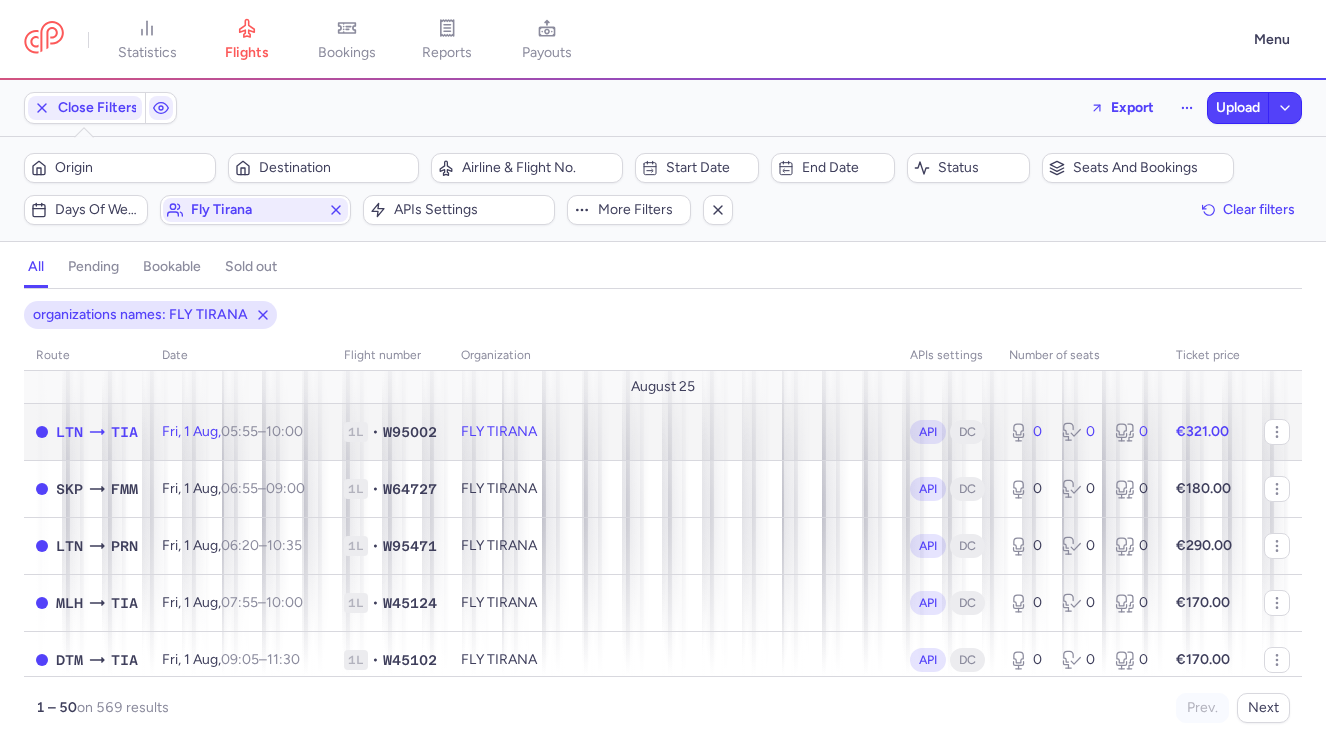 click on "FLY TIRANA" at bounding box center (673, 431) 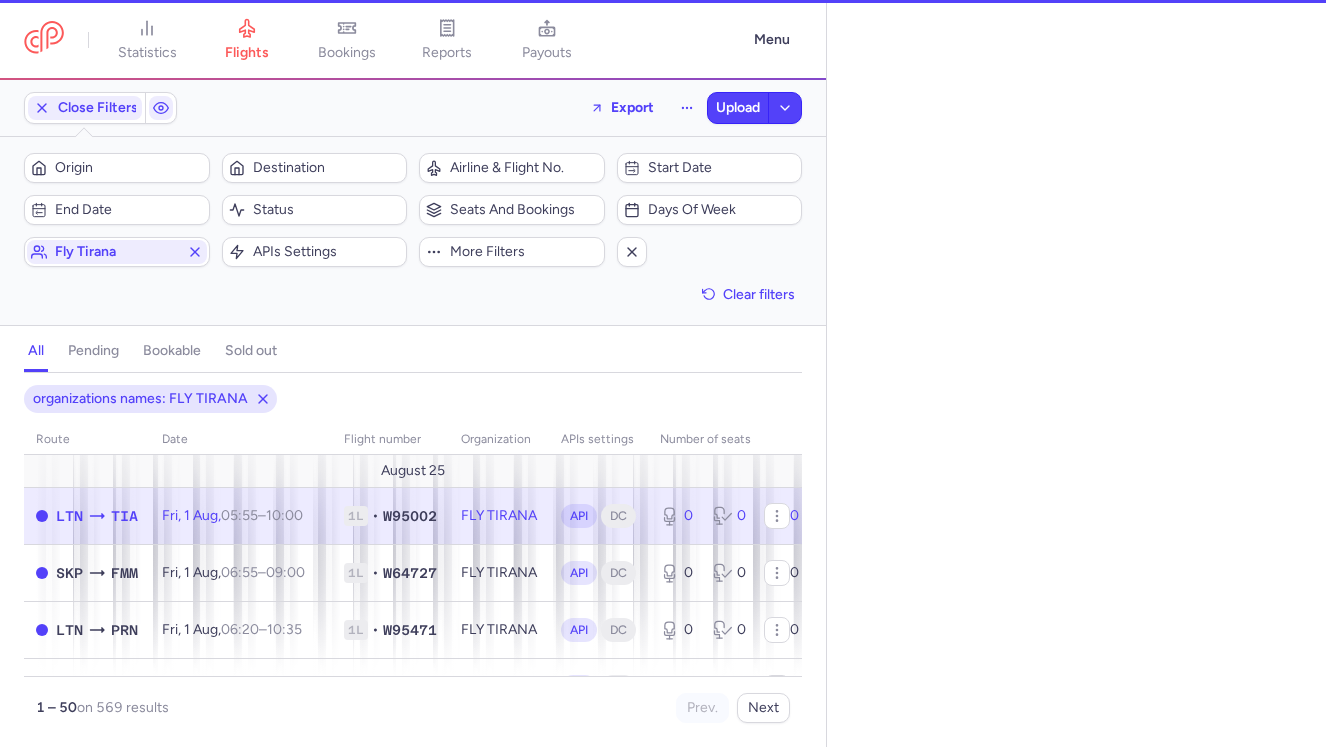 select on "days" 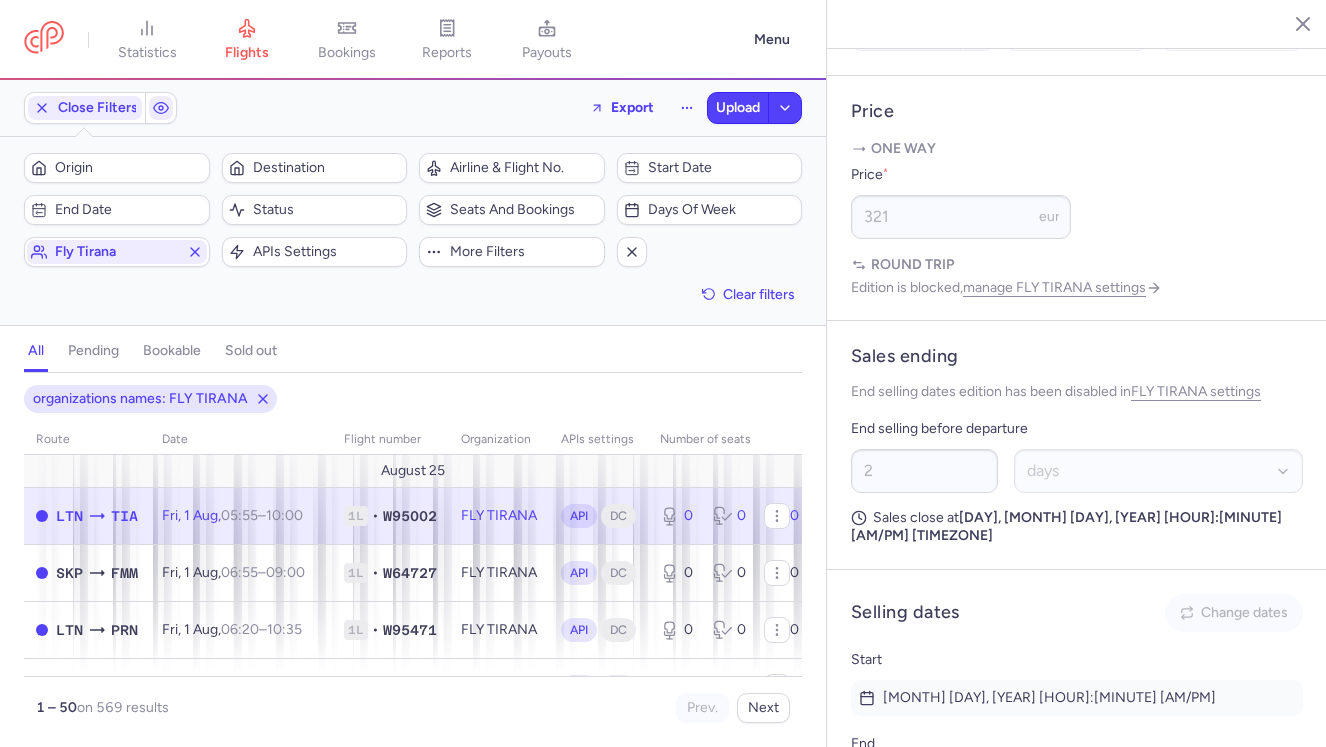 scroll, scrollTop: 919, scrollLeft: 0, axis: vertical 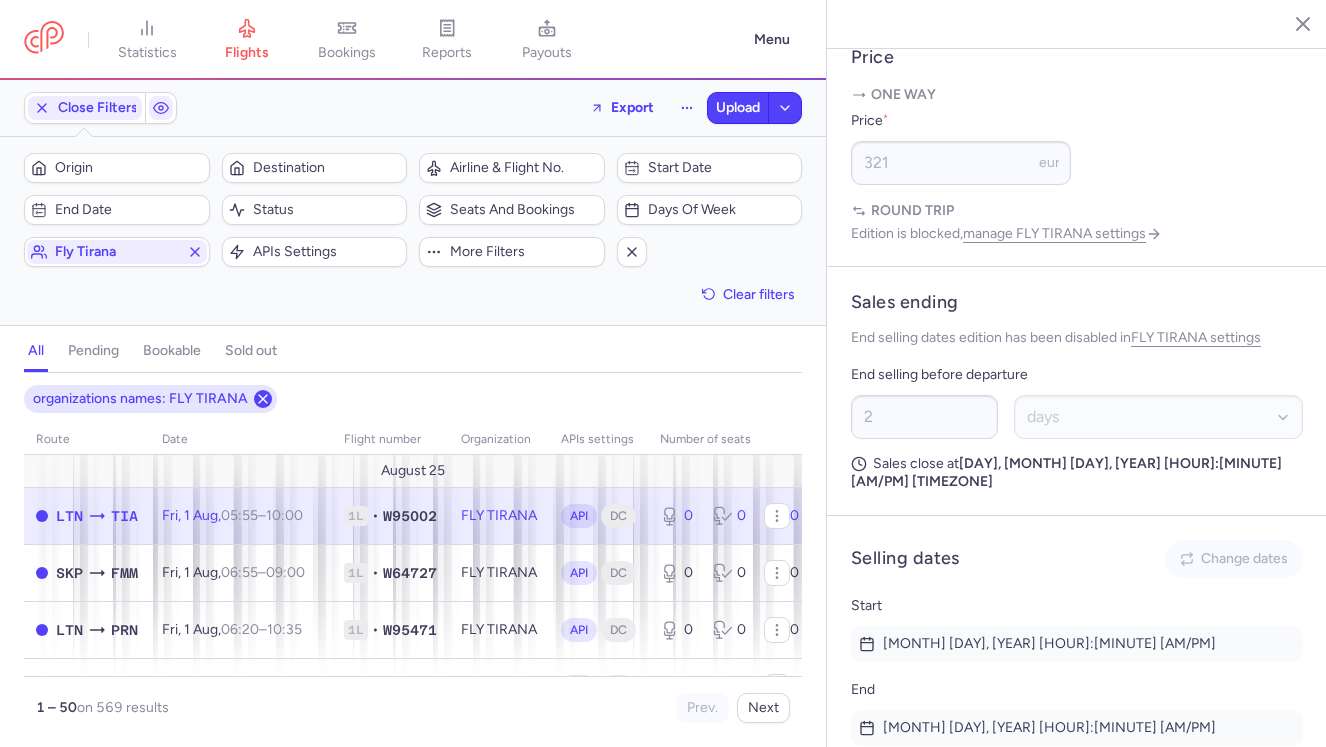 click 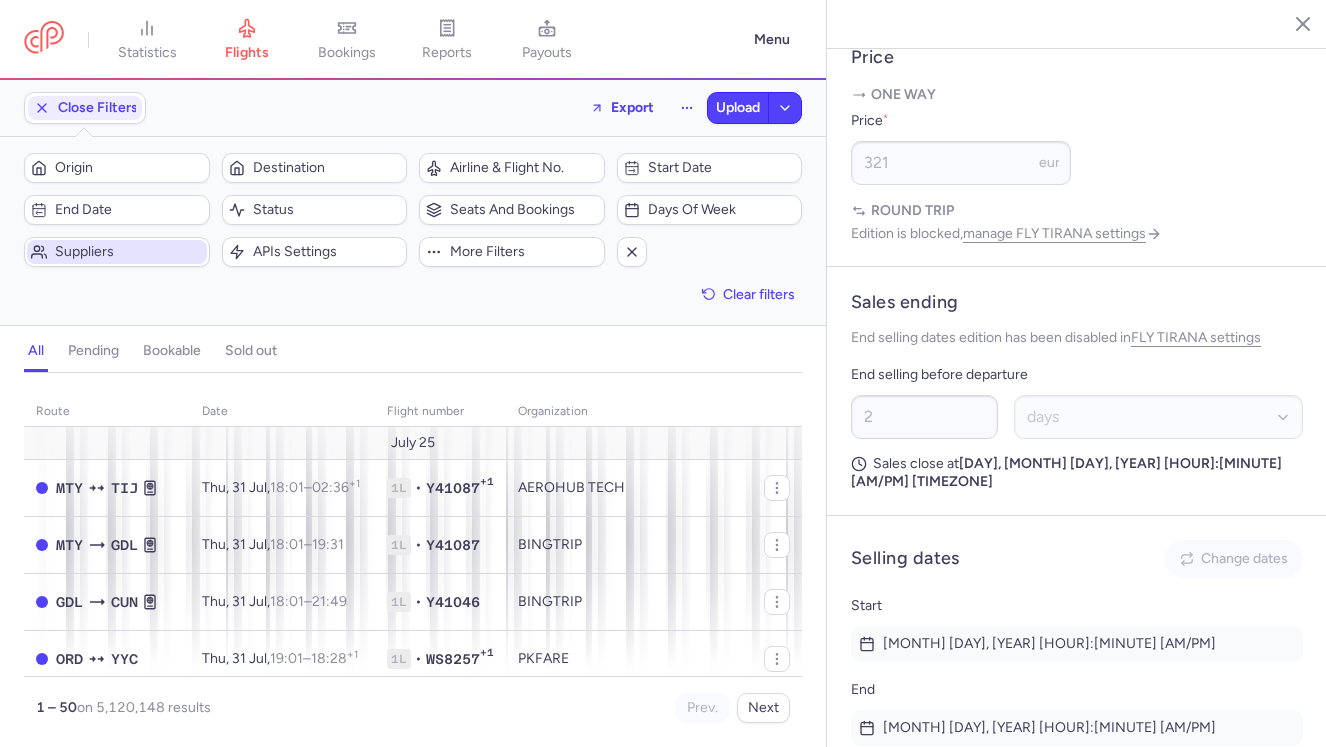 click on "Suppliers" at bounding box center [129, 252] 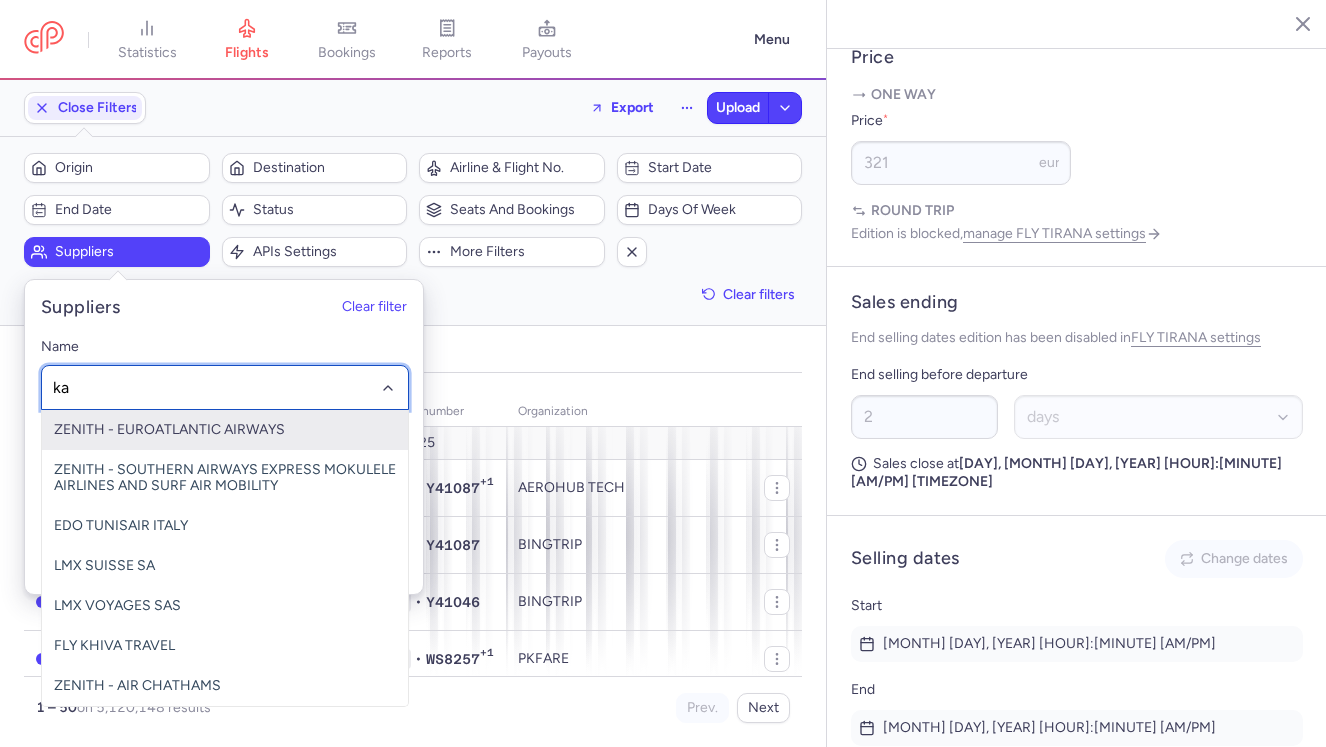type on "kay" 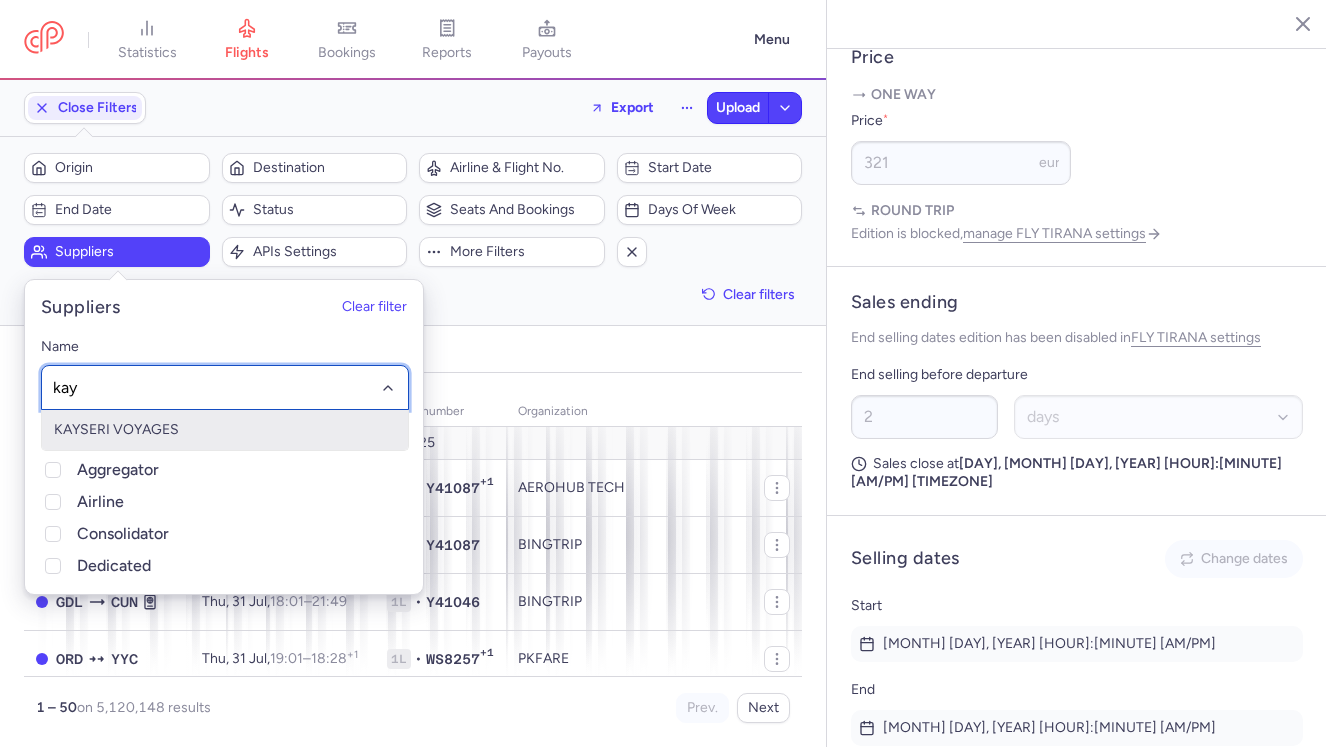 click on "KAYSERI VOYAGES" at bounding box center (225, 430) 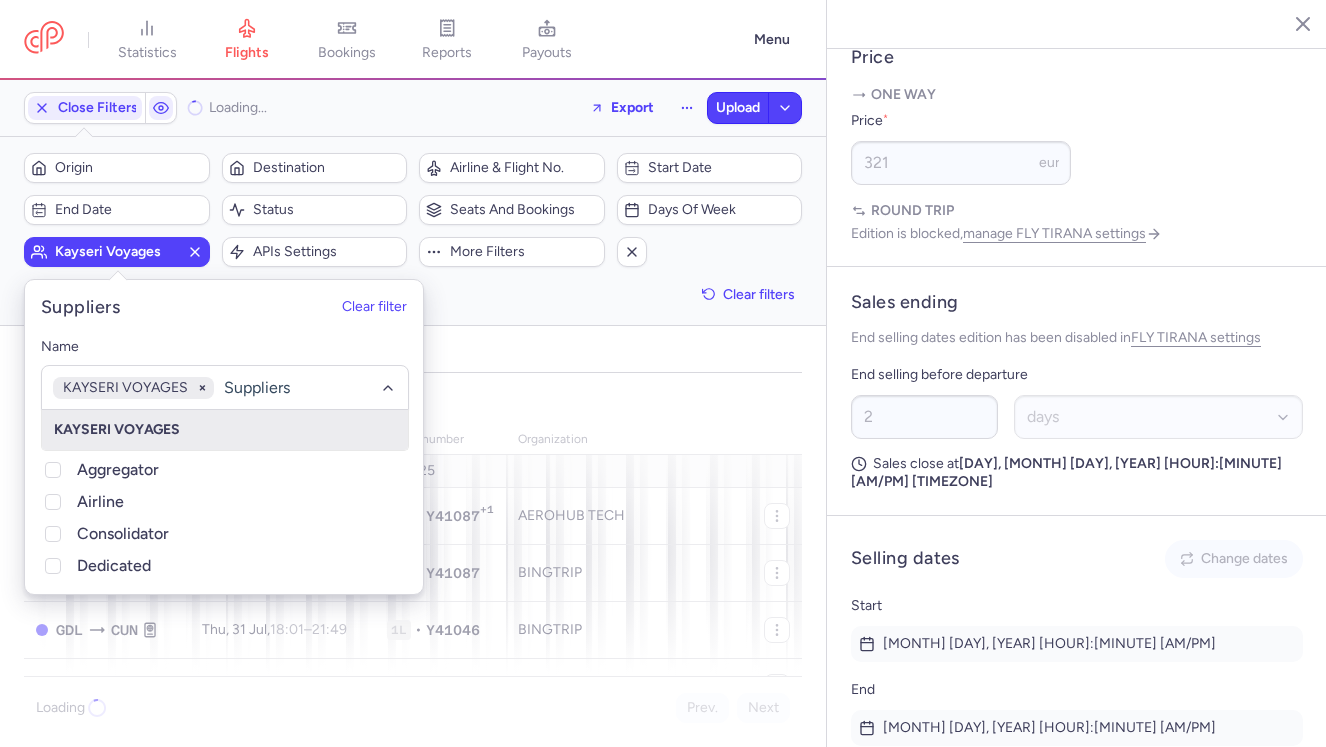 click on "all pending bookable sold out" at bounding box center [413, 355] 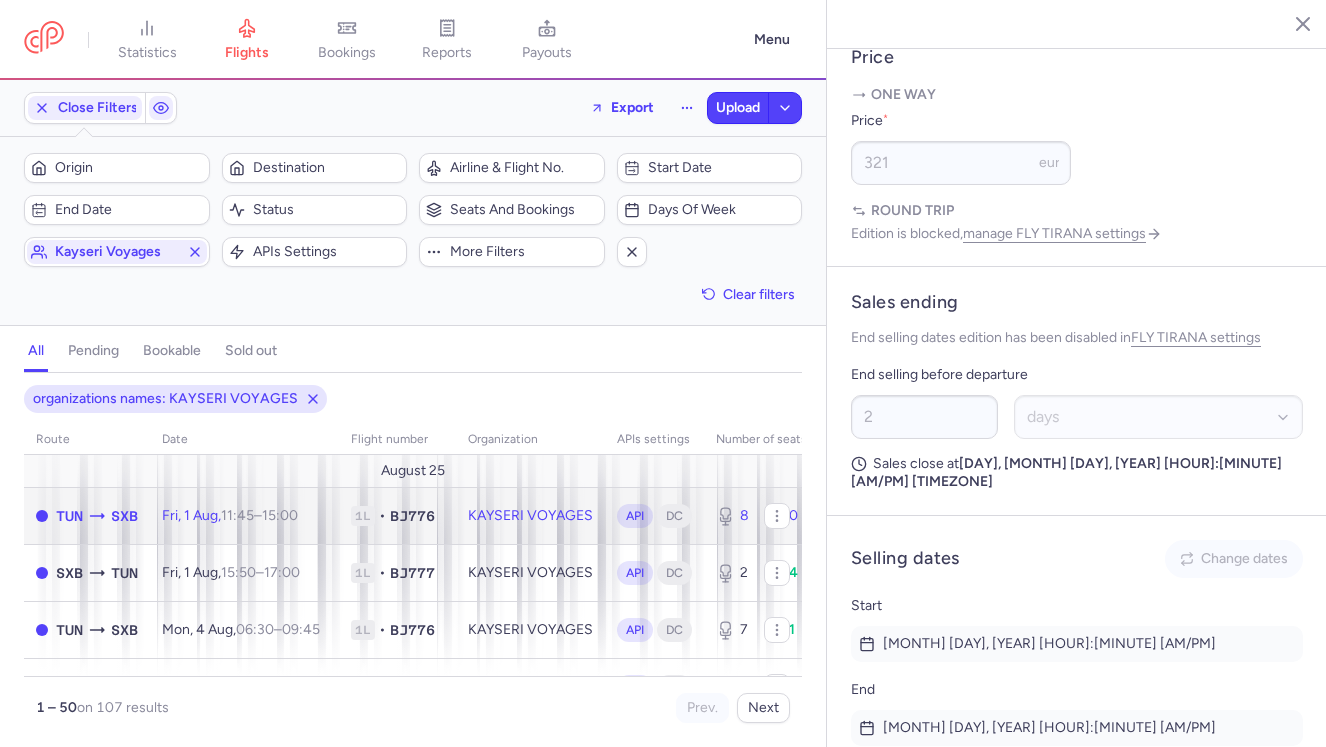 click on "KAYSERI VOYAGES" at bounding box center [530, 515] 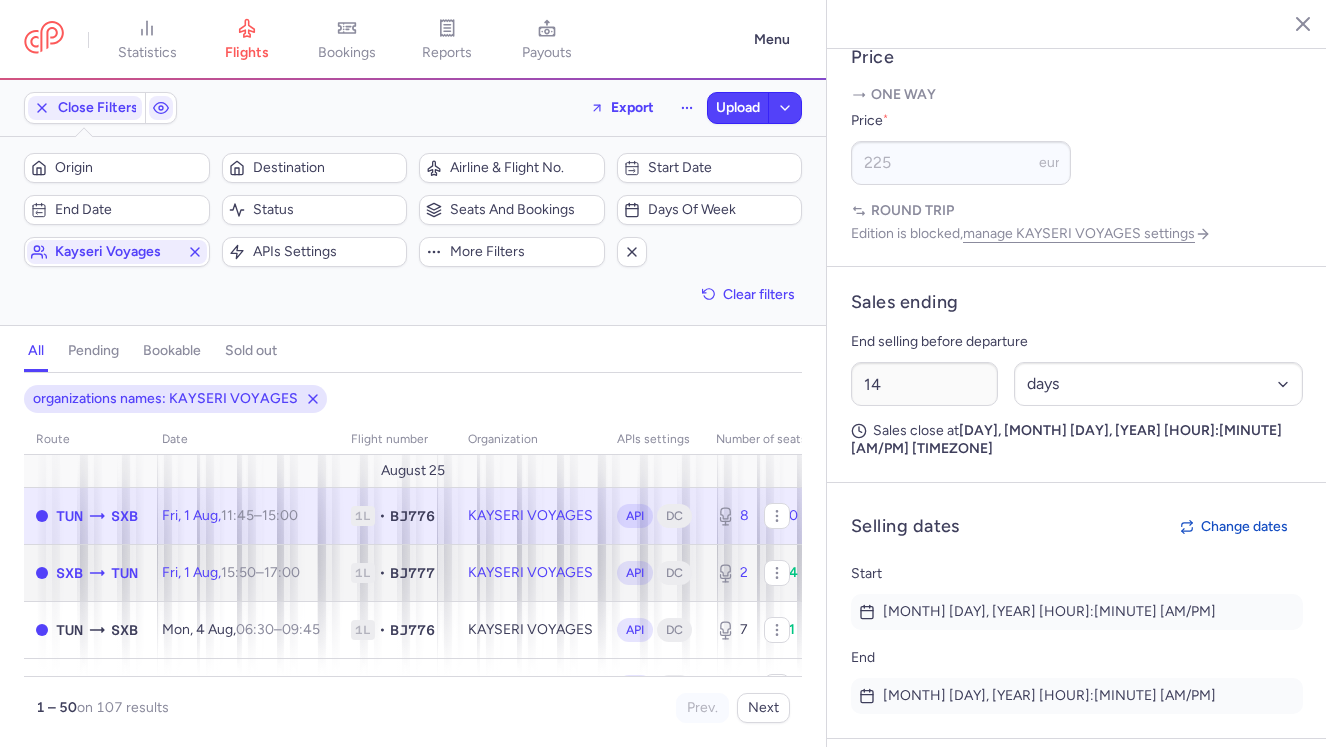 click on "BJ777" at bounding box center (412, 573) 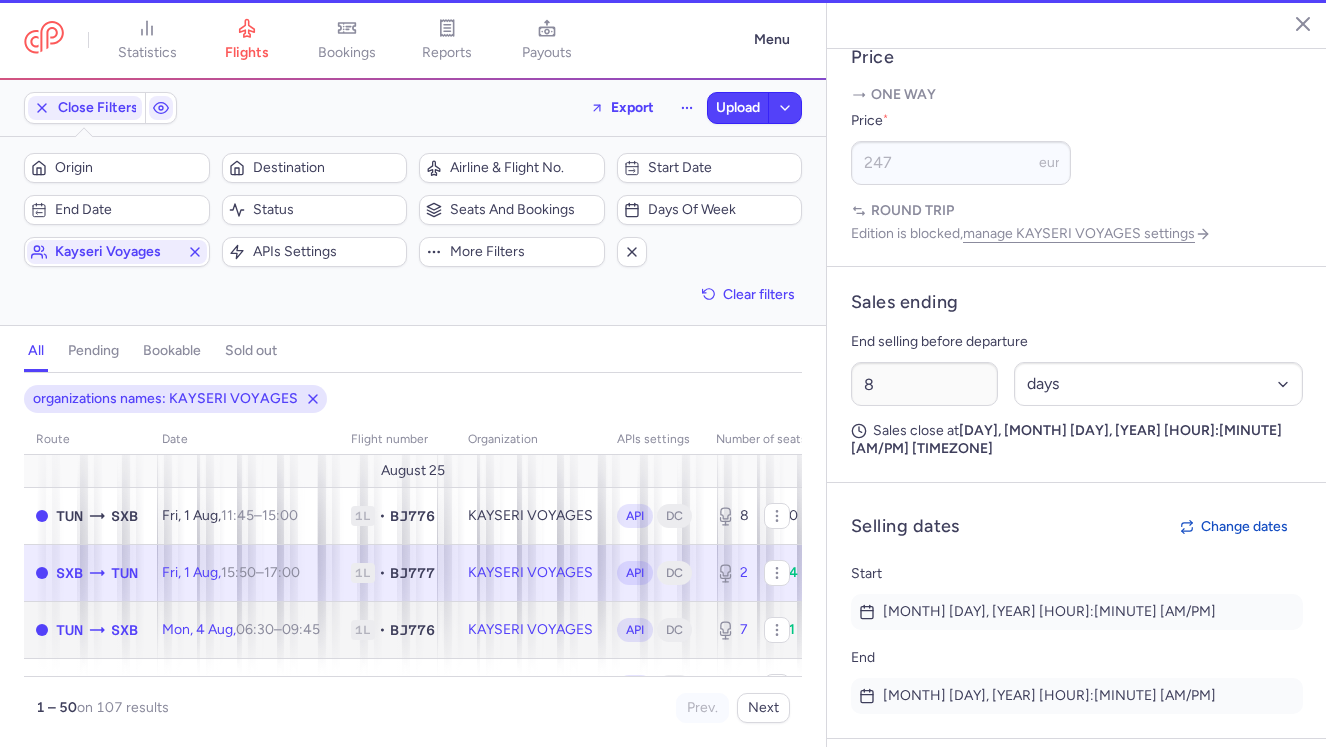 click on "BJ776" at bounding box center (412, 630) 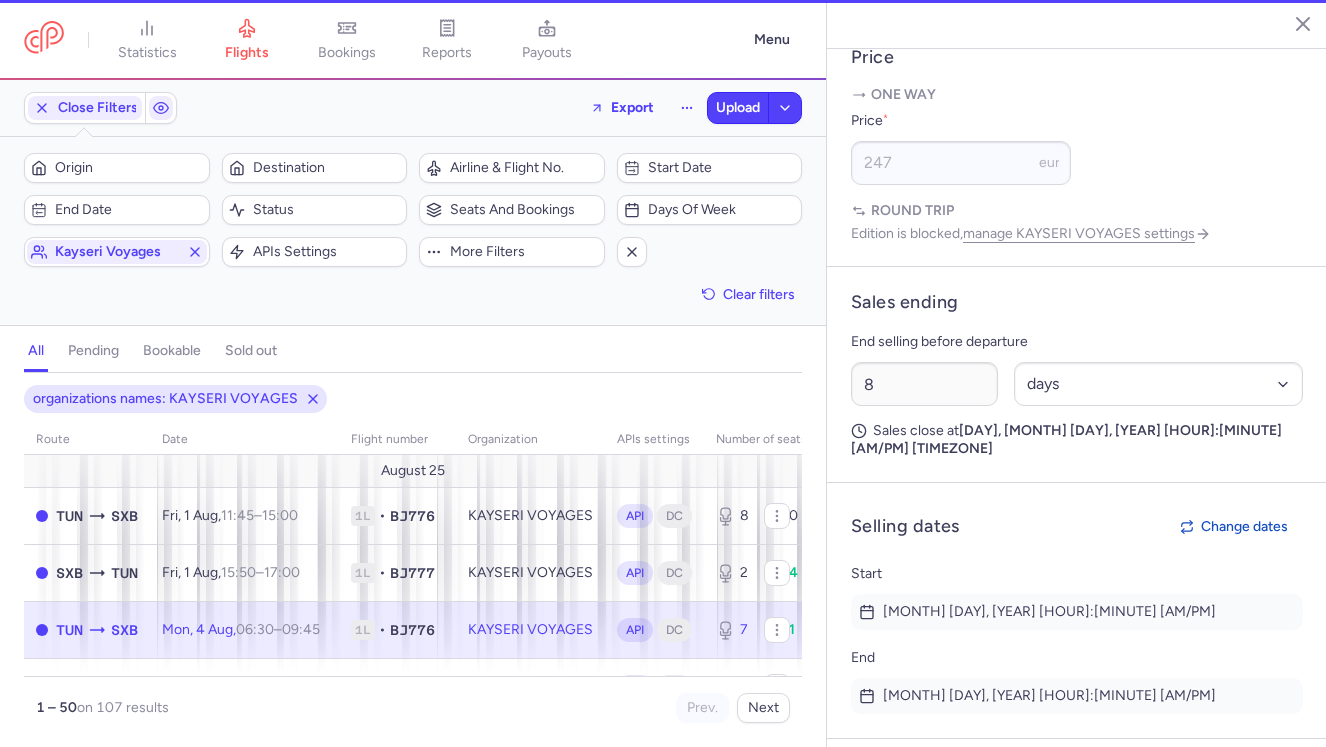 type on "7" 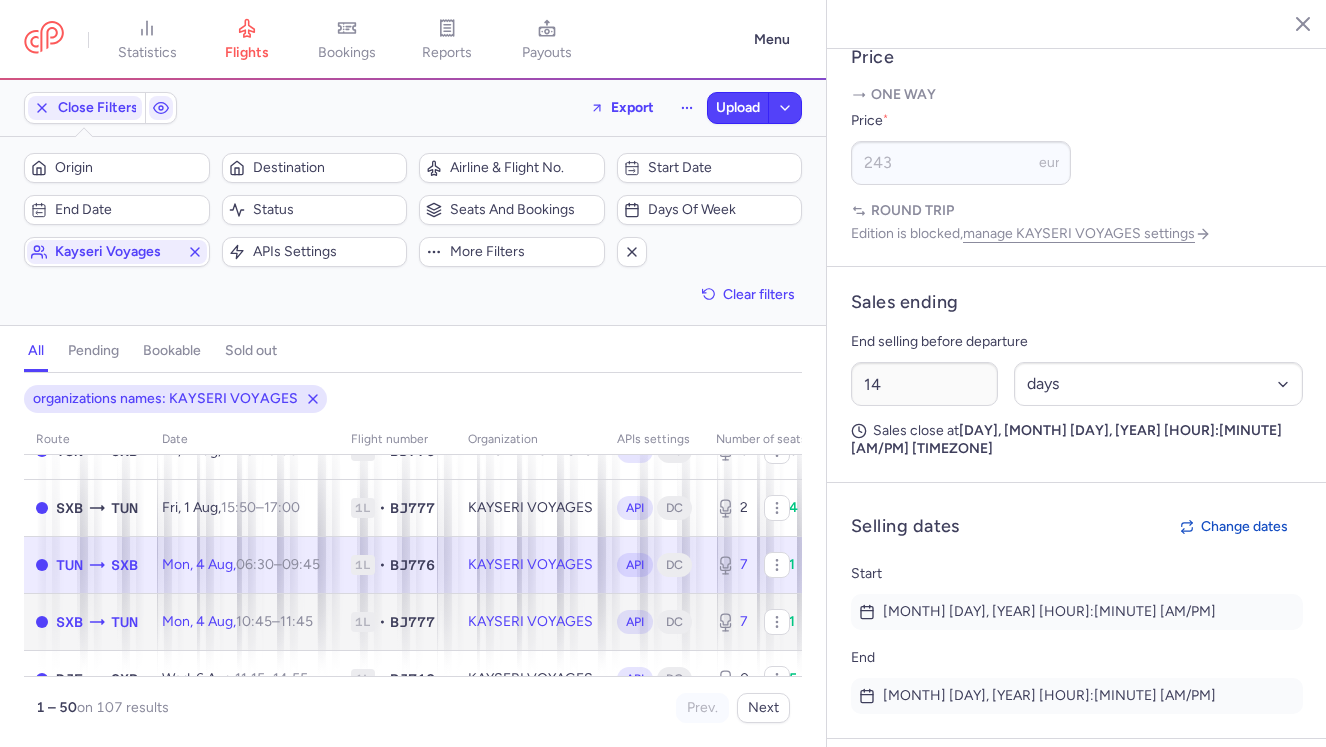 click on "1L • BJ777" at bounding box center [397, 622] 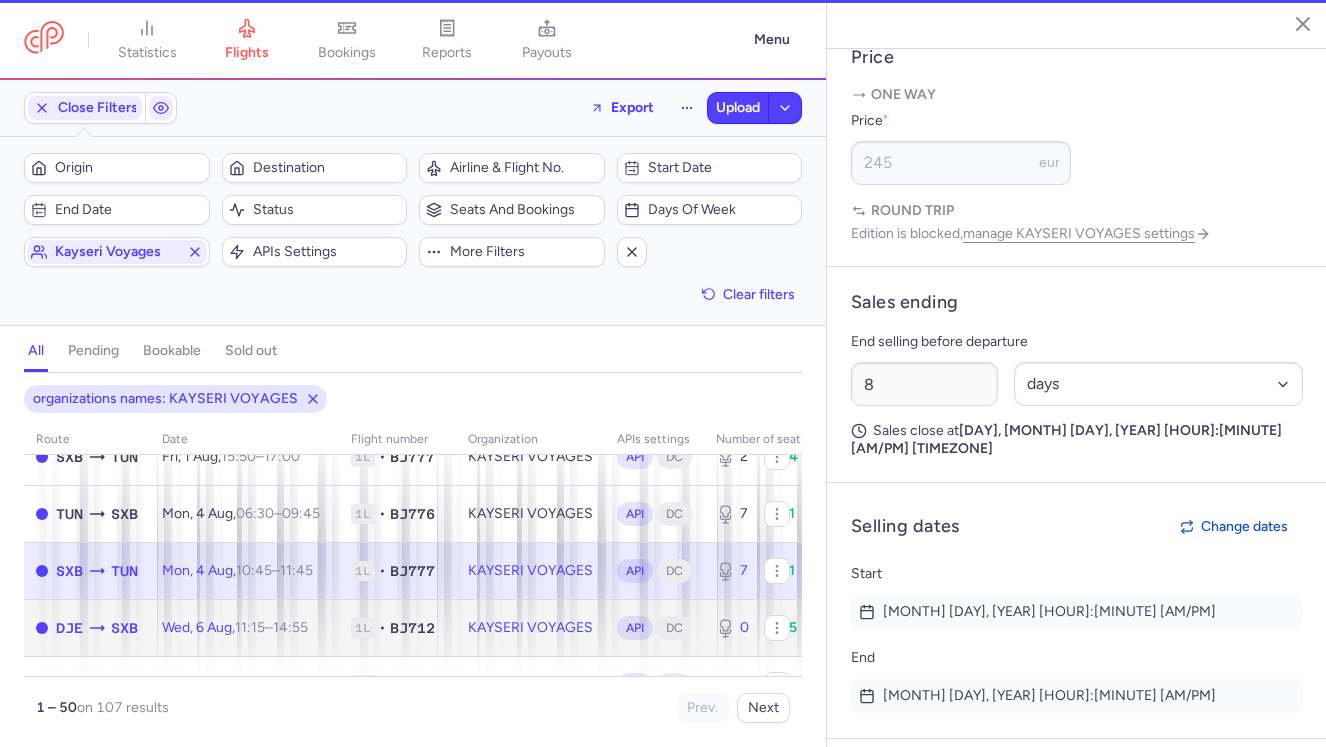 click on "BJ712" at bounding box center (412, 628) 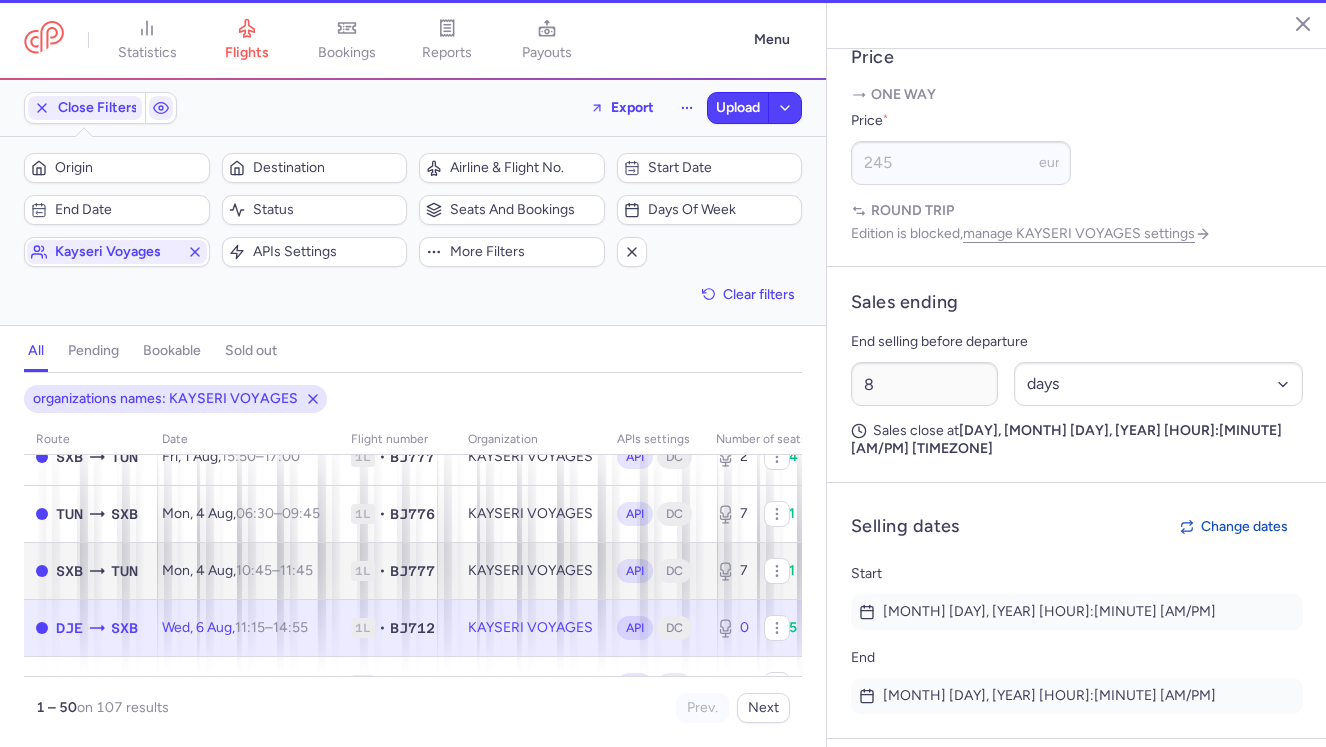type on "0" 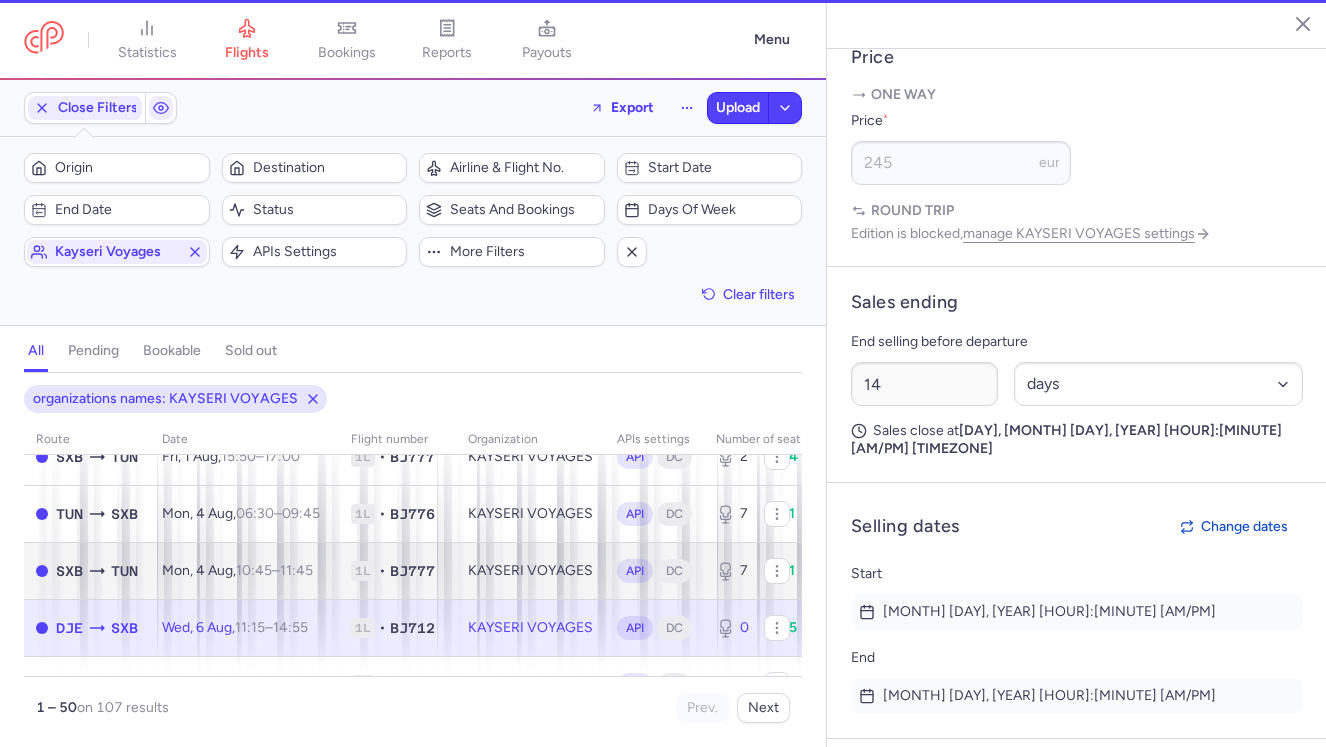 click on "BJ712" at bounding box center [412, 628] 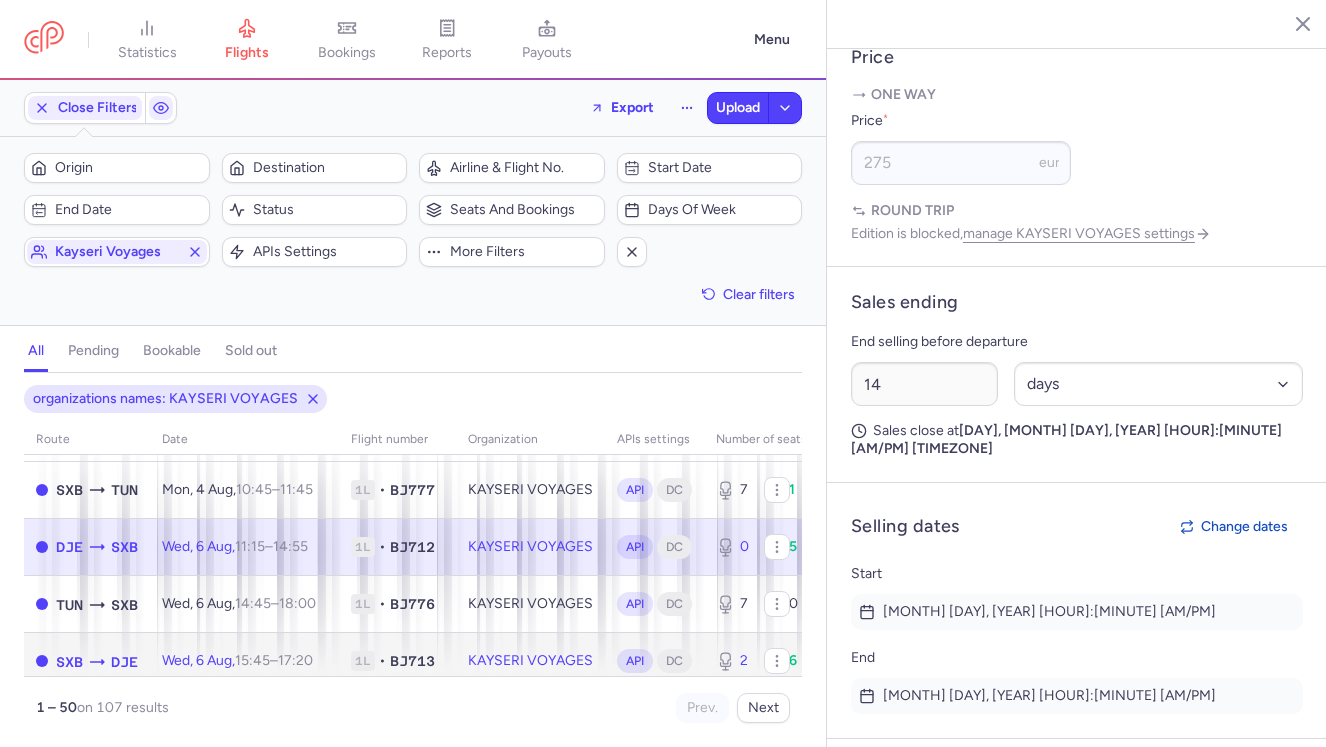 click on "1L • BJ713" at bounding box center (397, 661) 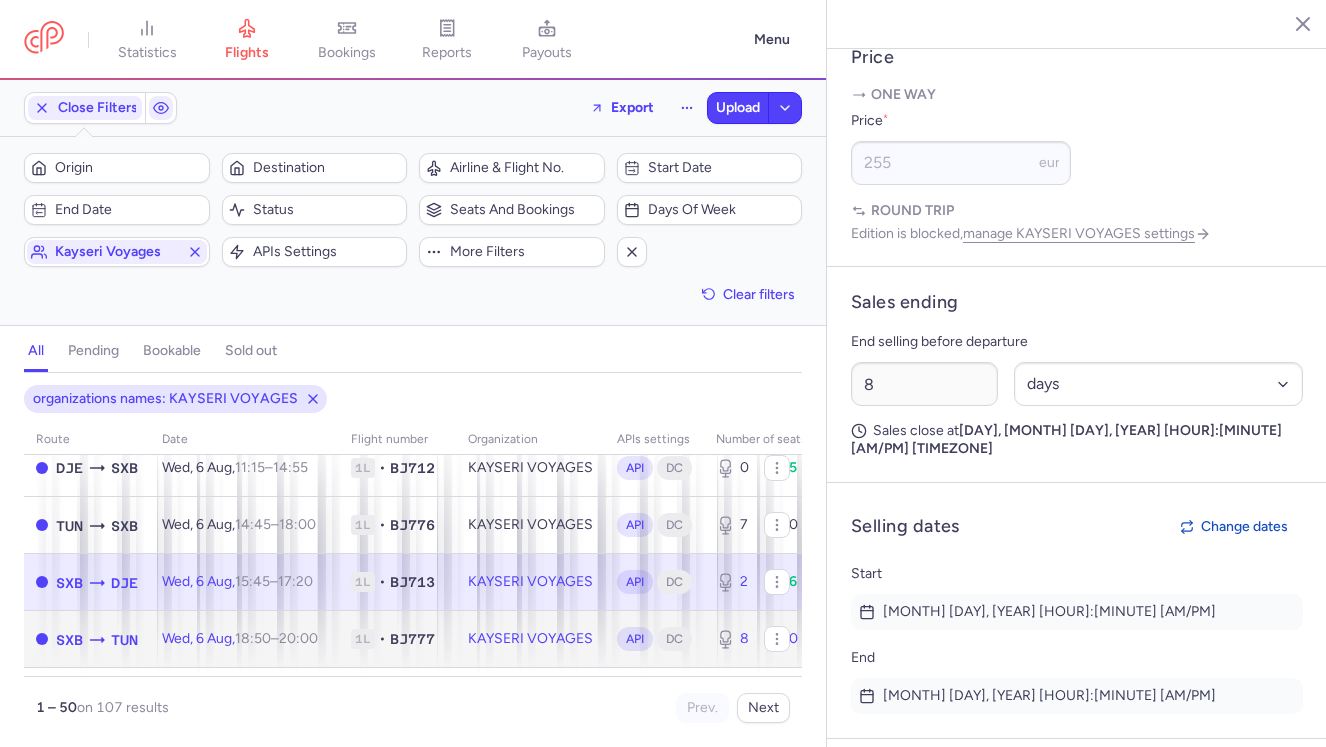 click on "BJ777" at bounding box center [412, 639] 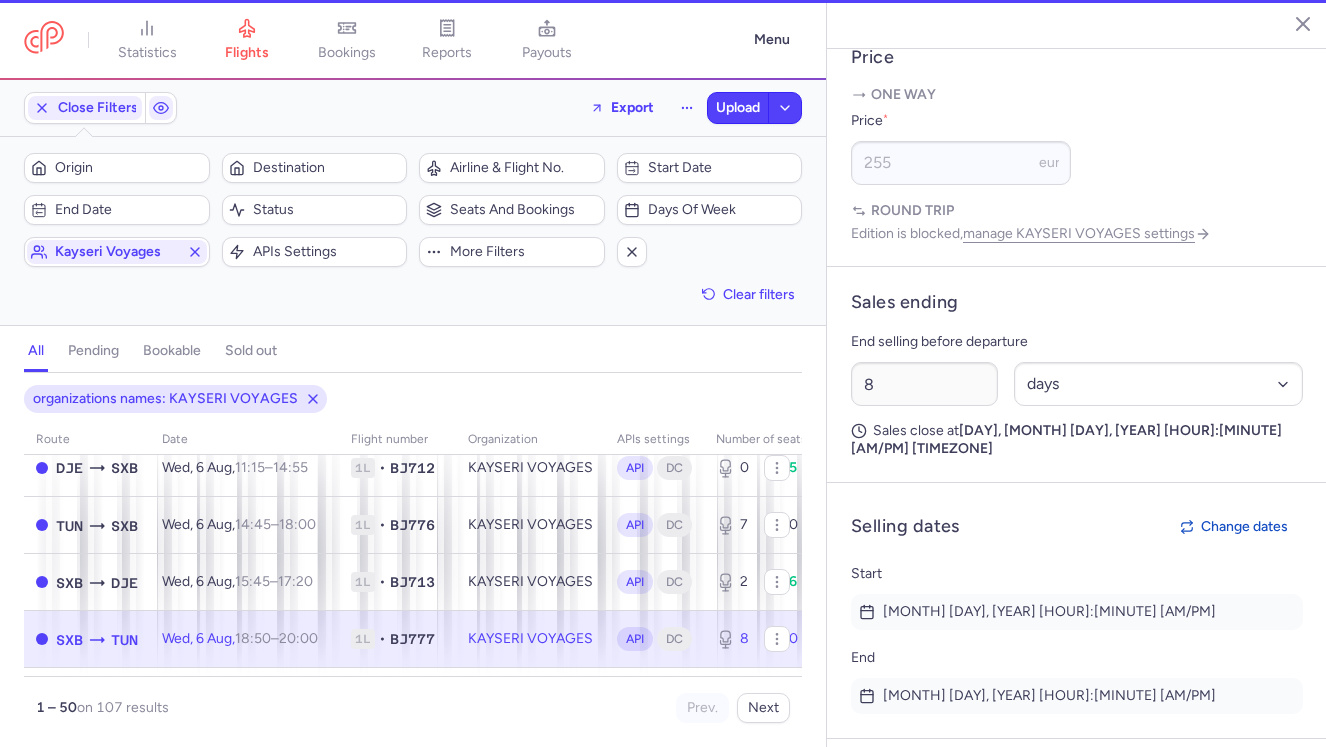 type on "8" 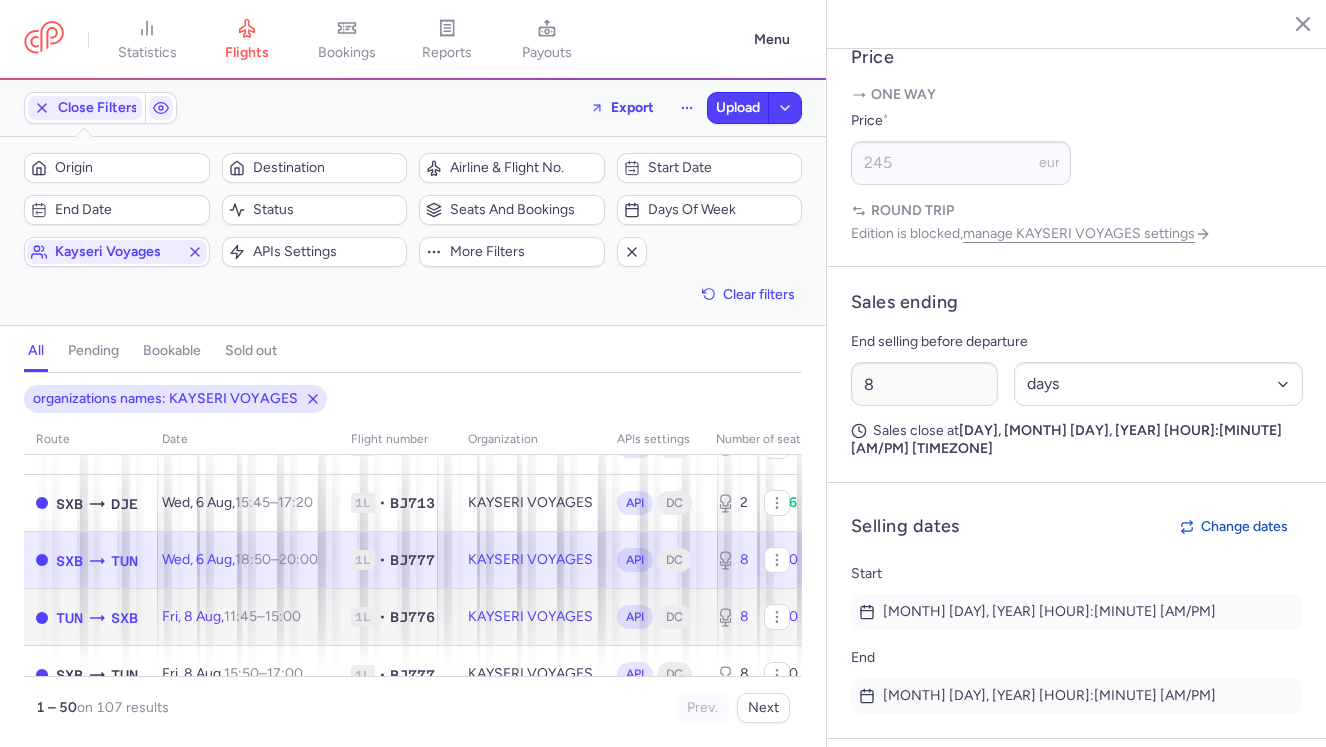 click on "1L • BJ776" at bounding box center [397, 617] 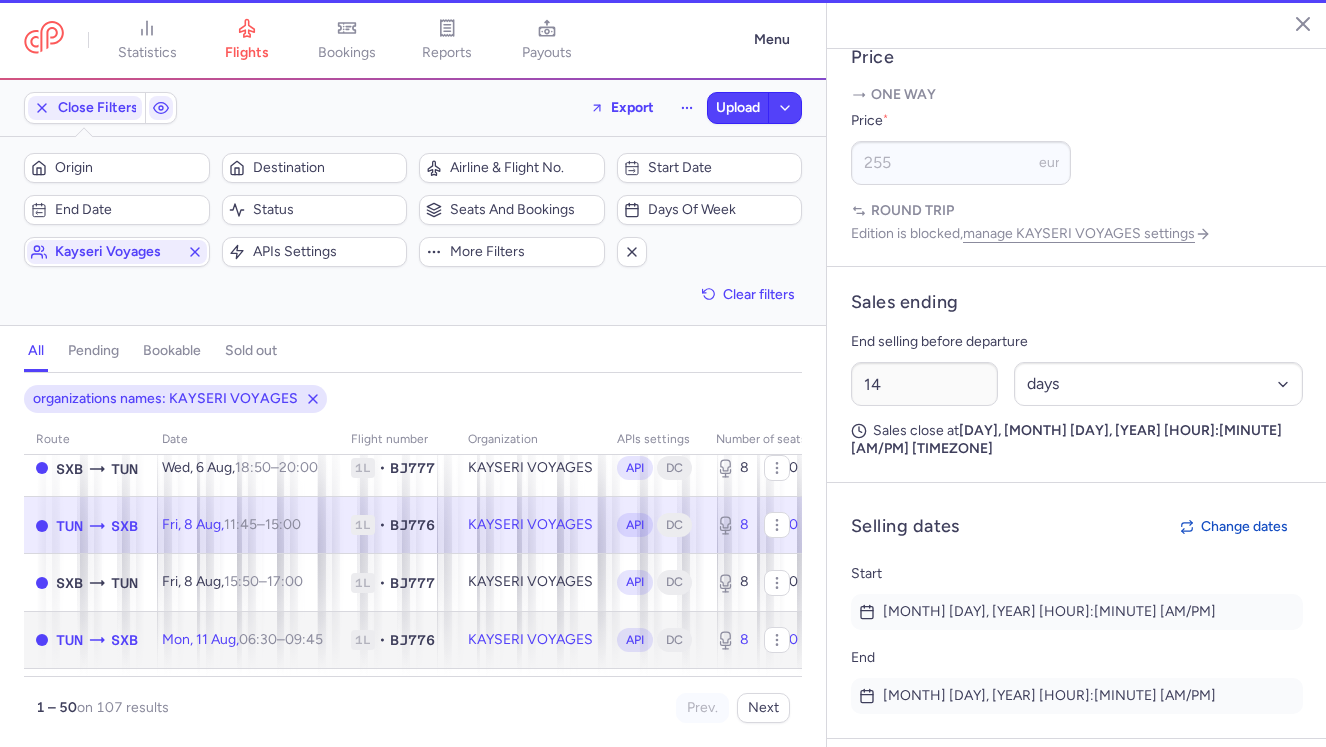 click on "BJ776" at bounding box center [412, 640] 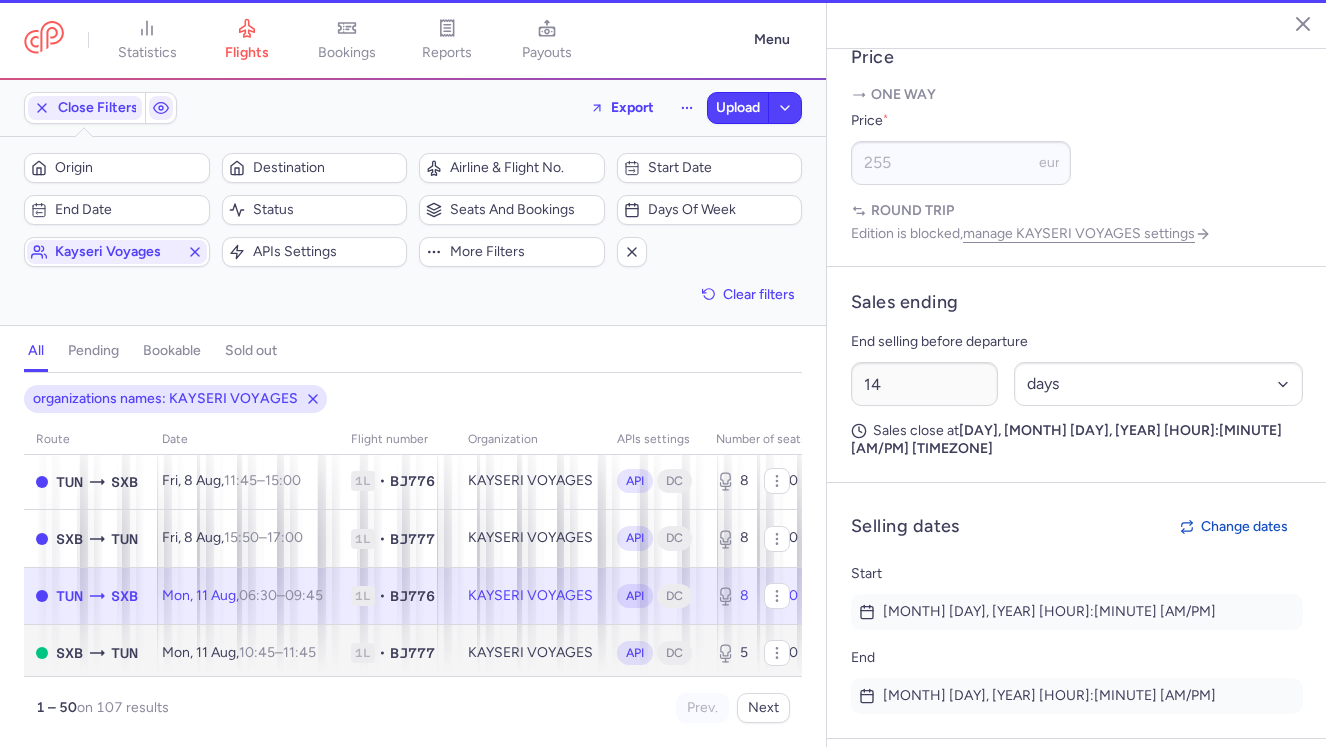 scroll, scrollTop: 503, scrollLeft: 0, axis: vertical 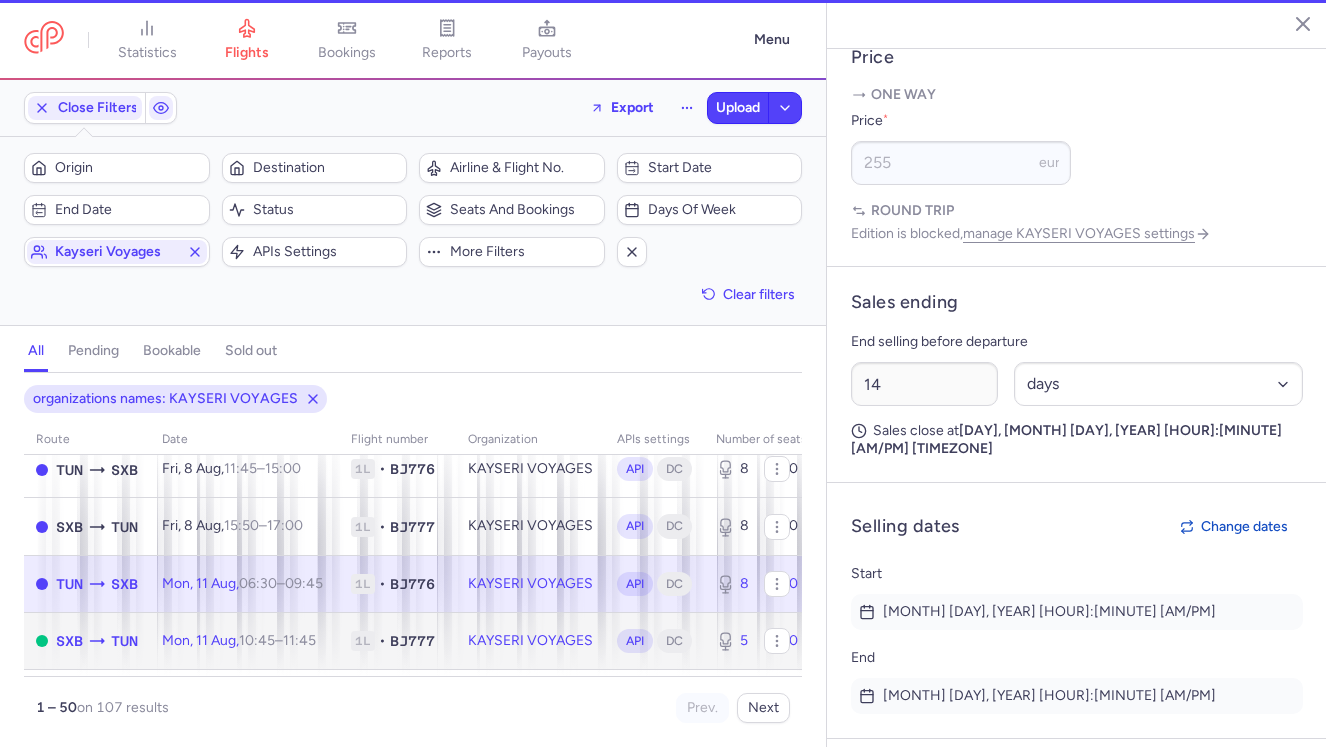 click on "BJ777" at bounding box center (412, 641) 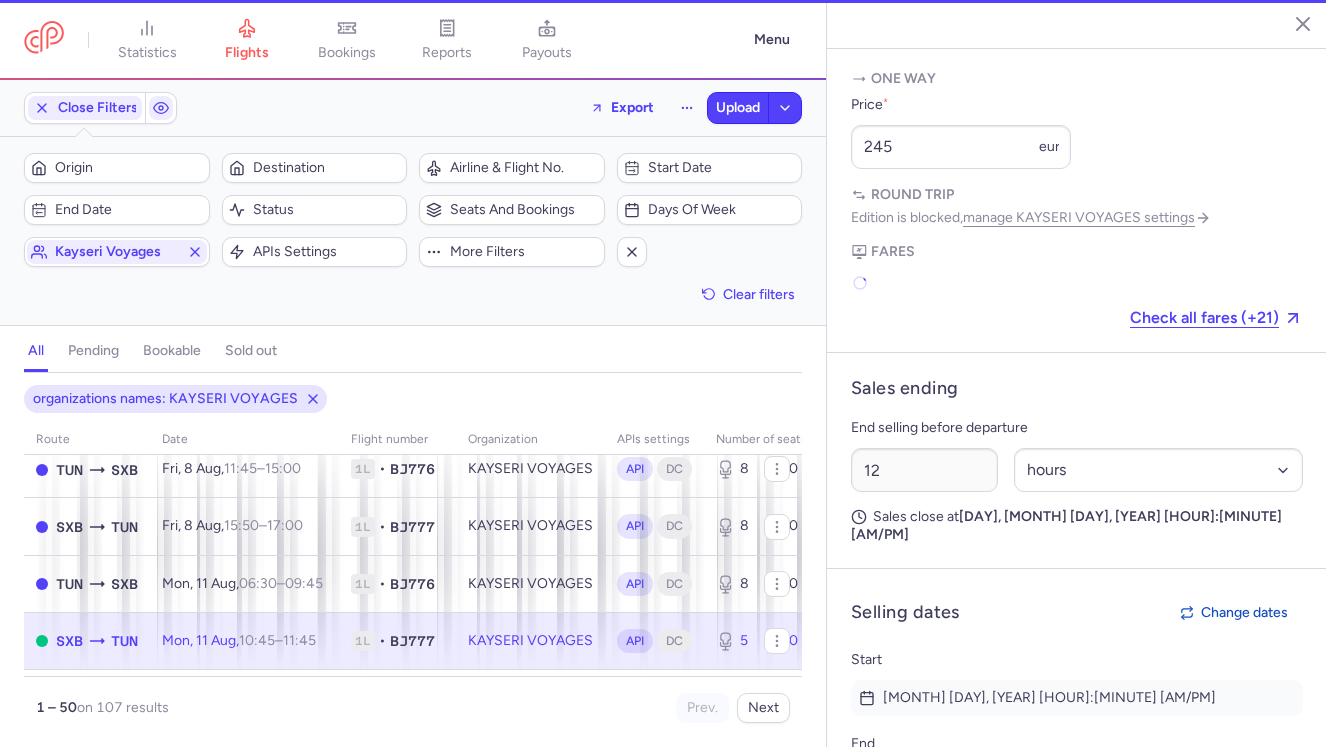 scroll, scrollTop: 1096, scrollLeft: 0, axis: vertical 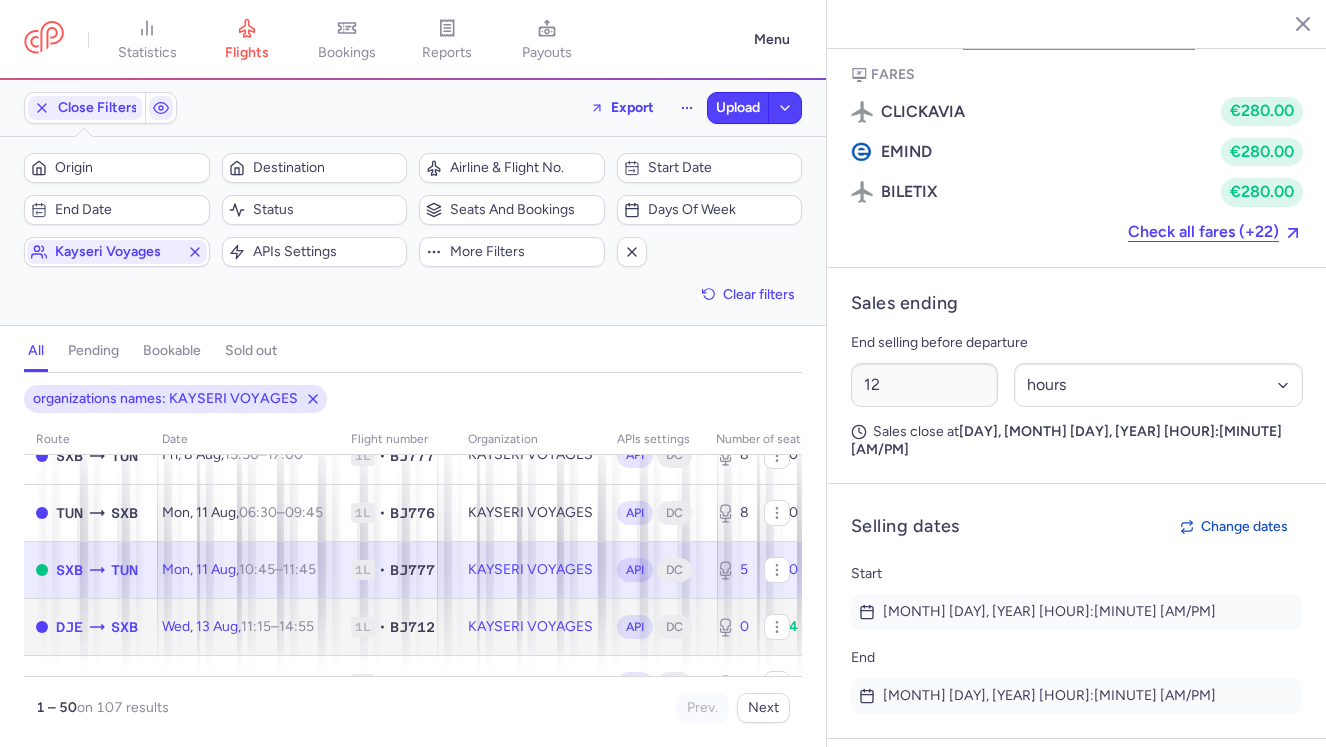 click on "1L • BJ712" at bounding box center [397, 626] 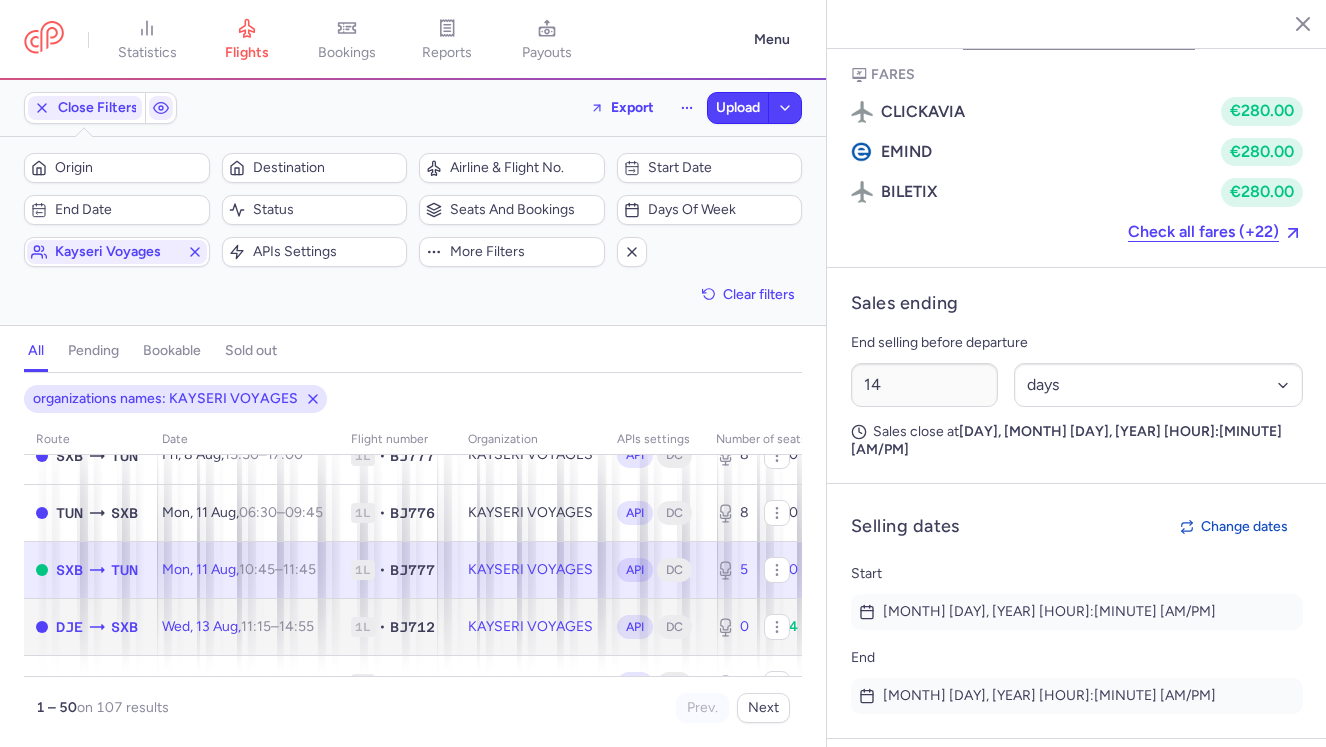 scroll, scrollTop: 919, scrollLeft: 0, axis: vertical 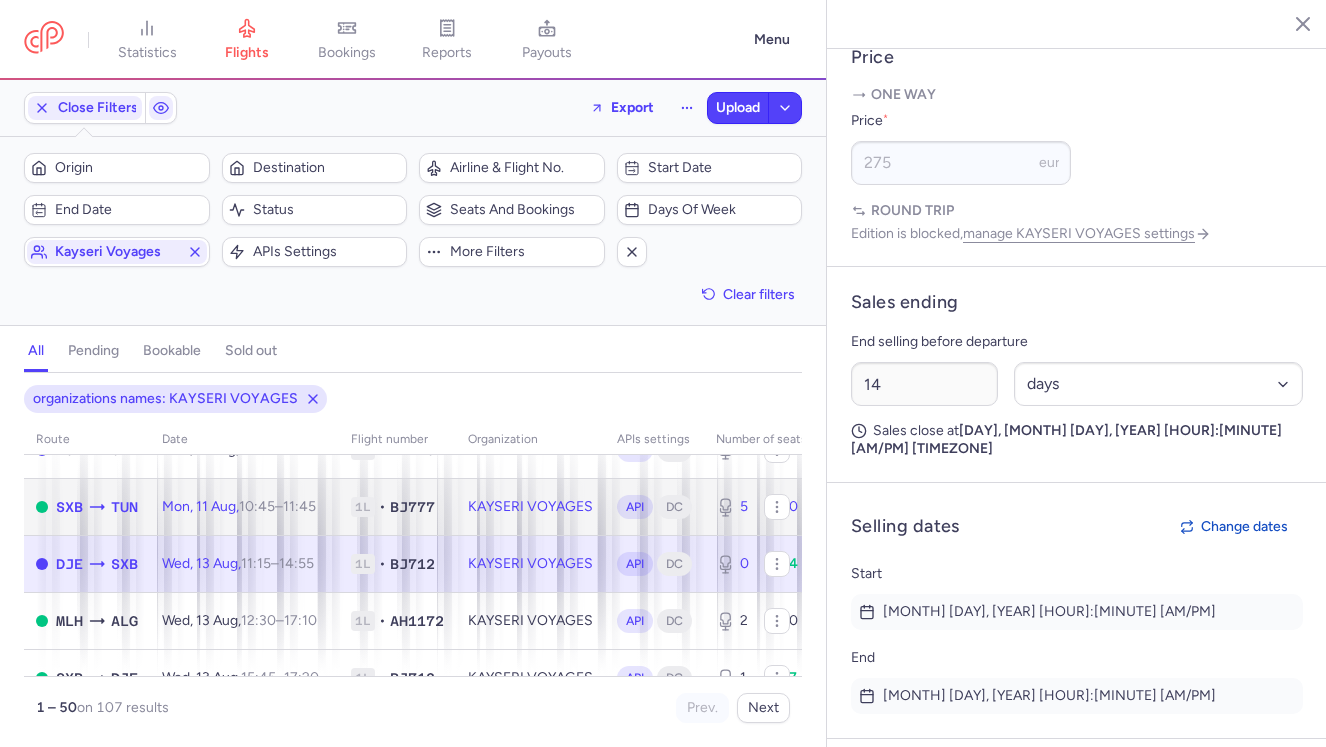 click on "1L • BJ777" at bounding box center [397, 506] 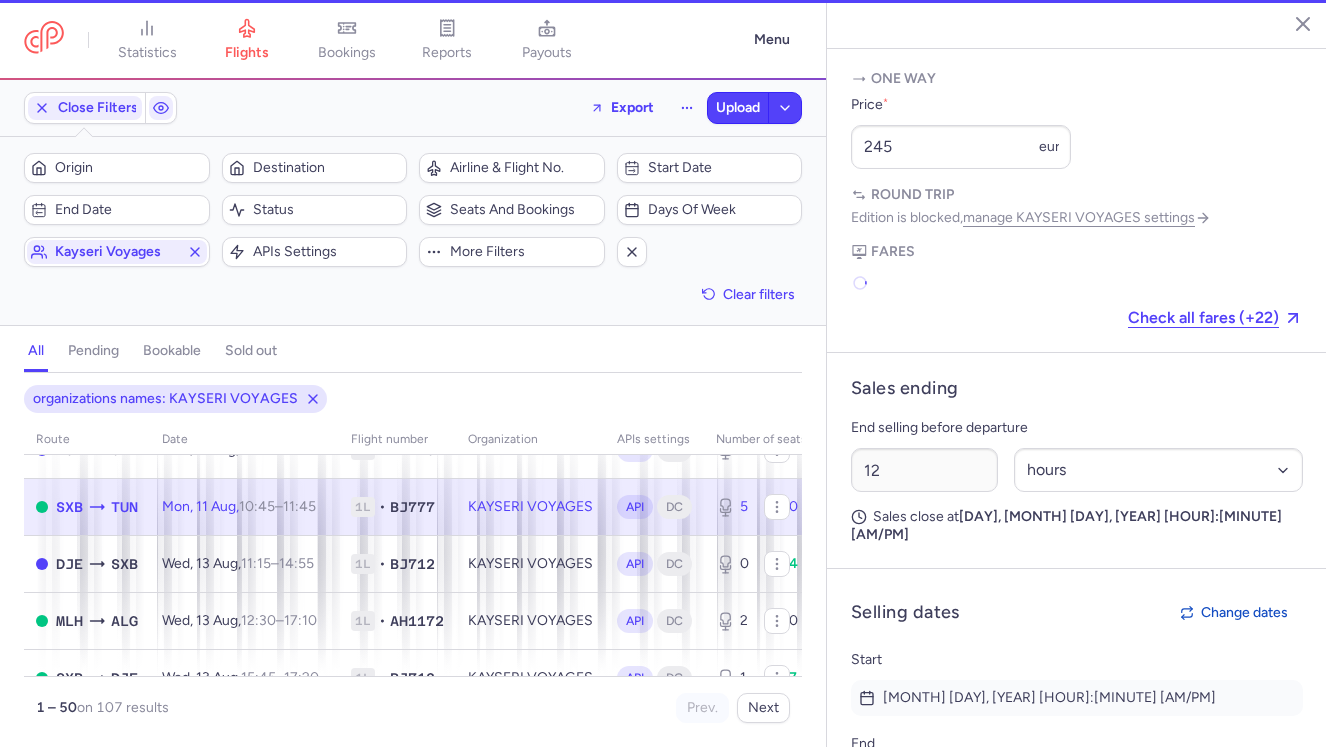 scroll, scrollTop: 1096, scrollLeft: 0, axis: vertical 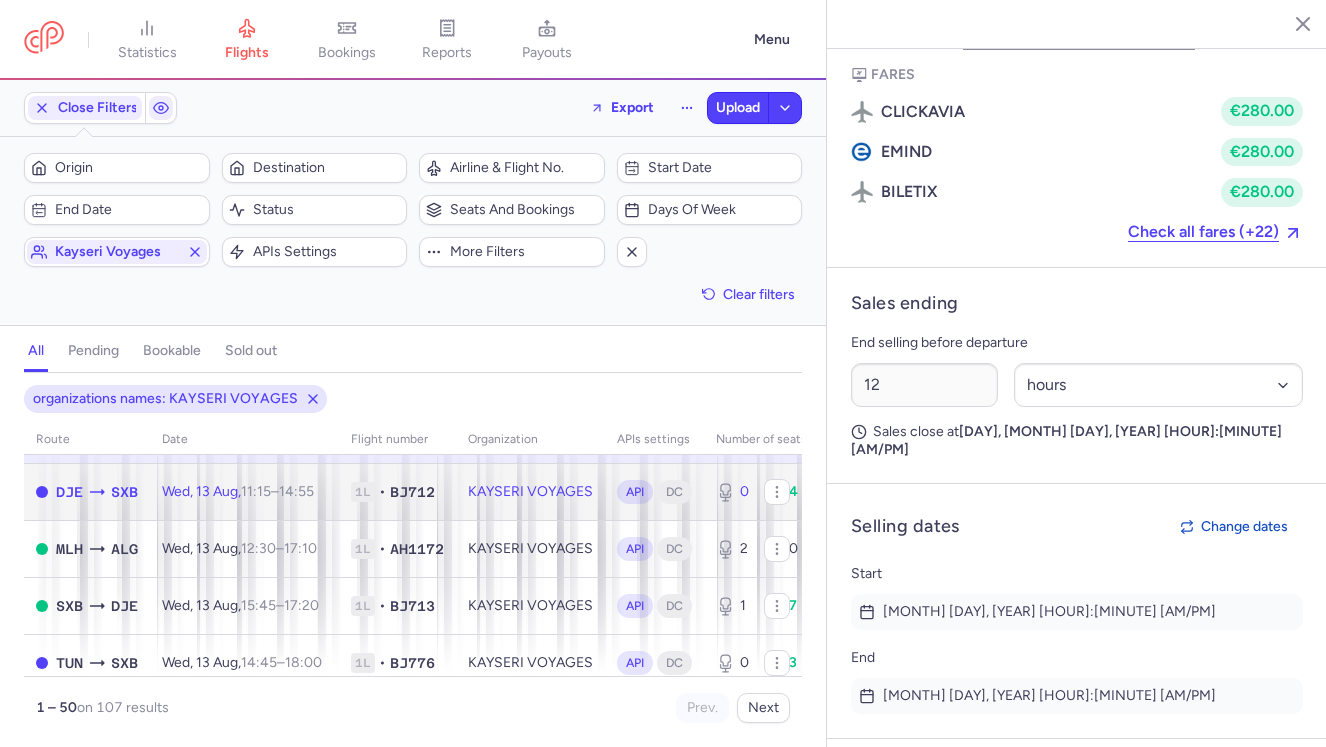 click on "1L • BJ712" at bounding box center (397, 491) 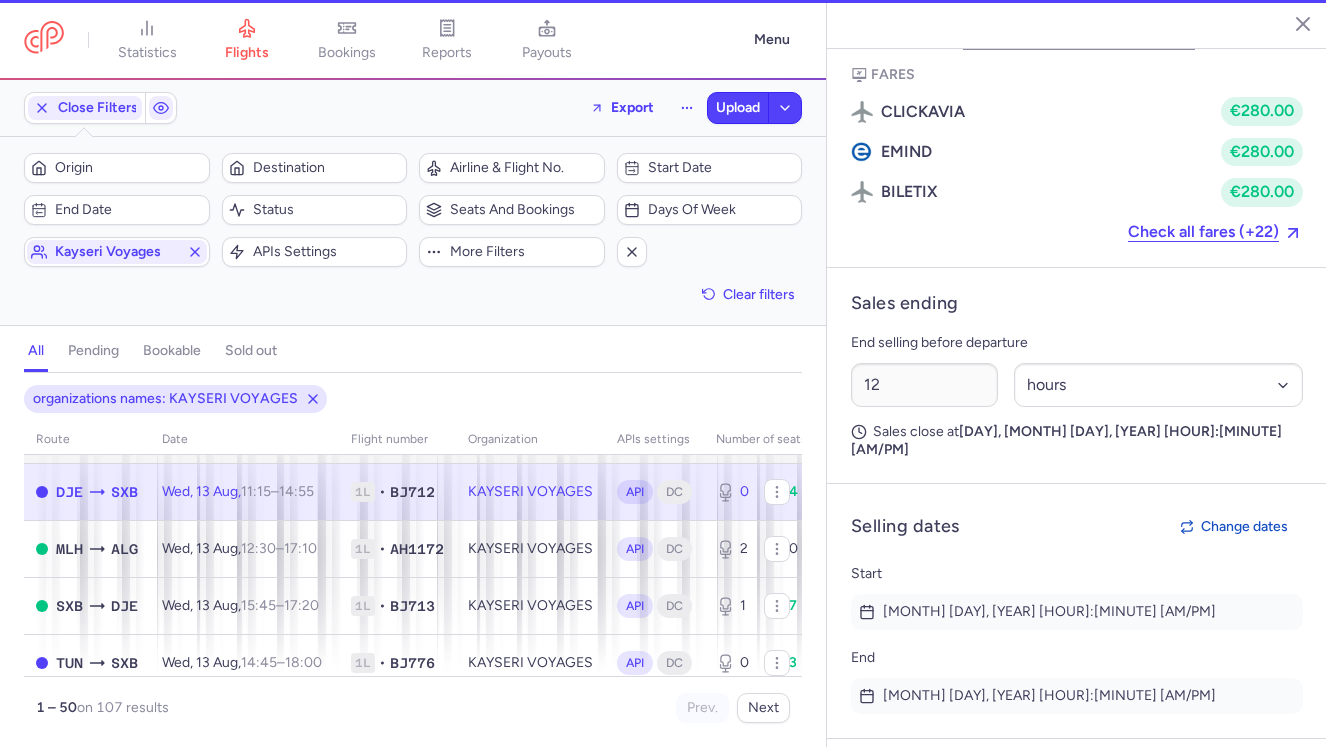 type on "0" 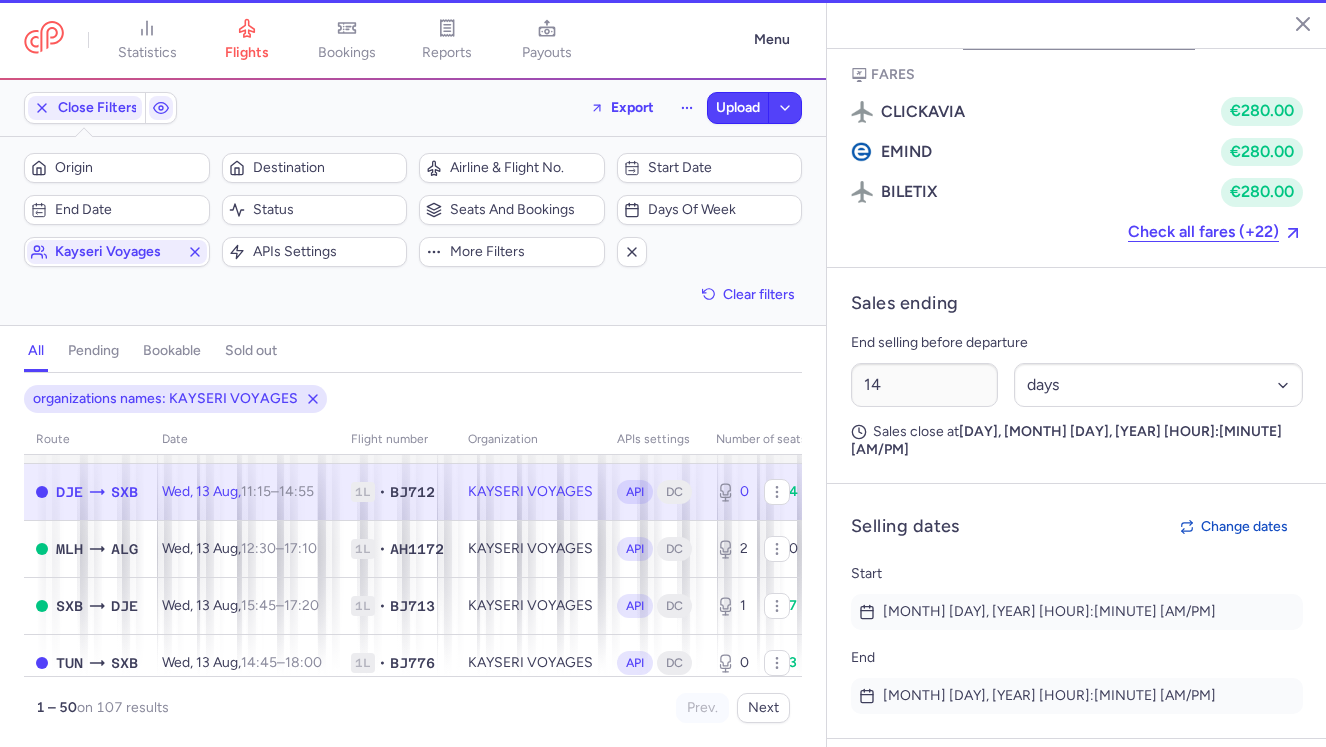 scroll, scrollTop: 789, scrollLeft: 0, axis: vertical 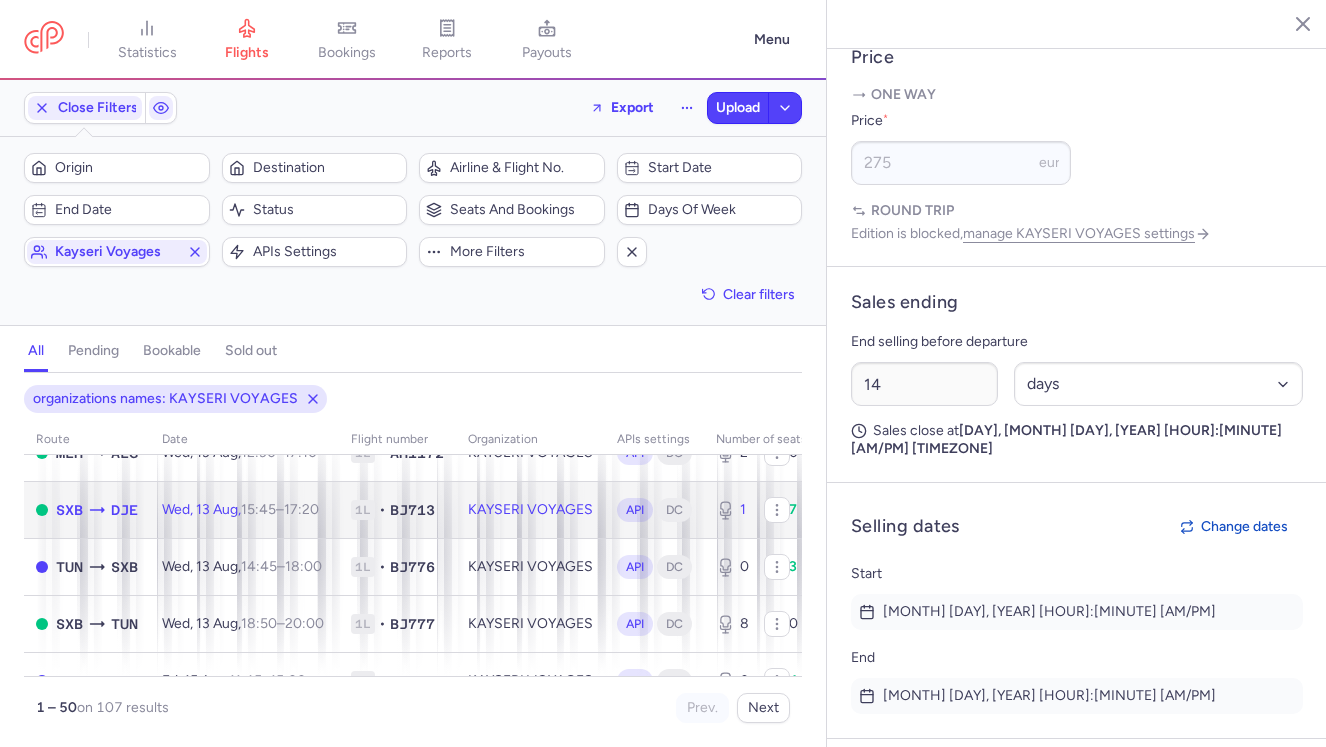 click on "1L • BJ713" at bounding box center (397, 509) 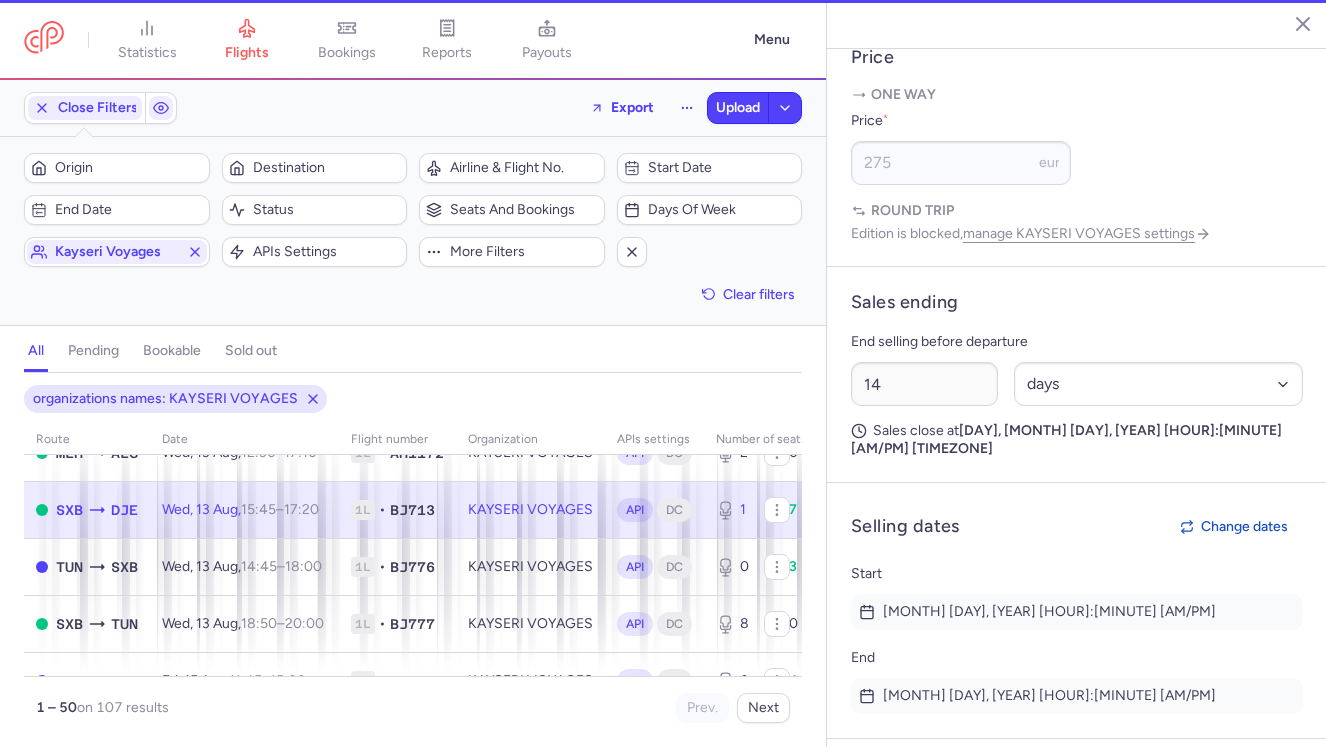 type on "1" 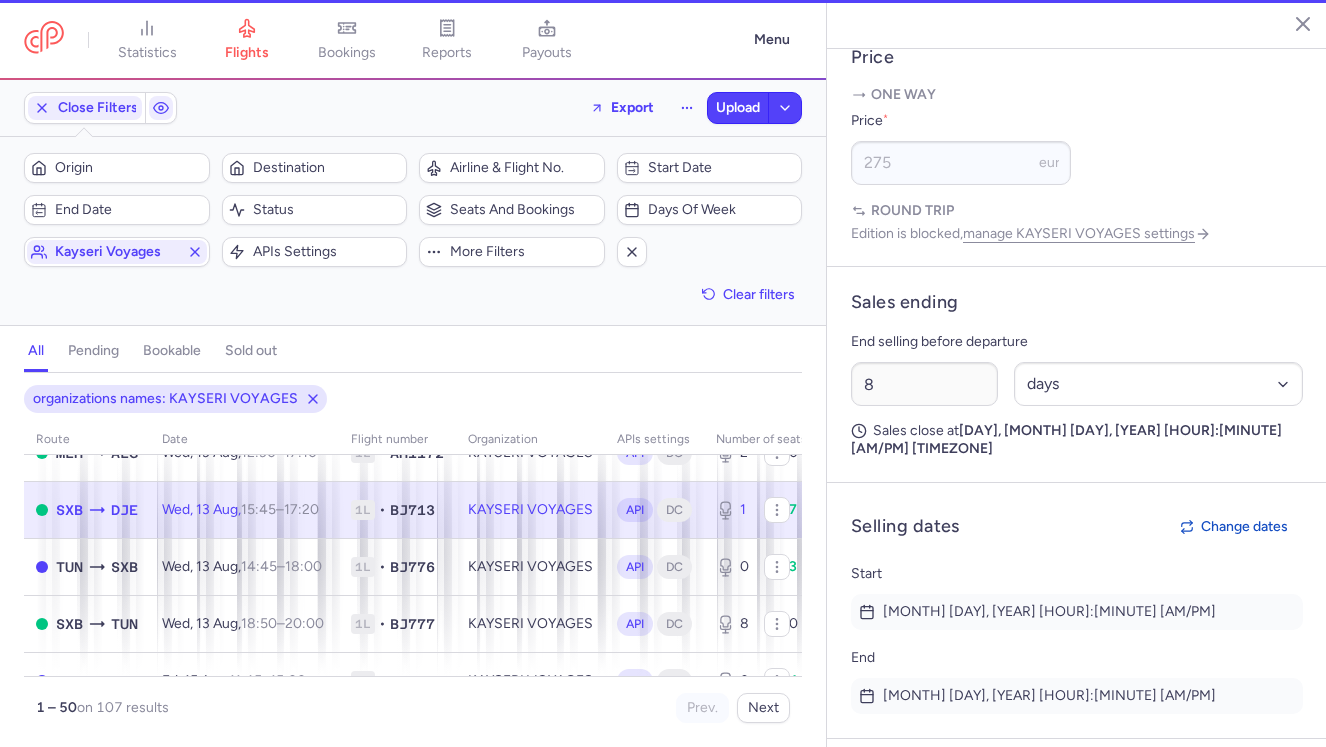 scroll, scrollTop: 1112, scrollLeft: 0, axis: vertical 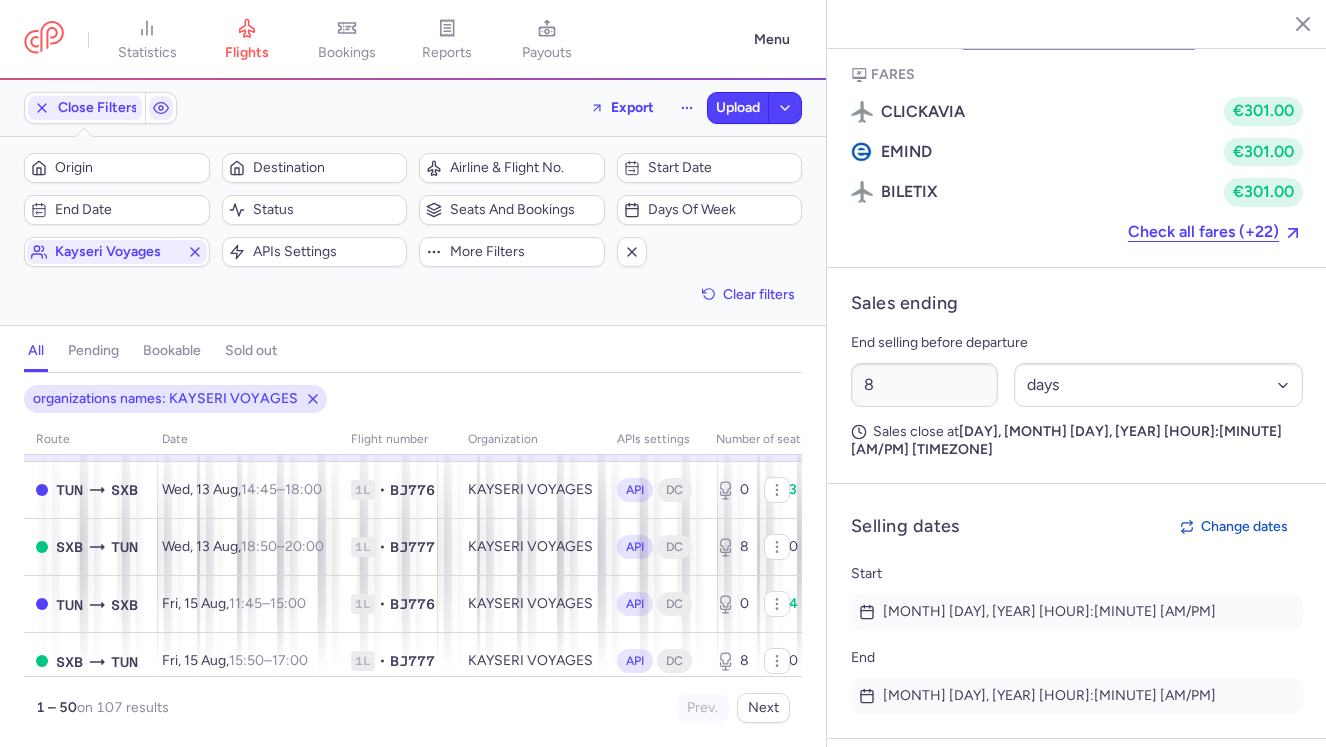 click 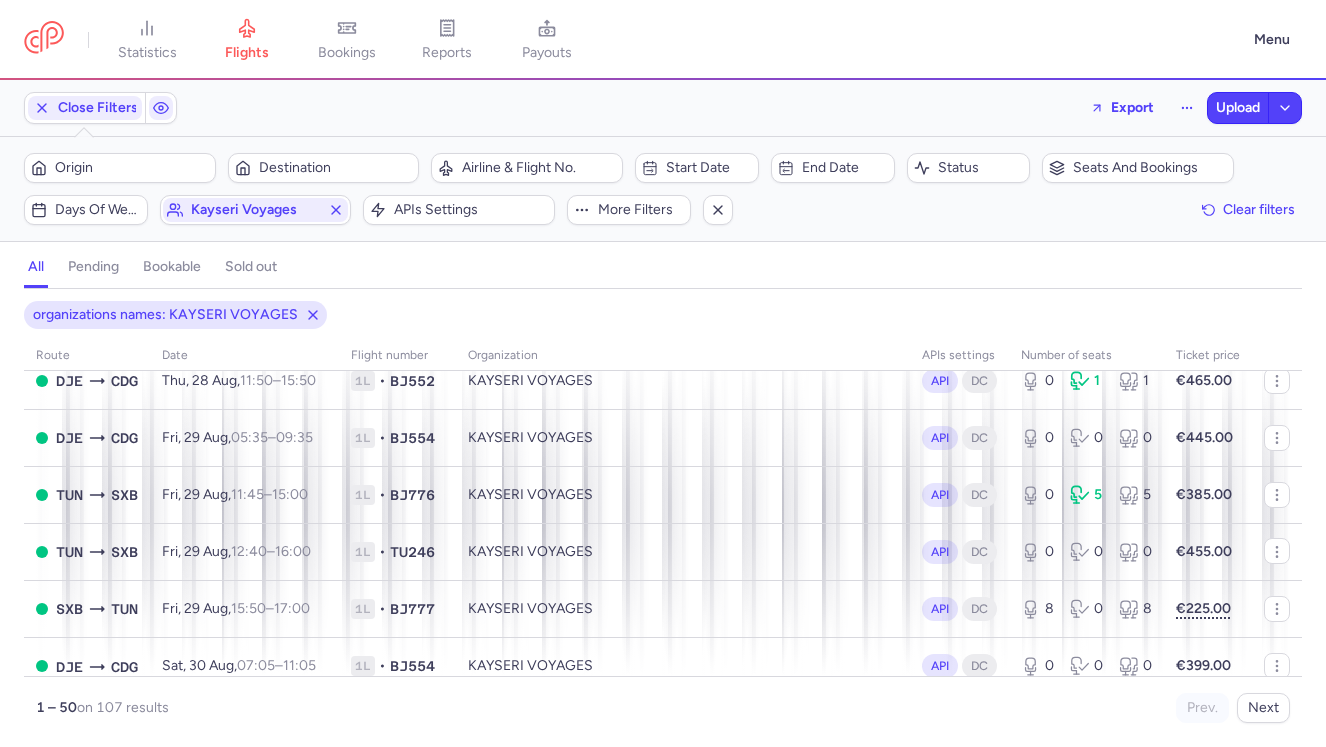 scroll, scrollTop: 2622, scrollLeft: 0, axis: vertical 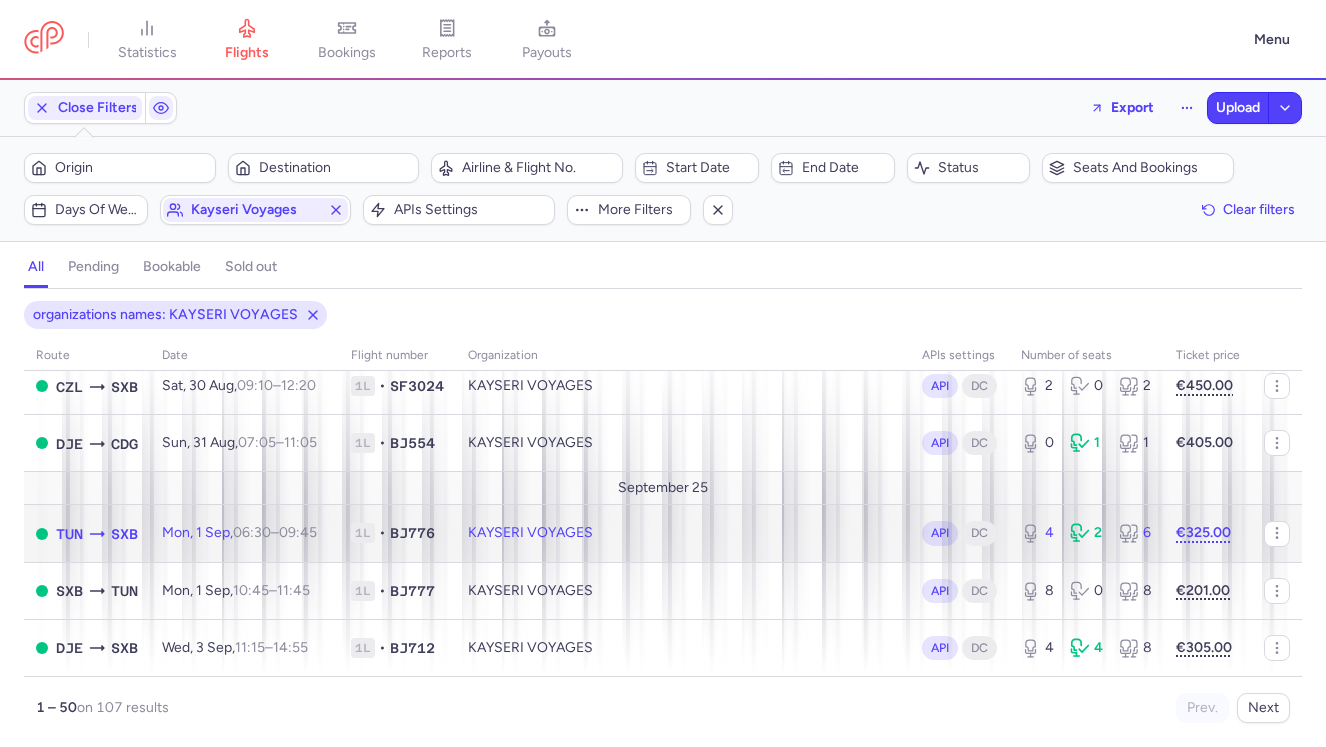 click on "KAYSERI VOYAGES" at bounding box center [683, 533] 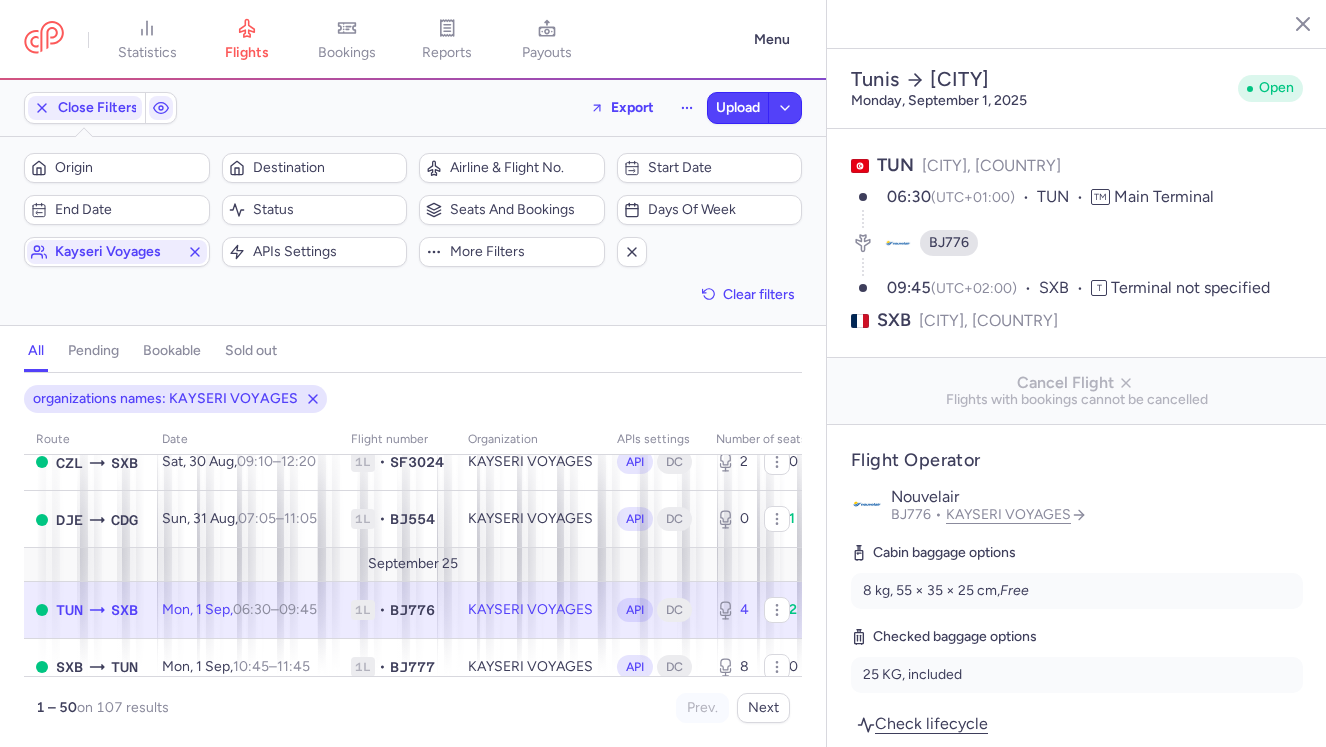 click 